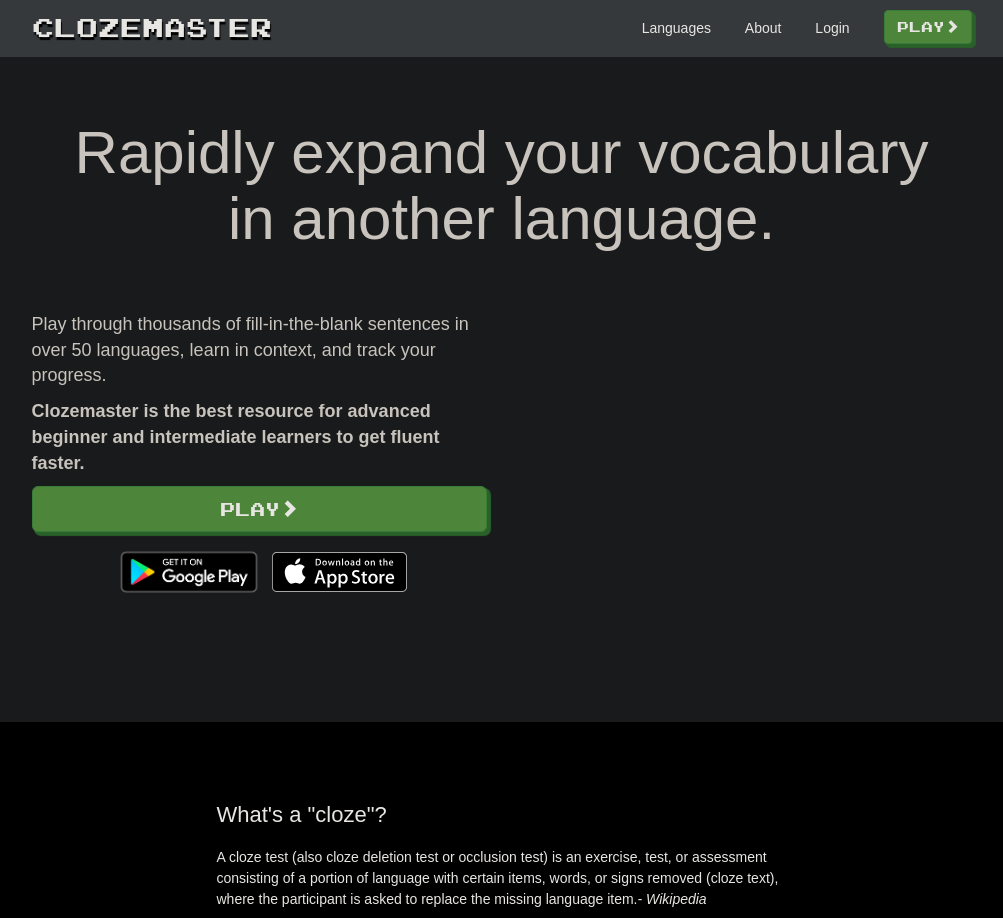scroll, scrollTop: 0, scrollLeft: 0, axis: both 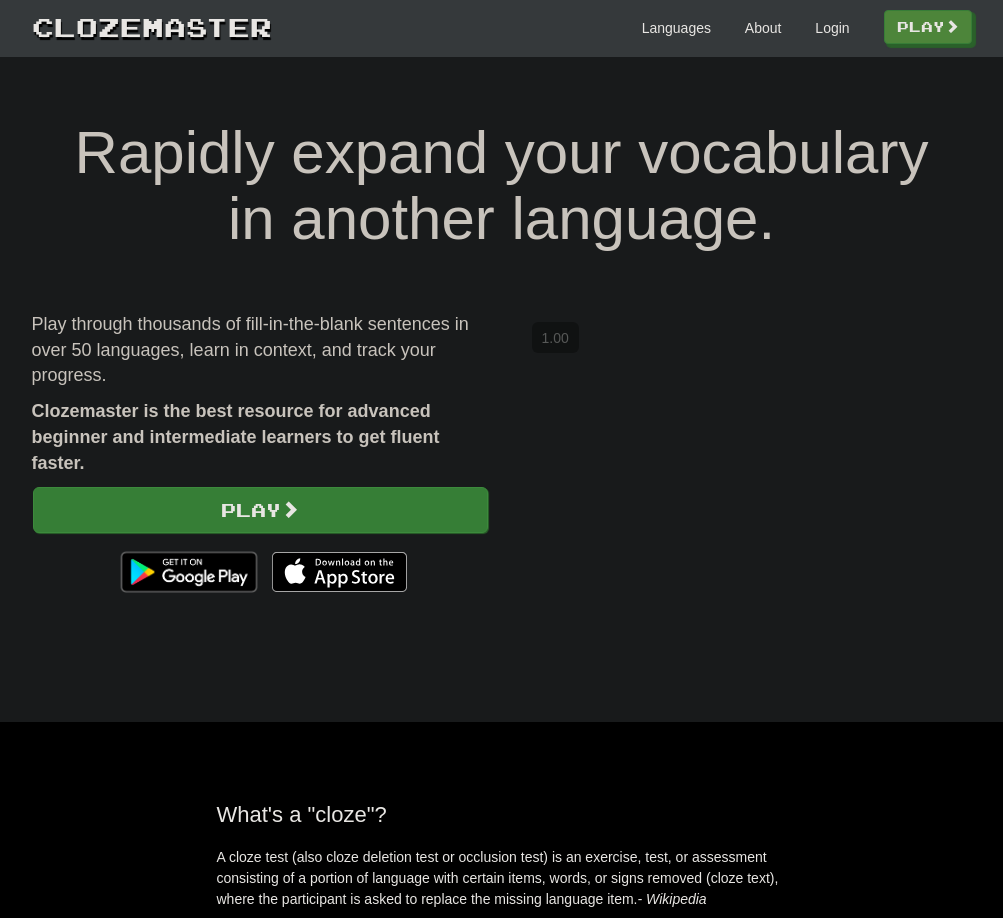 click on "Play" at bounding box center [260, 510] 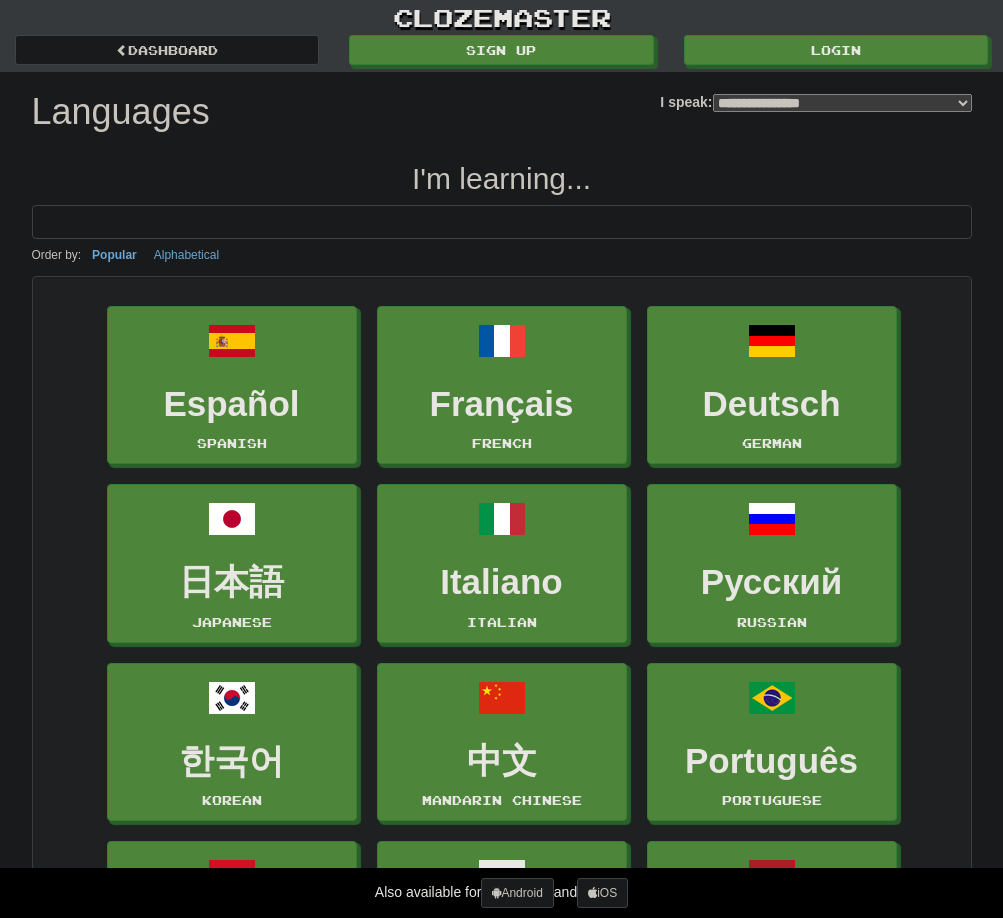 select on "*******" 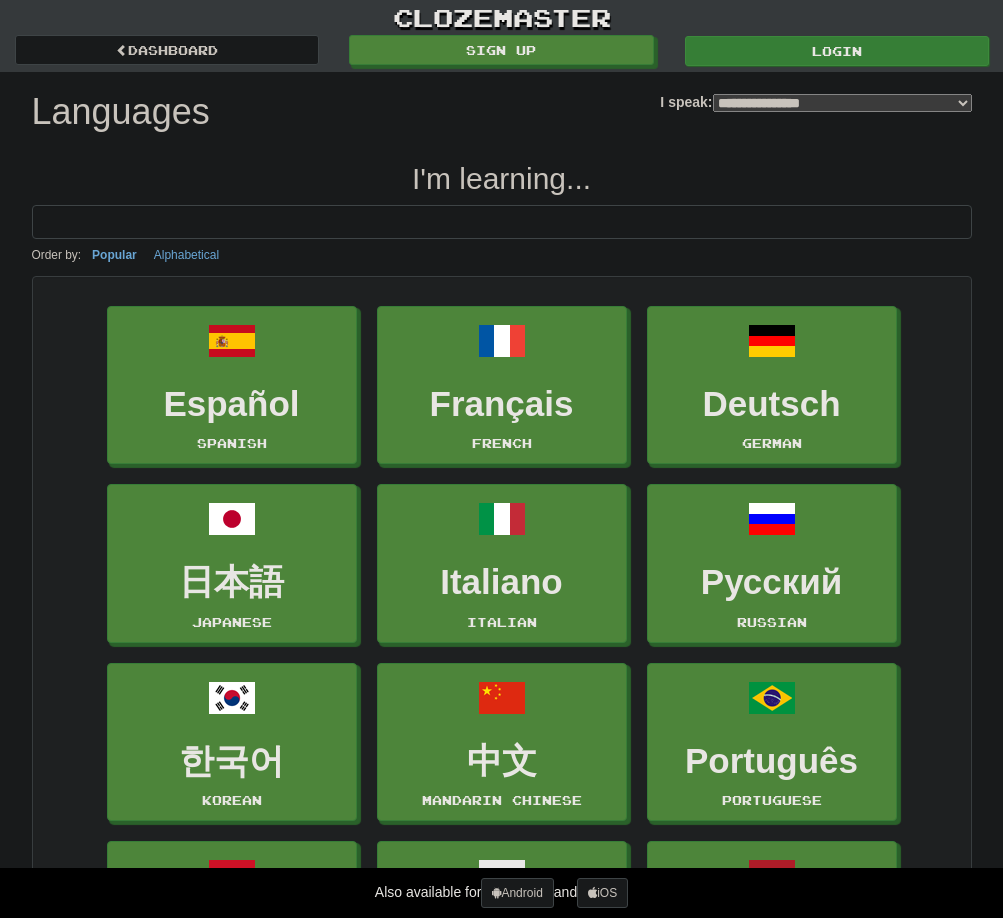click on "Login" at bounding box center [837, 51] 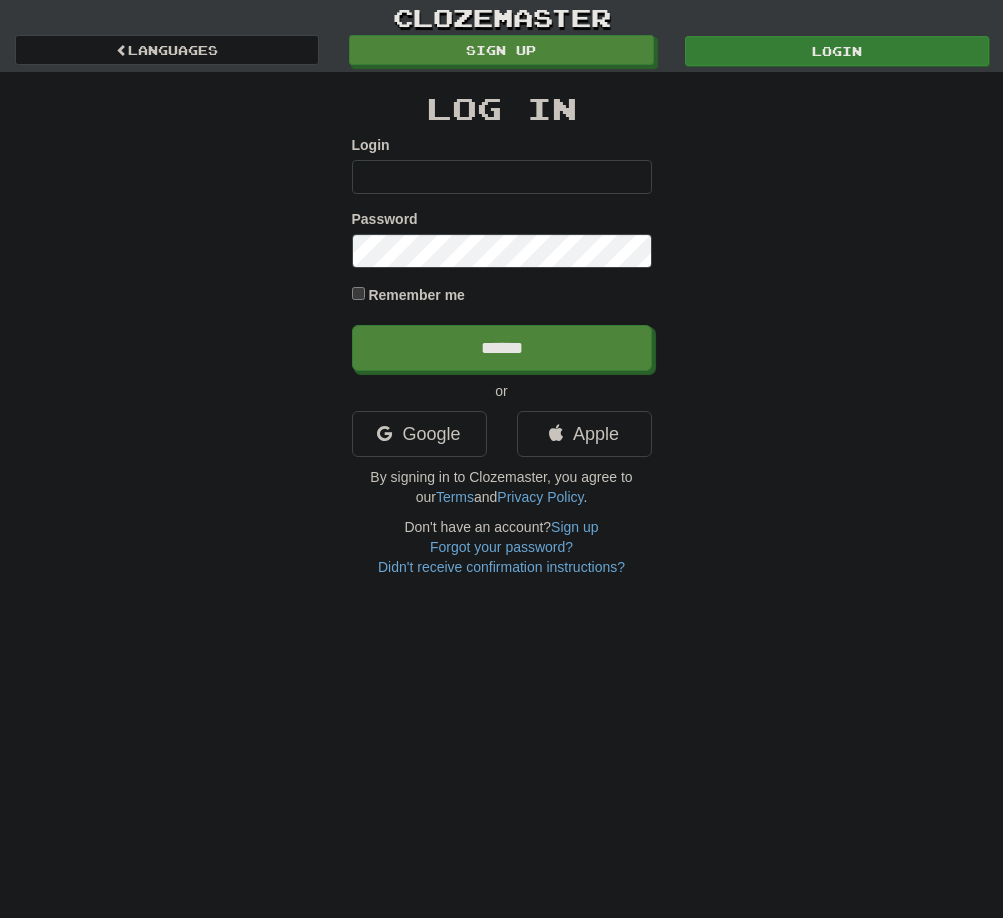 scroll, scrollTop: 0, scrollLeft: 0, axis: both 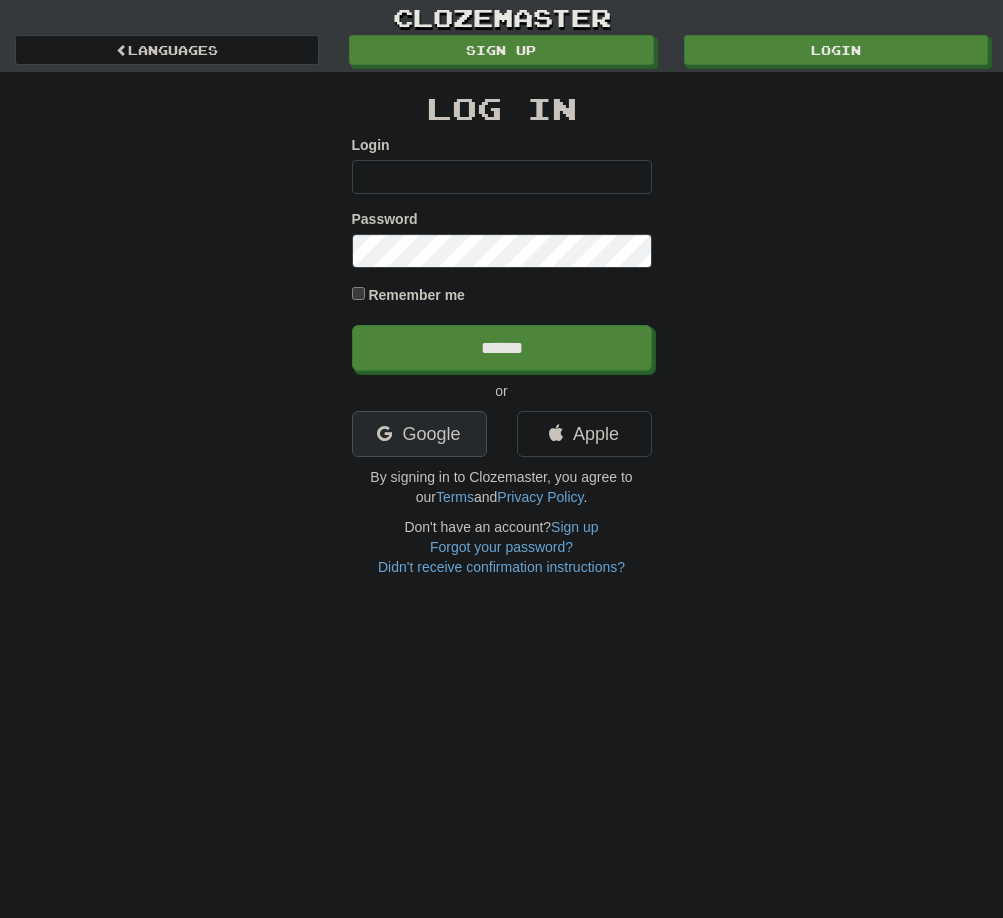 click on "Google" at bounding box center (419, 434) 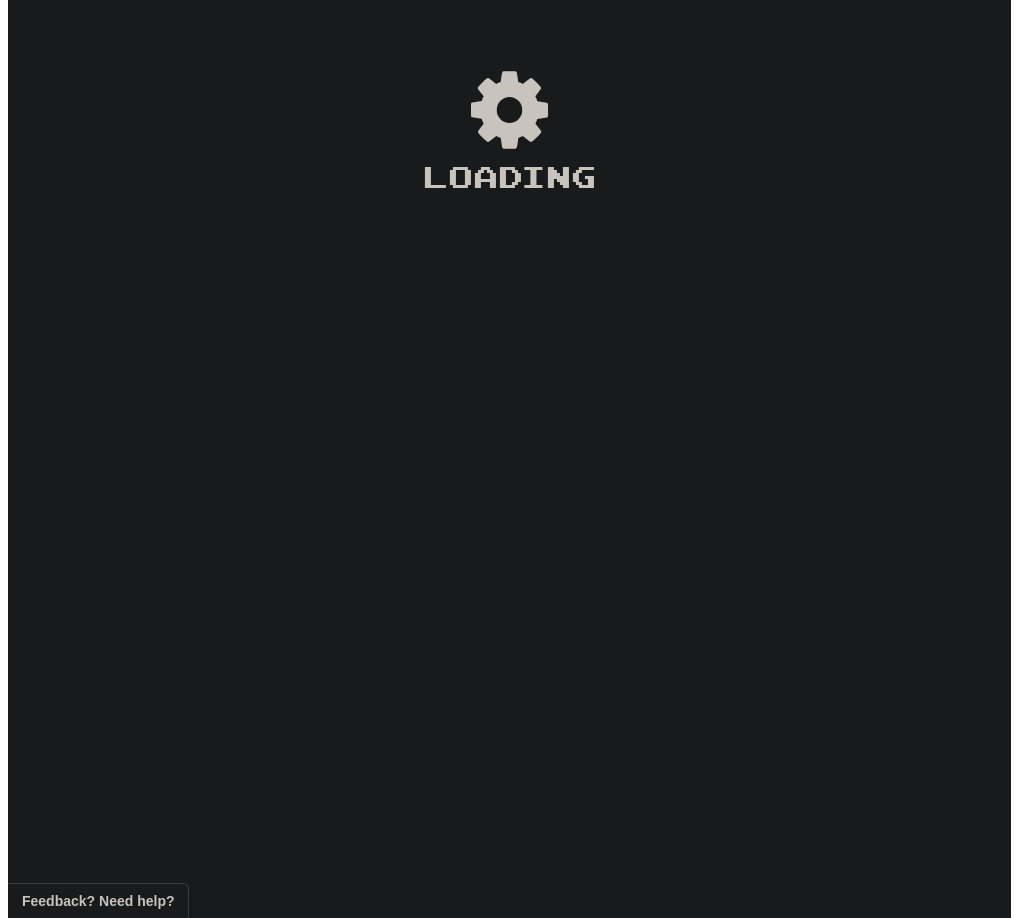scroll, scrollTop: 0, scrollLeft: 0, axis: both 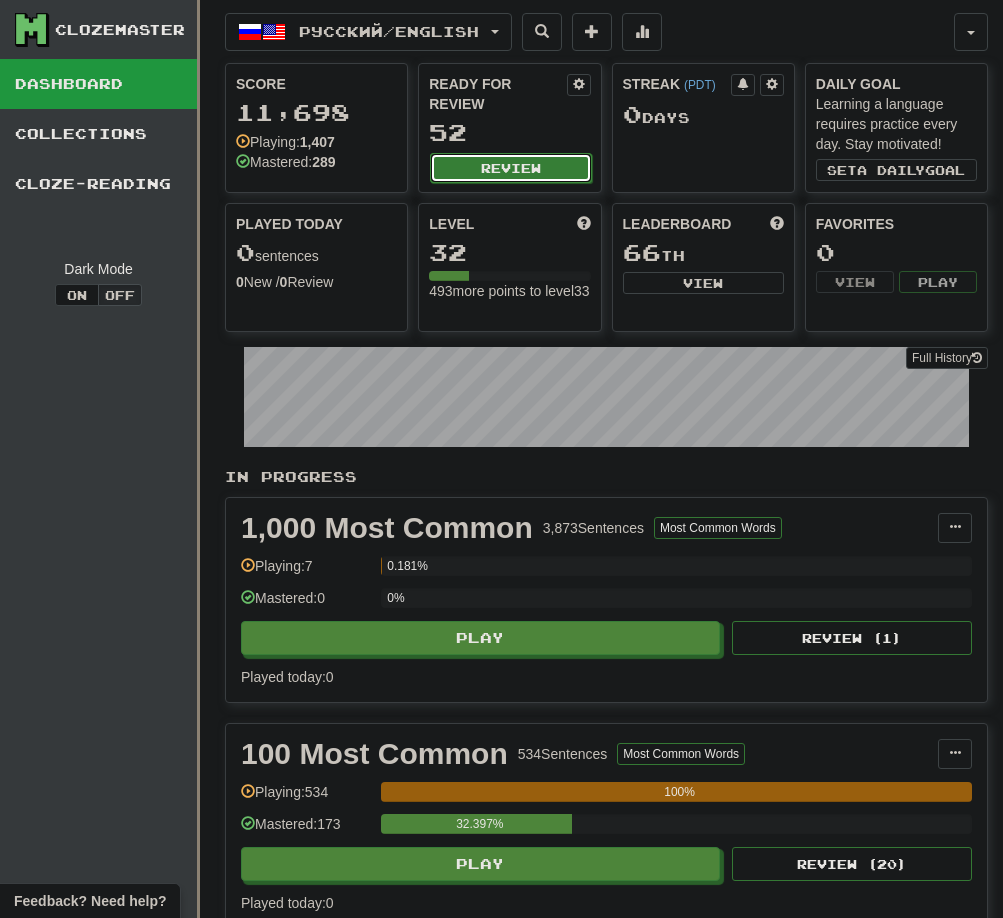 click on "Review" at bounding box center [510, 168] 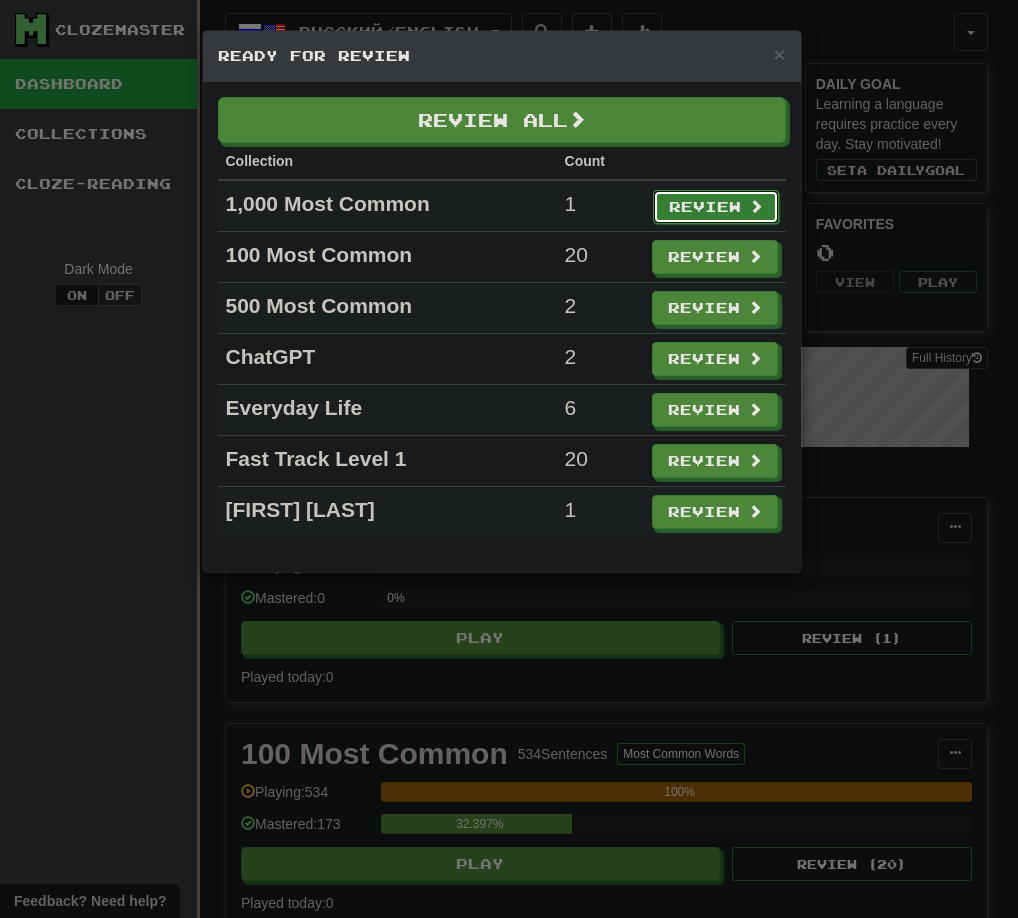 click on "Review" at bounding box center (716, 207) 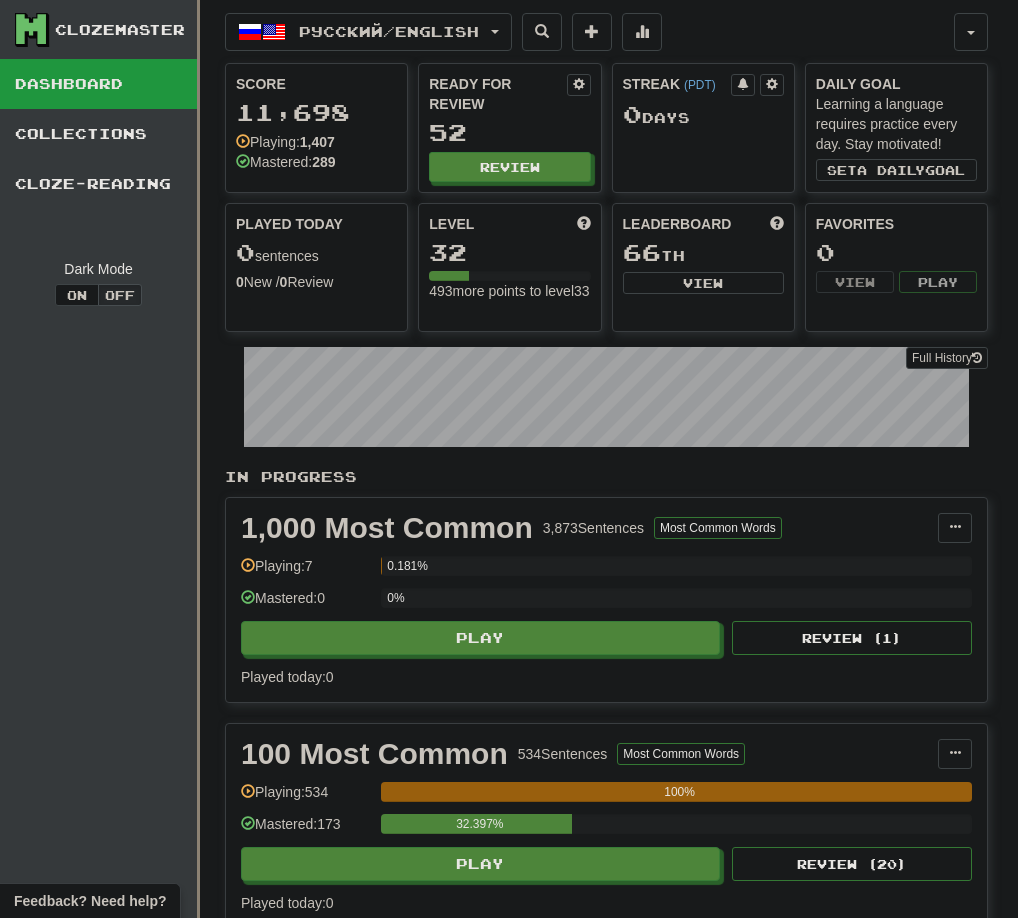 select on "**" 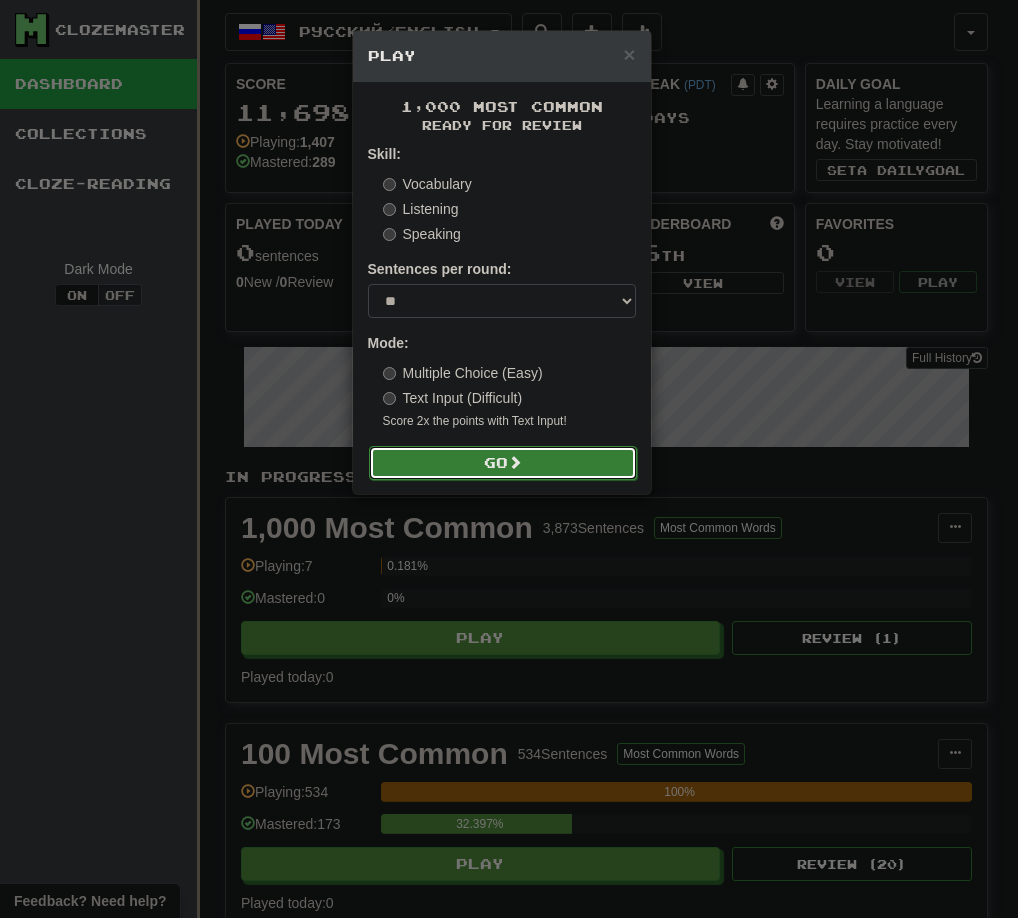 click on "Go" at bounding box center (503, 463) 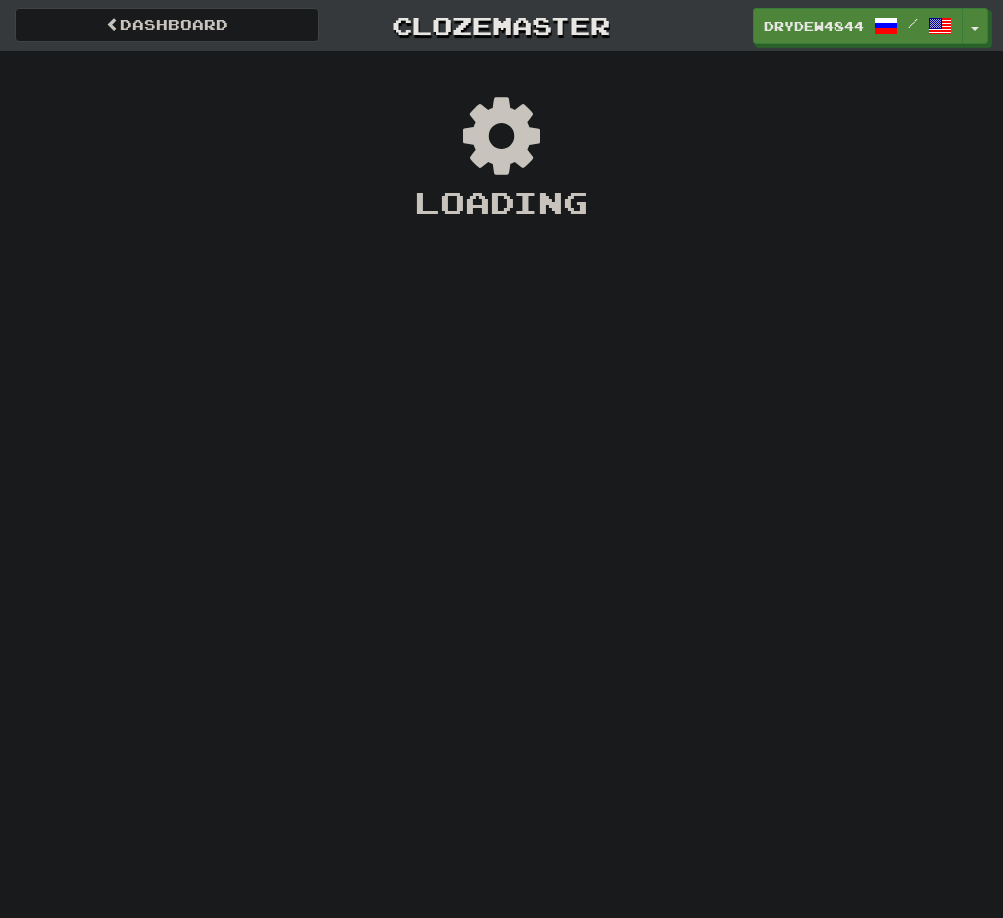 scroll, scrollTop: 0, scrollLeft: 0, axis: both 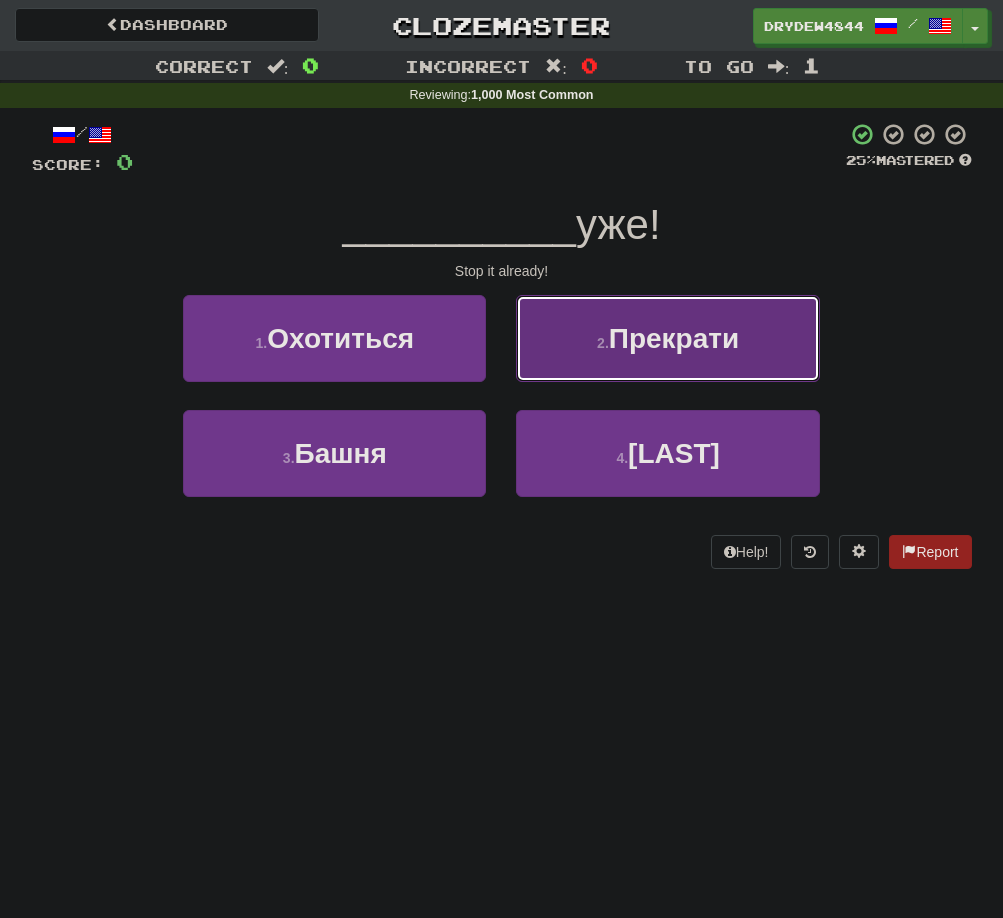 click on "Прекрати" at bounding box center [674, 338] 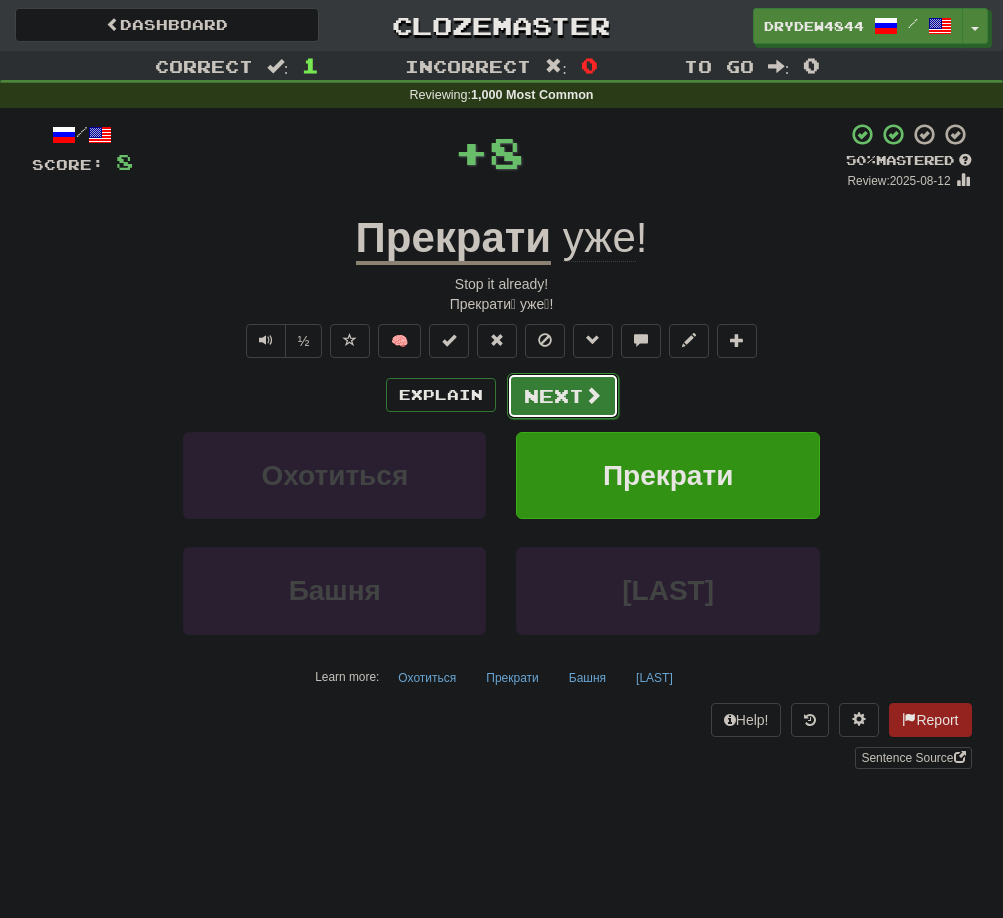 click on "Next" at bounding box center [563, 396] 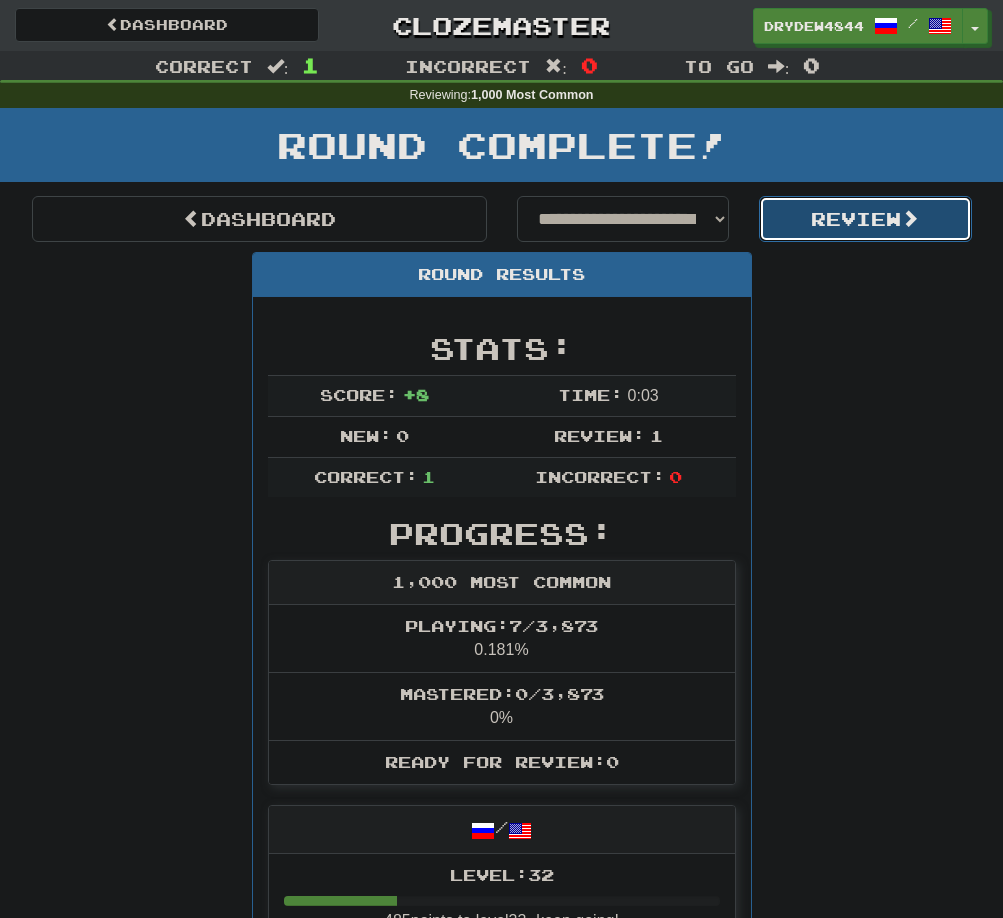 click on "Review" at bounding box center [865, 219] 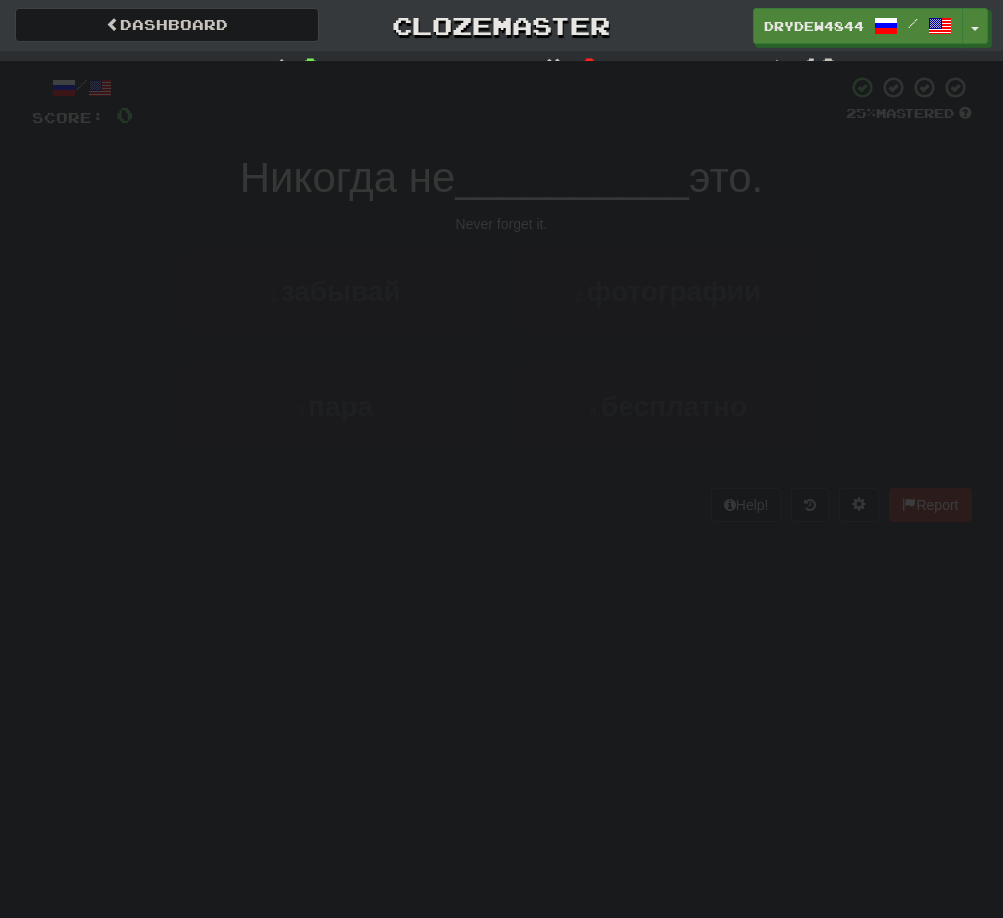 scroll, scrollTop: 0, scrollLeft: 0, axis: both 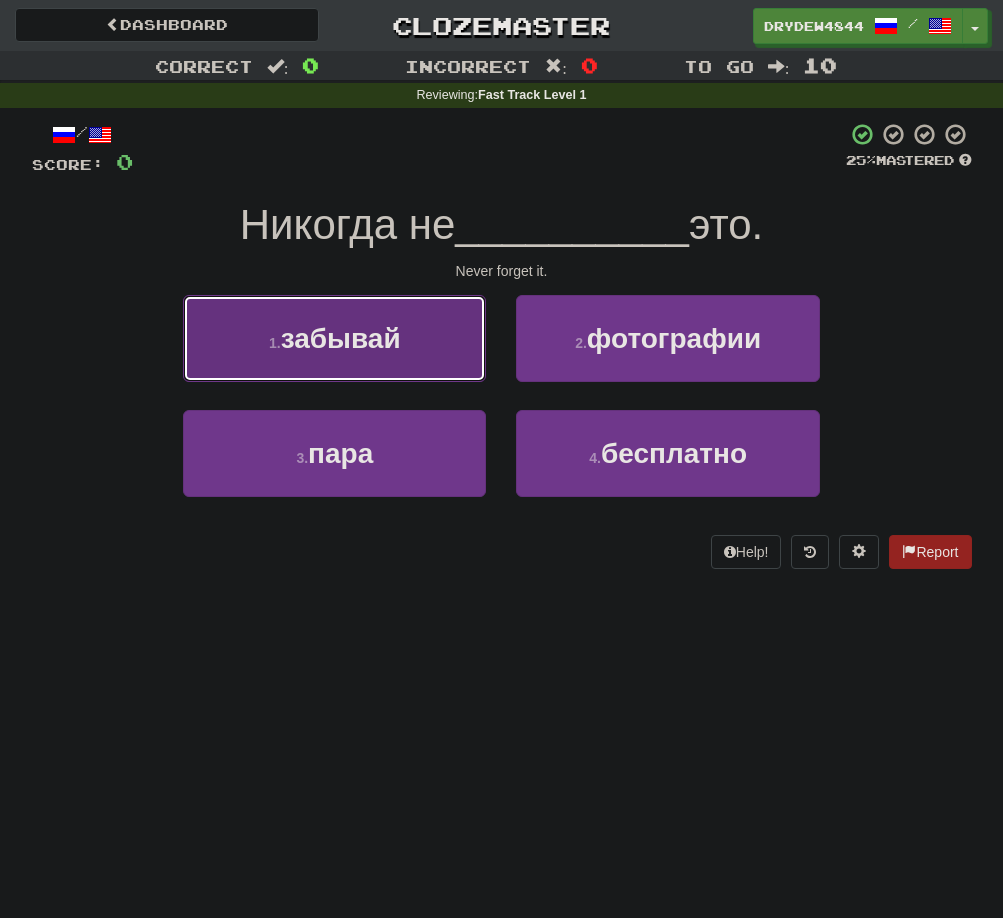 click on "1 .  забывай" at bounding box center (334, 338) 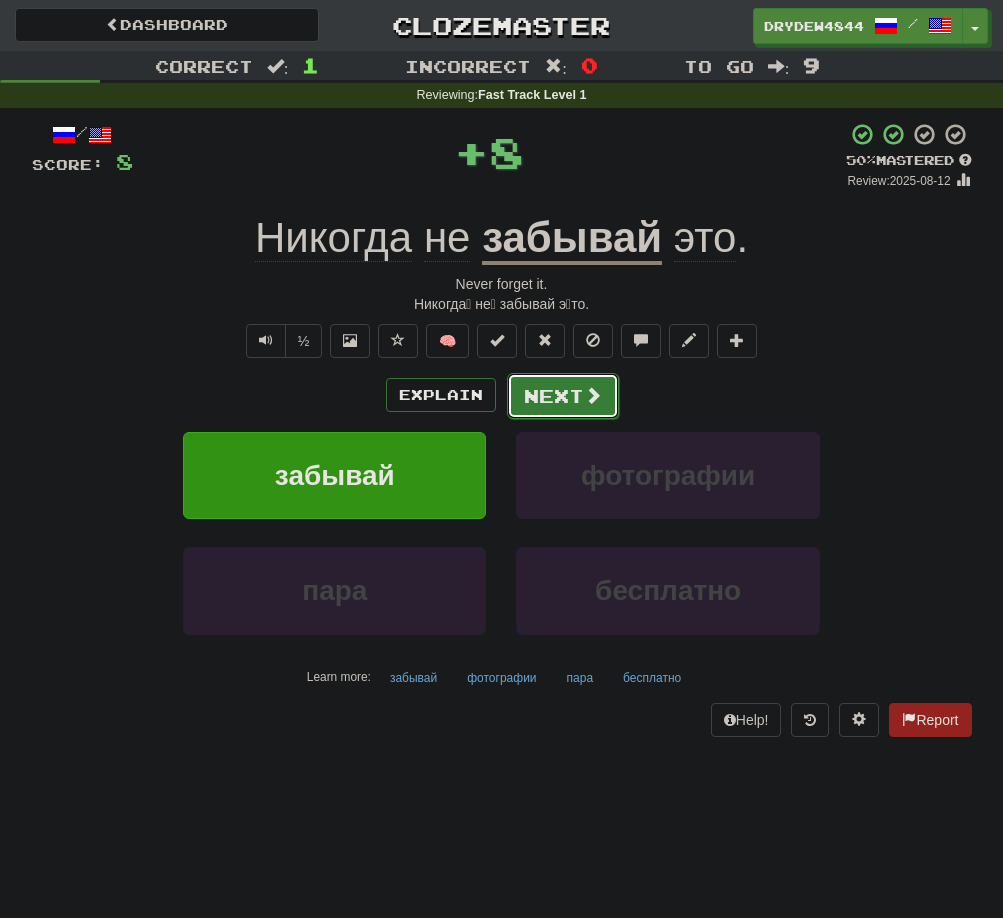 click on "Next" at bounding box center (563, 396) 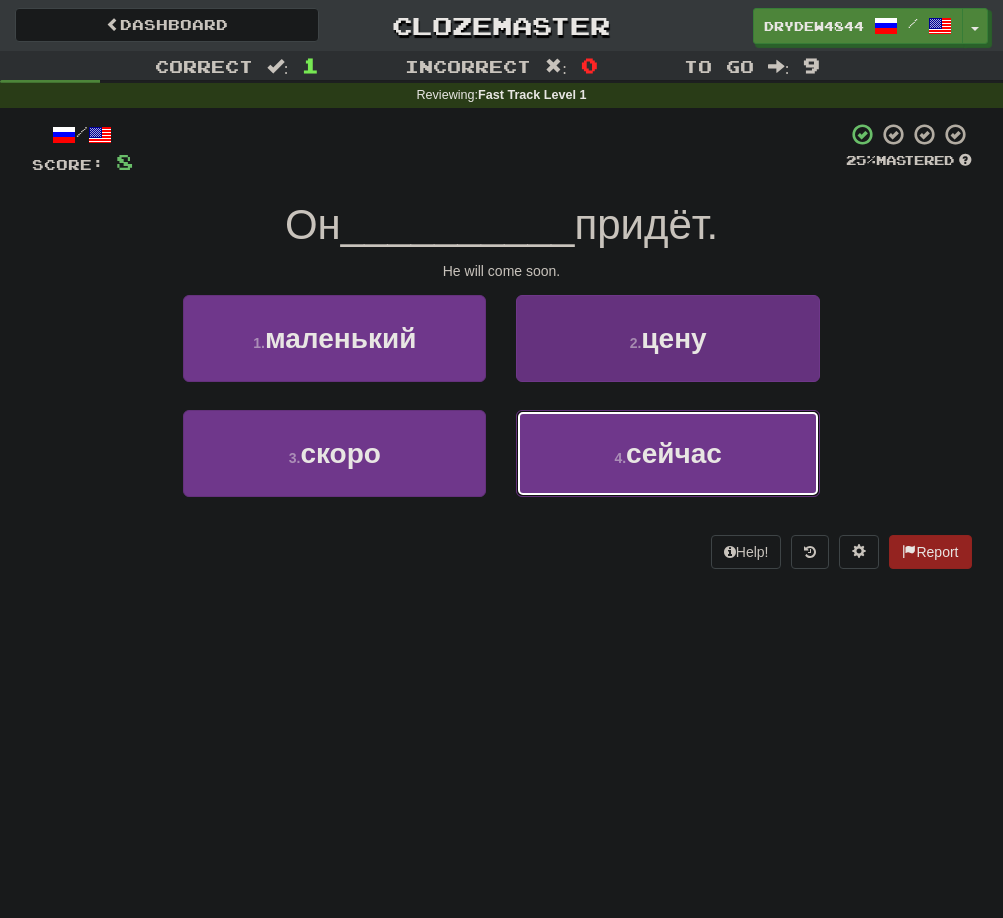 click on "4 .  сейчас" at bounding box center [667, 453] 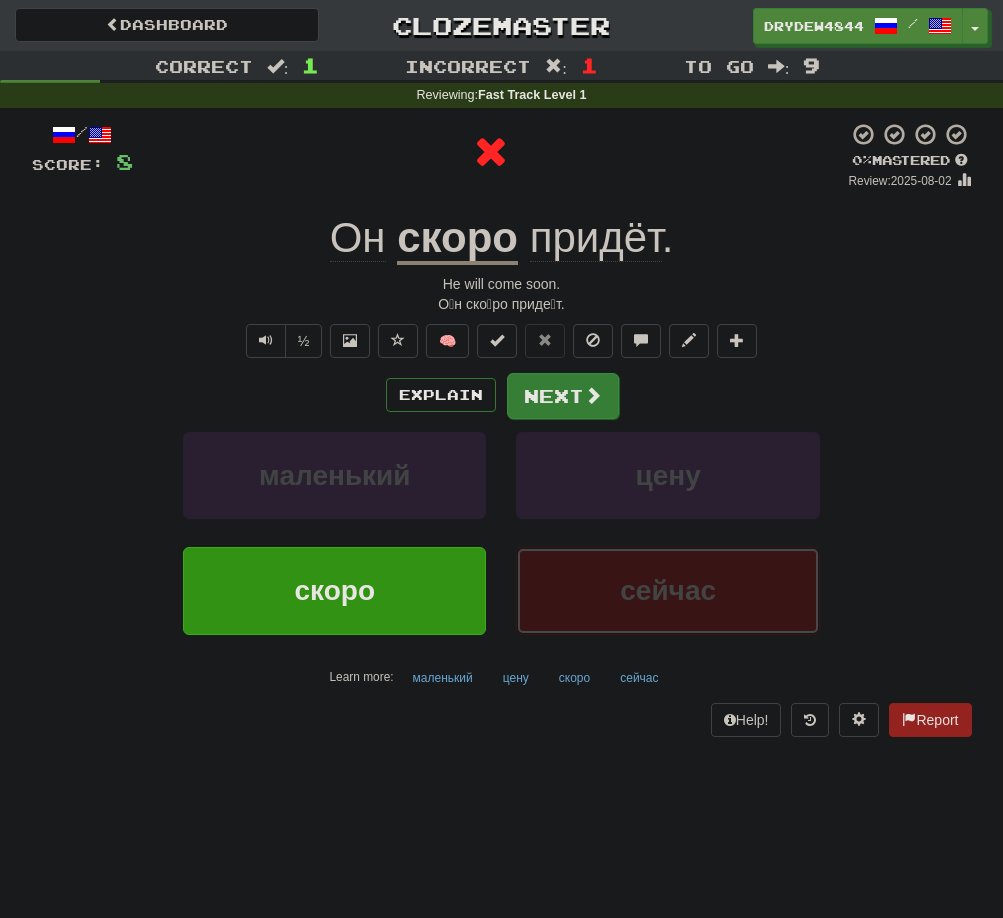click at bounding box center (593, 395) 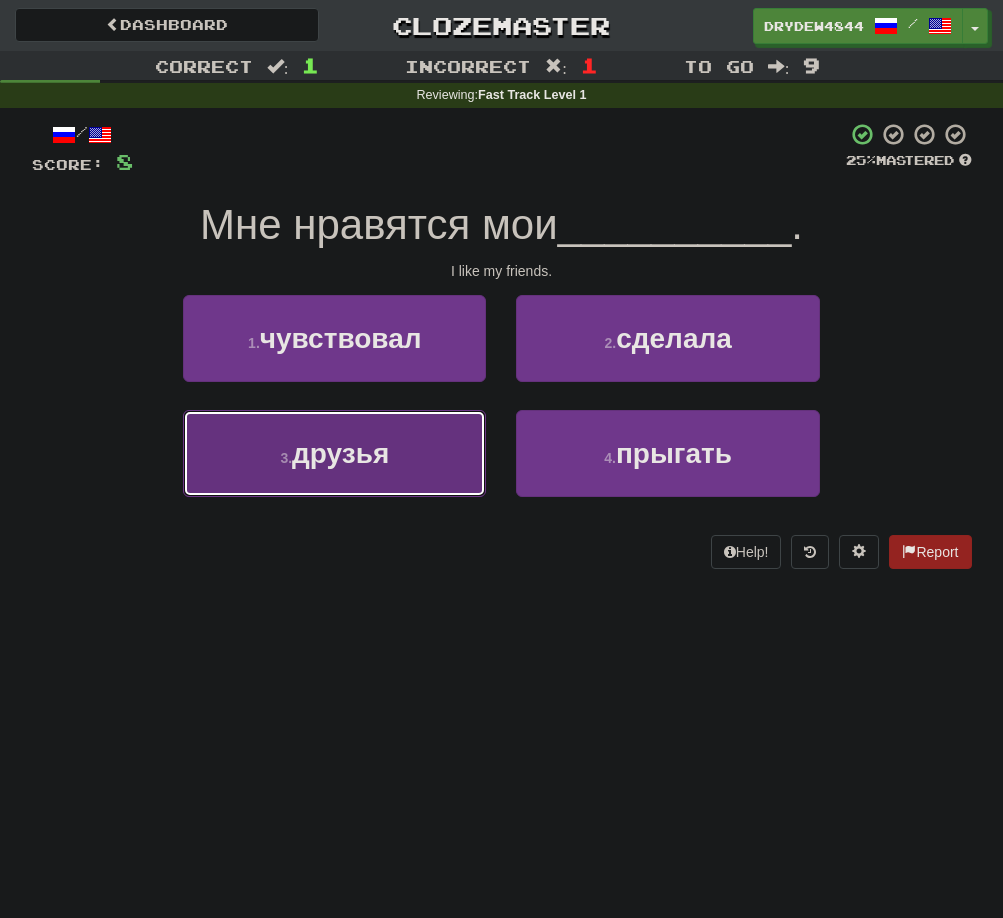 click on "друзья" at bounding box center [340, 453] 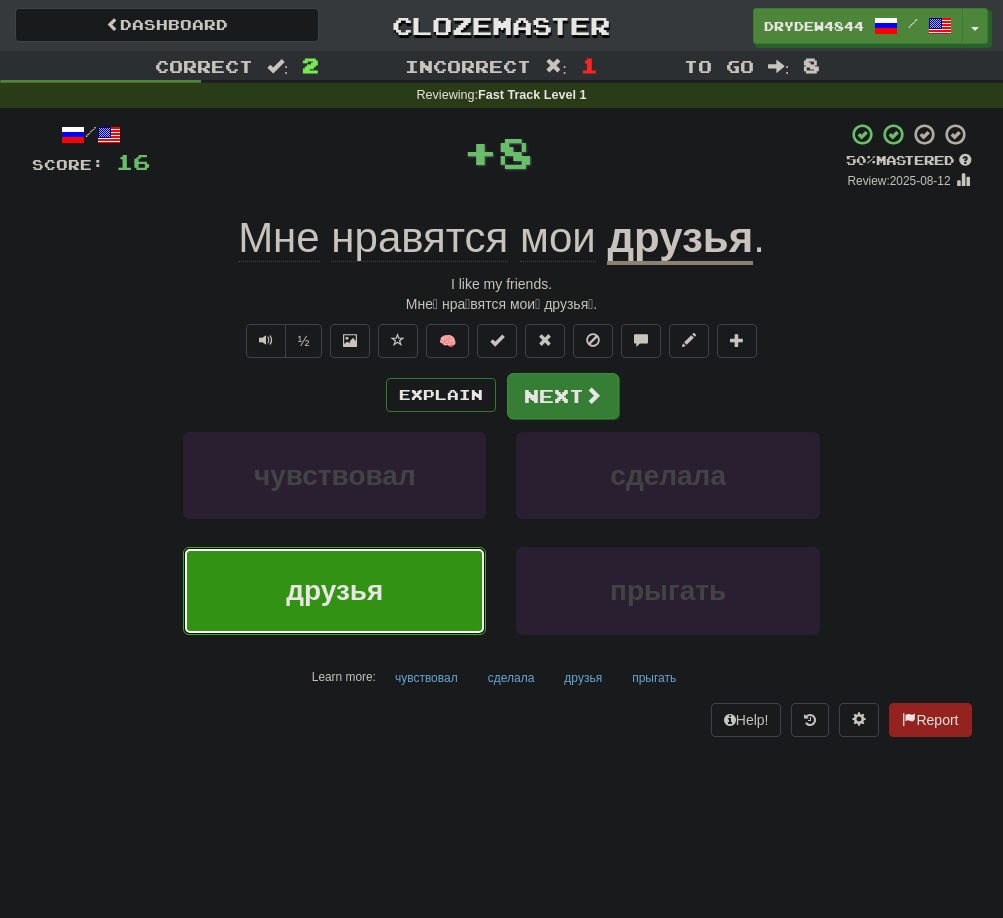click at bounding box center [593, 395] 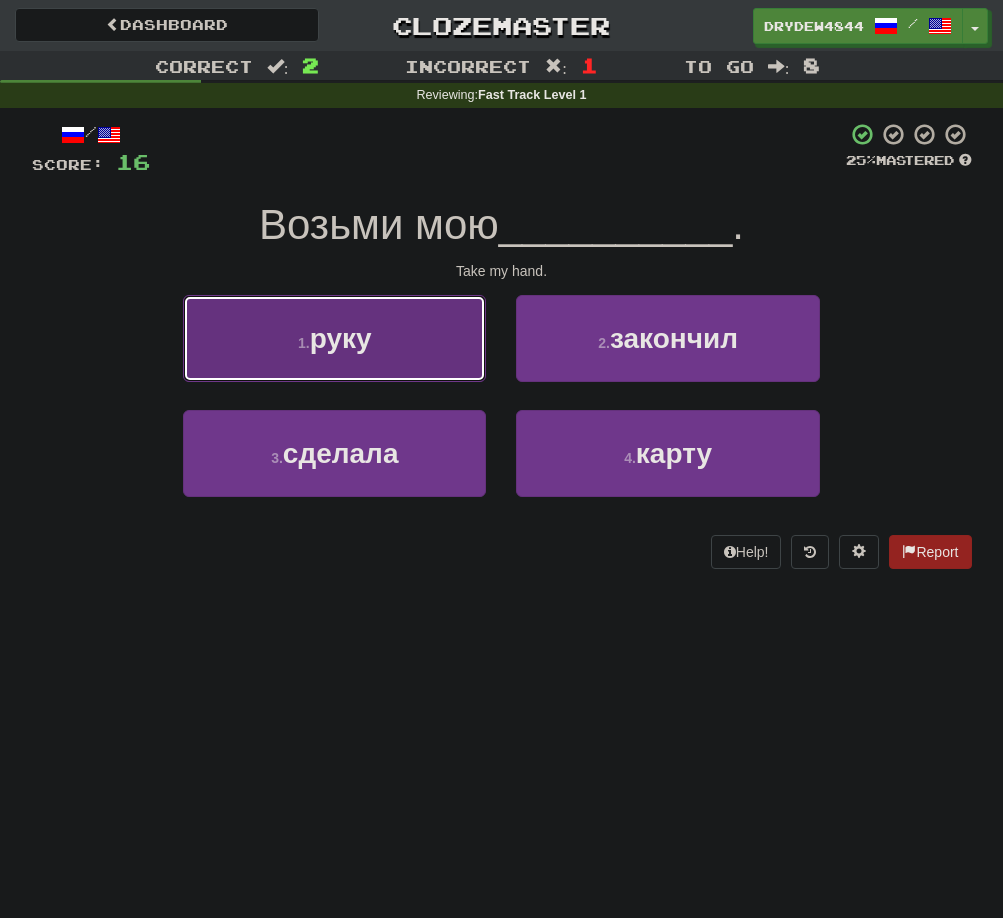 click on "1 .  руку" at bounding box center (334, 338) 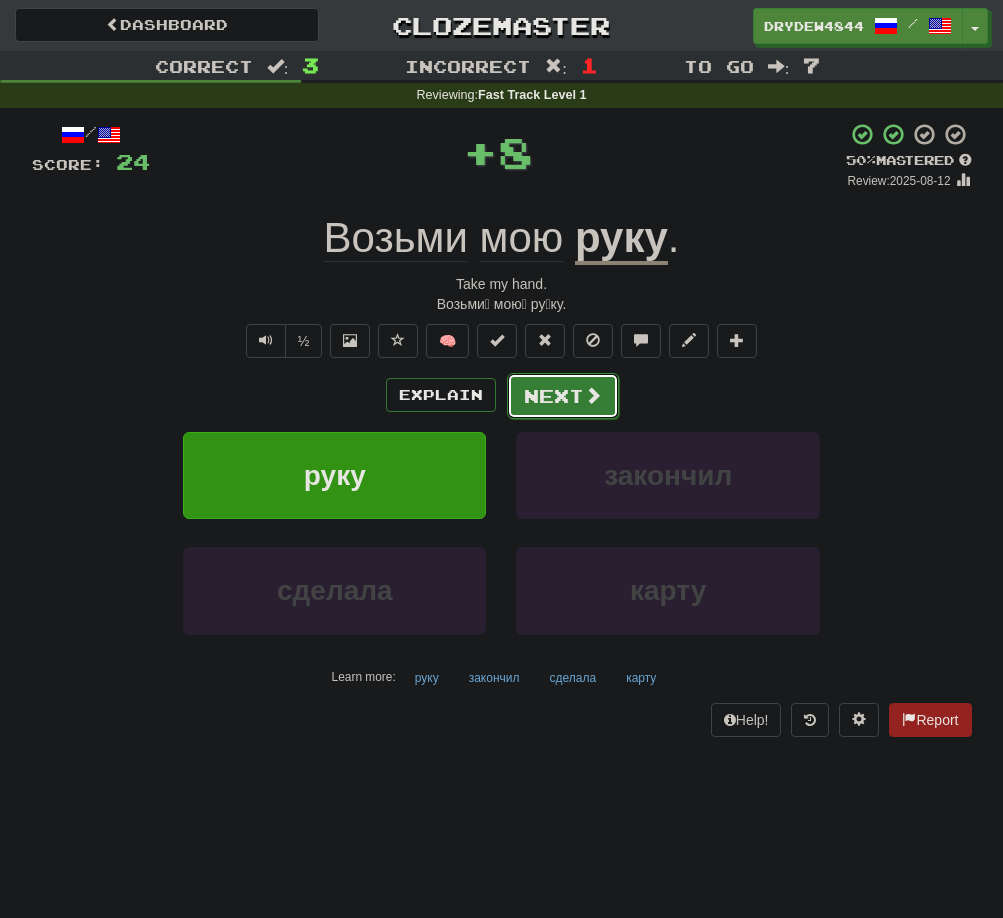click on "Next" at bounding box center (563, 396) 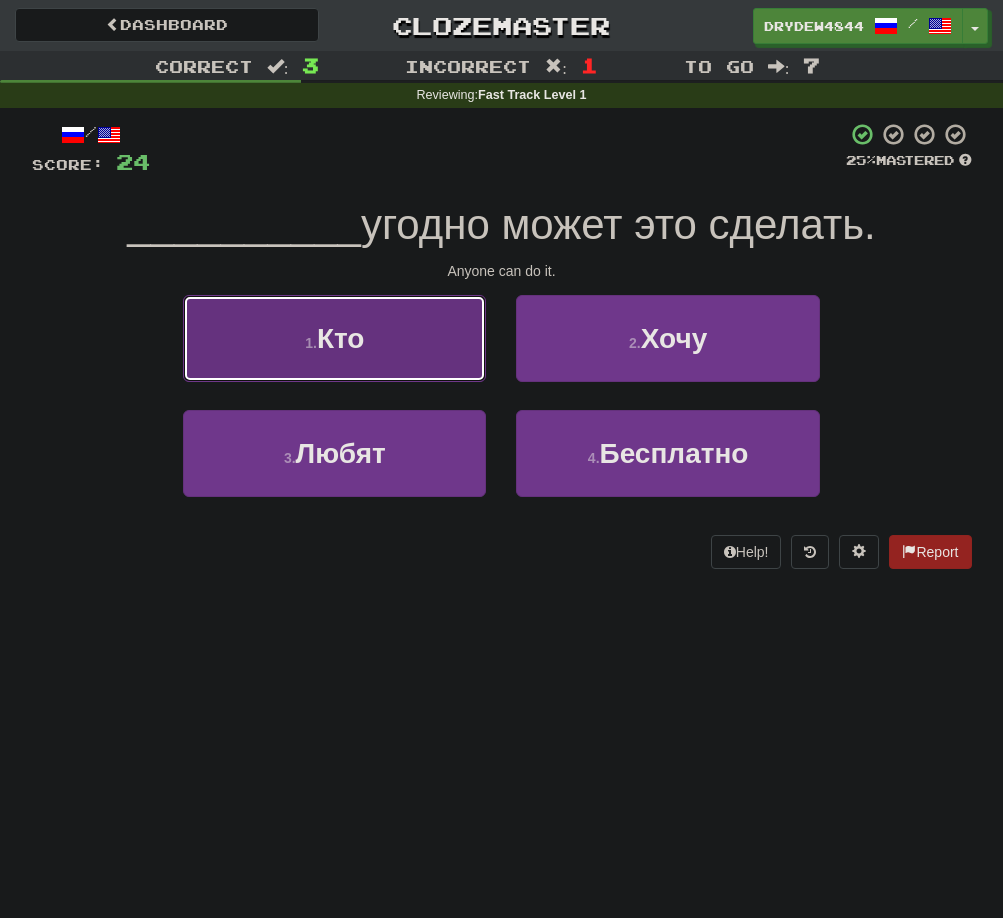 click on "1 .  Кто" at bounding box center (334, 338) 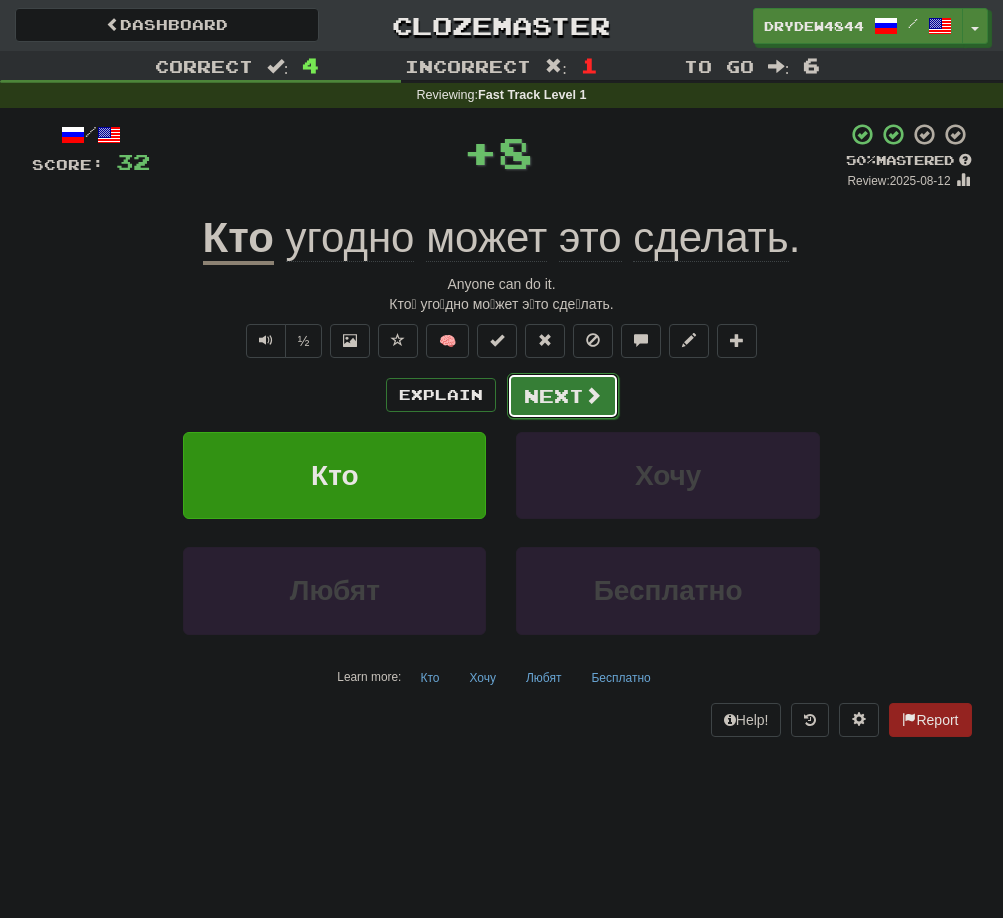 click on "Next" at bounding box center (563, 396) 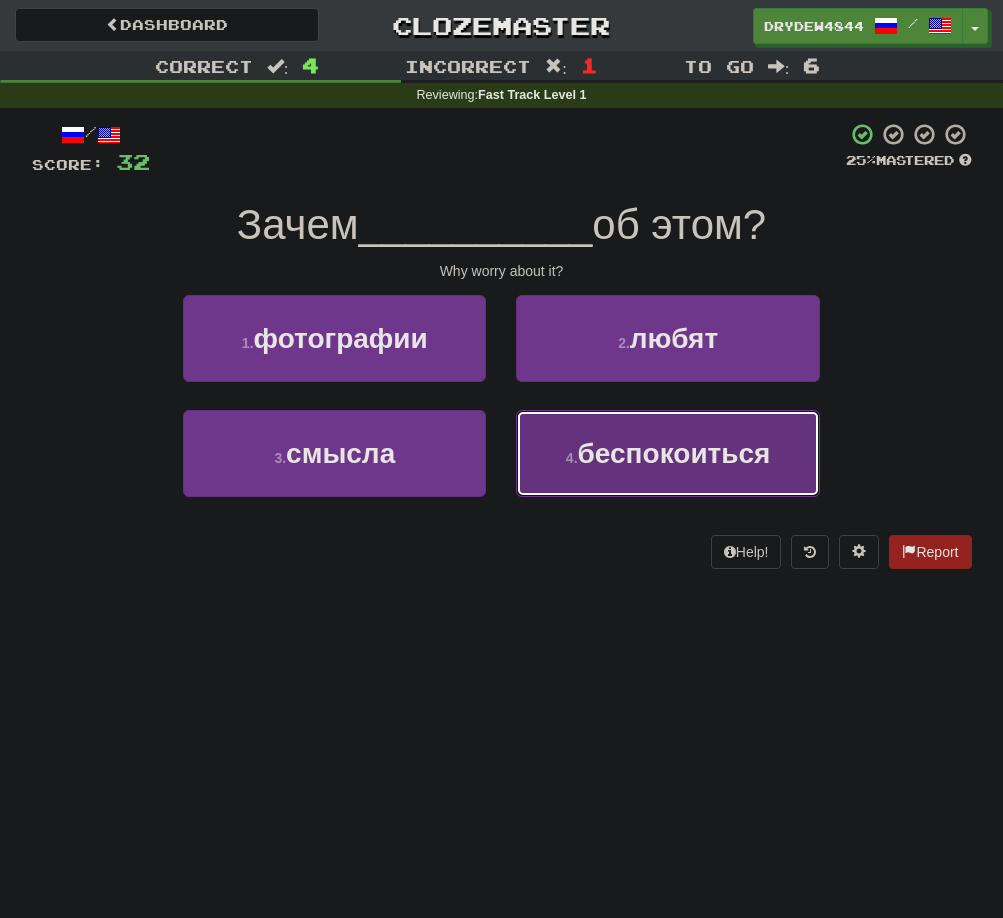 click on "беспокоиться" at bounding box center [674, 453] 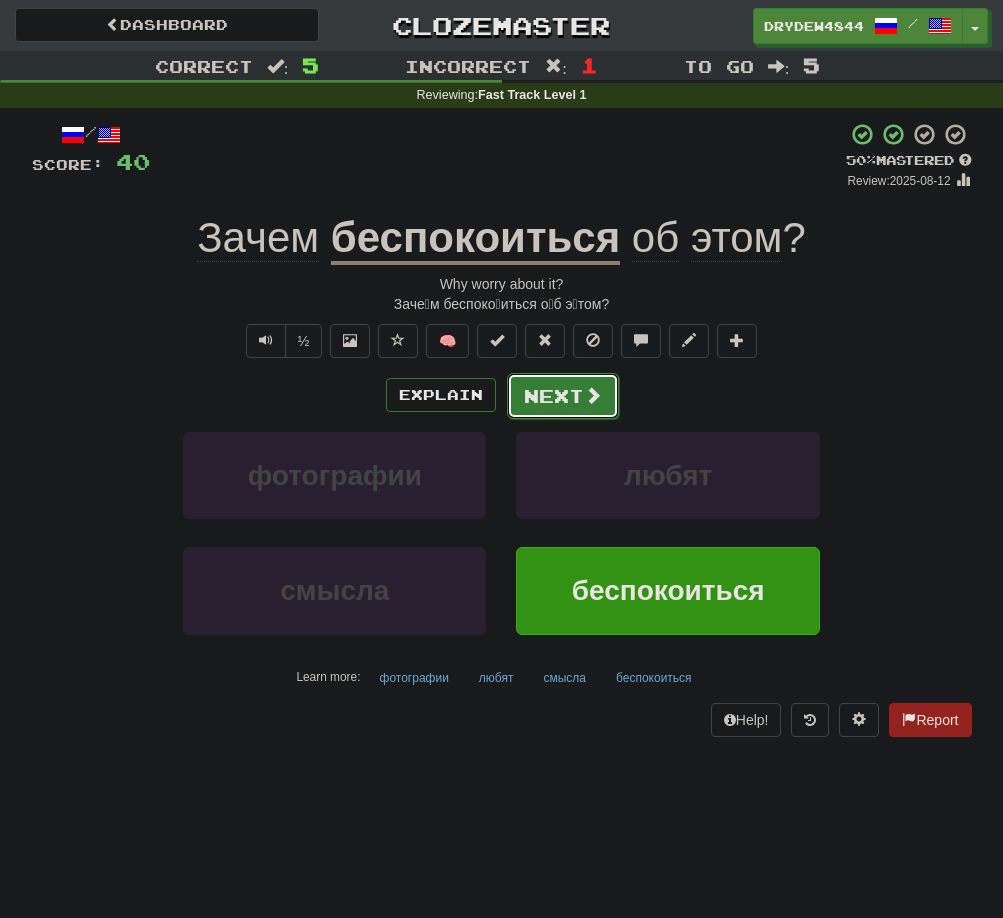 click on "Next" at bounding box center [563, 396] 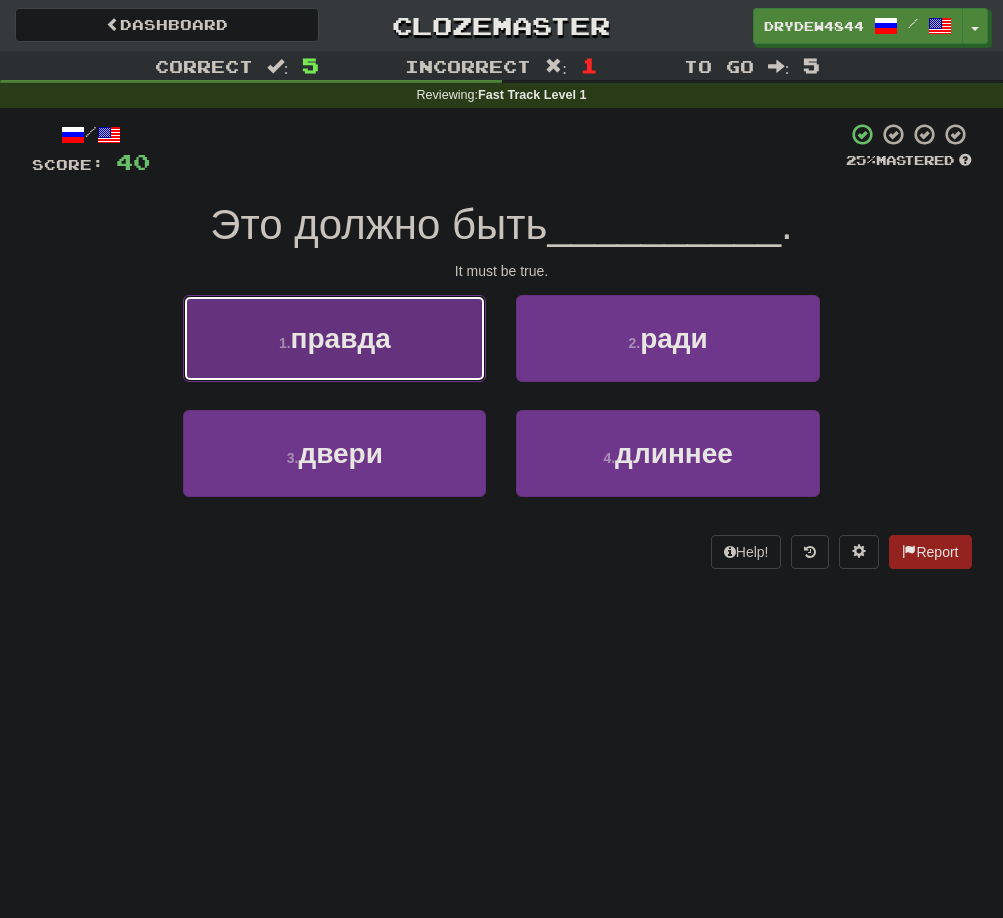 click on "1 .  правда" at bounding box center (334, 338) 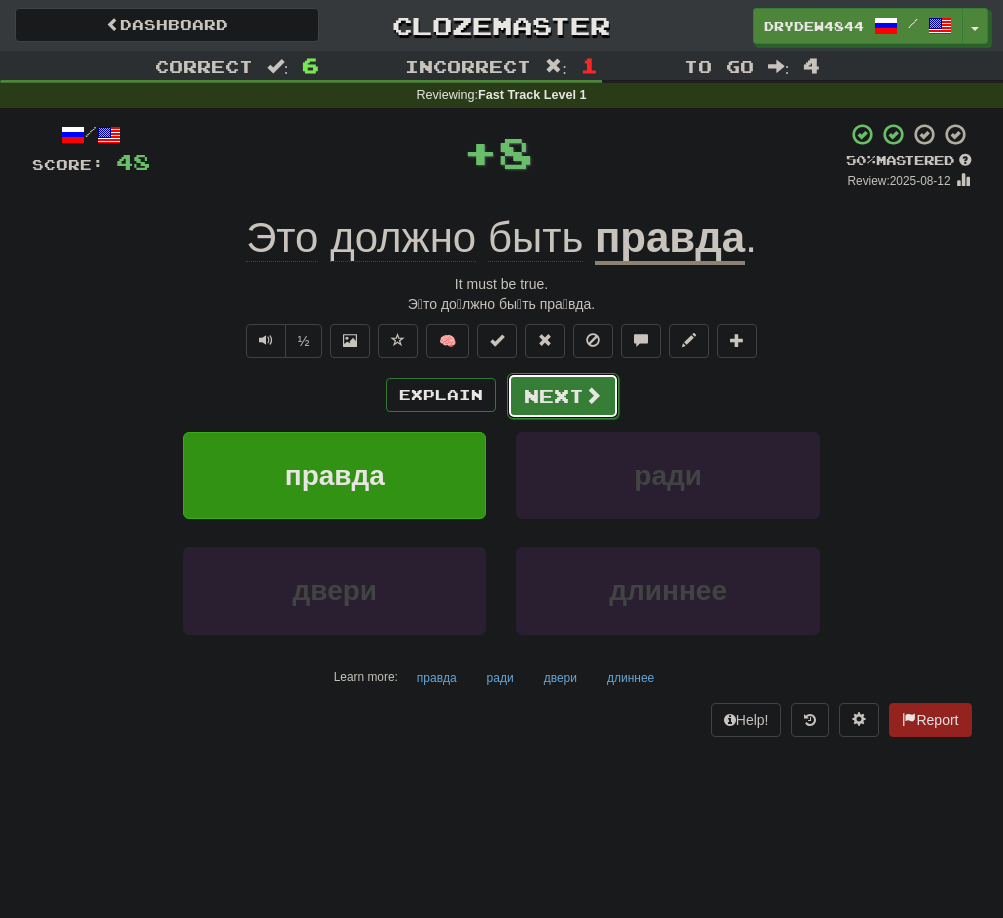 click on "Next" at bounding box center (563, 396) 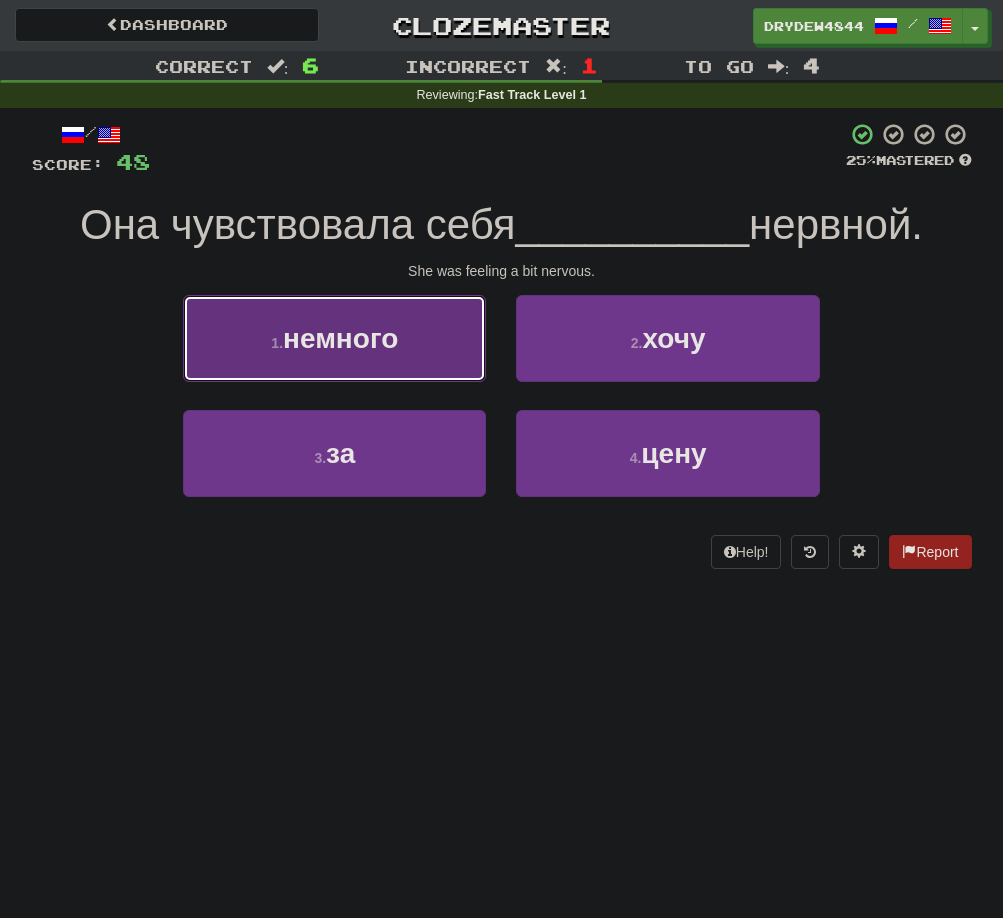 click on "немного" at bounding box center (340, 338) 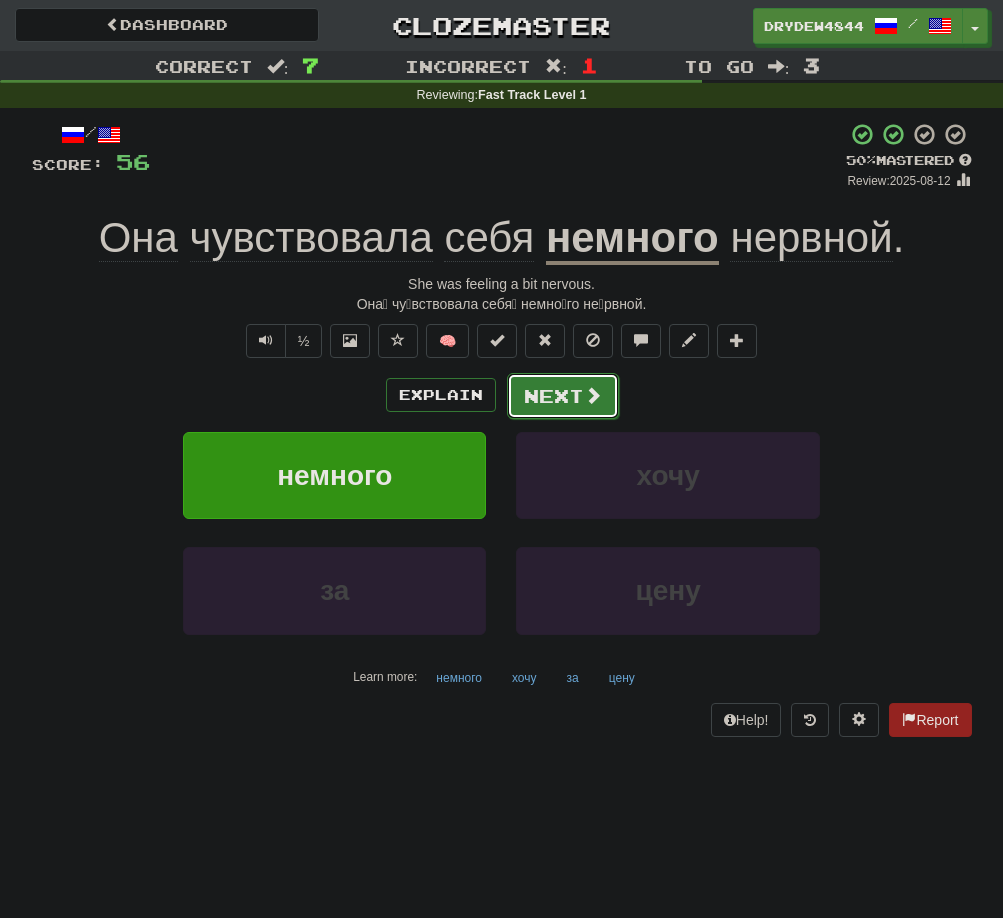 click on "Next" at bounding box center [563, 396] 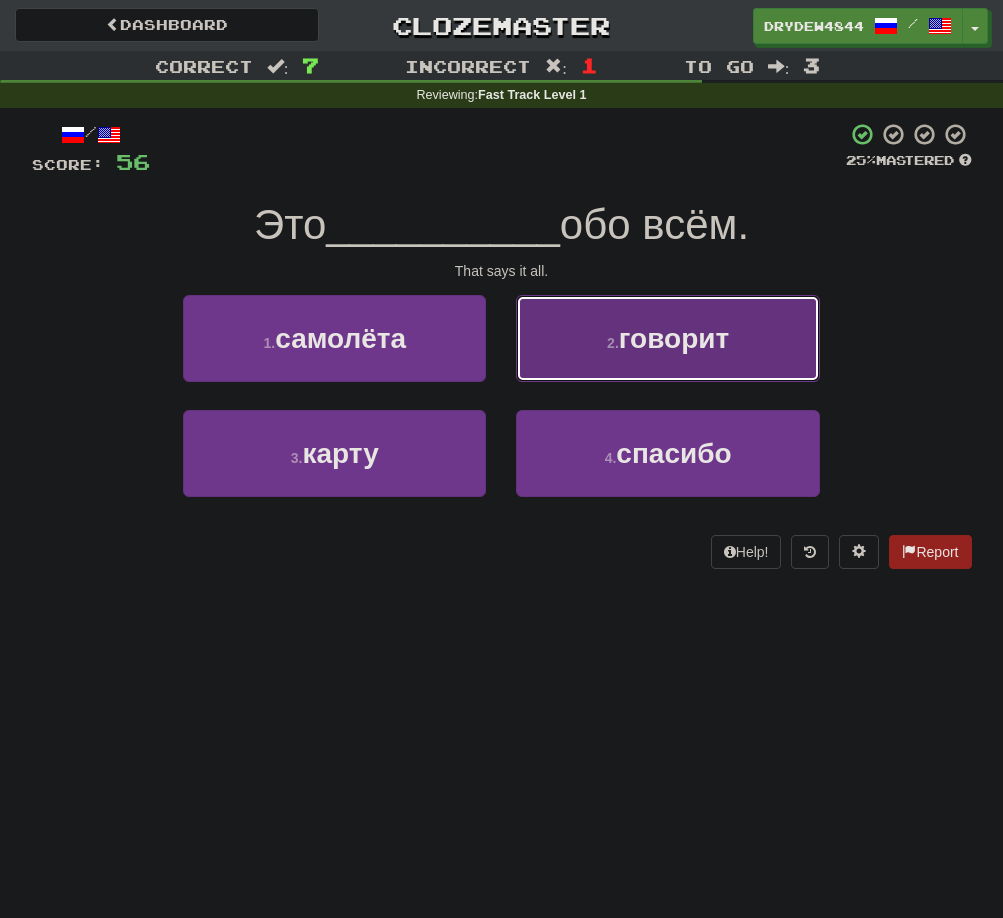 click on "2 .  говорит" at bounding box center (667, 338) 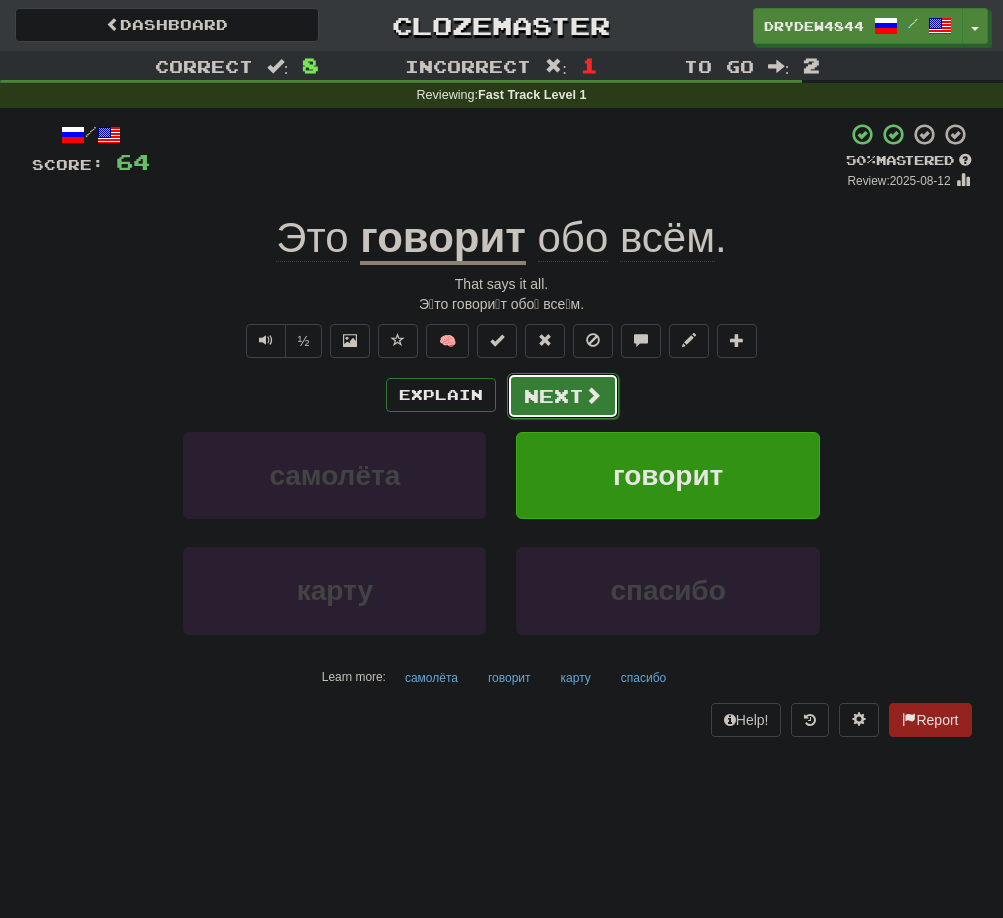 click on "Next" at bounding box center (563, 396) 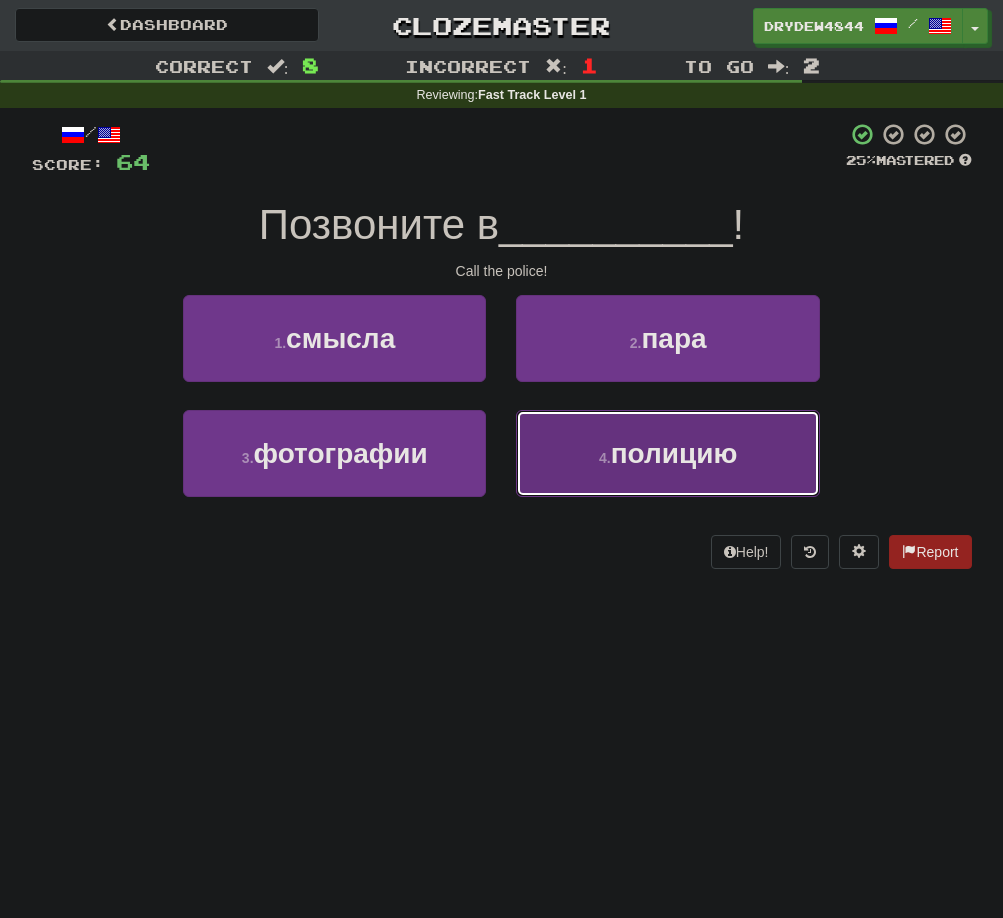 click on "4 .  полицию" at bounding box center (667, 453) 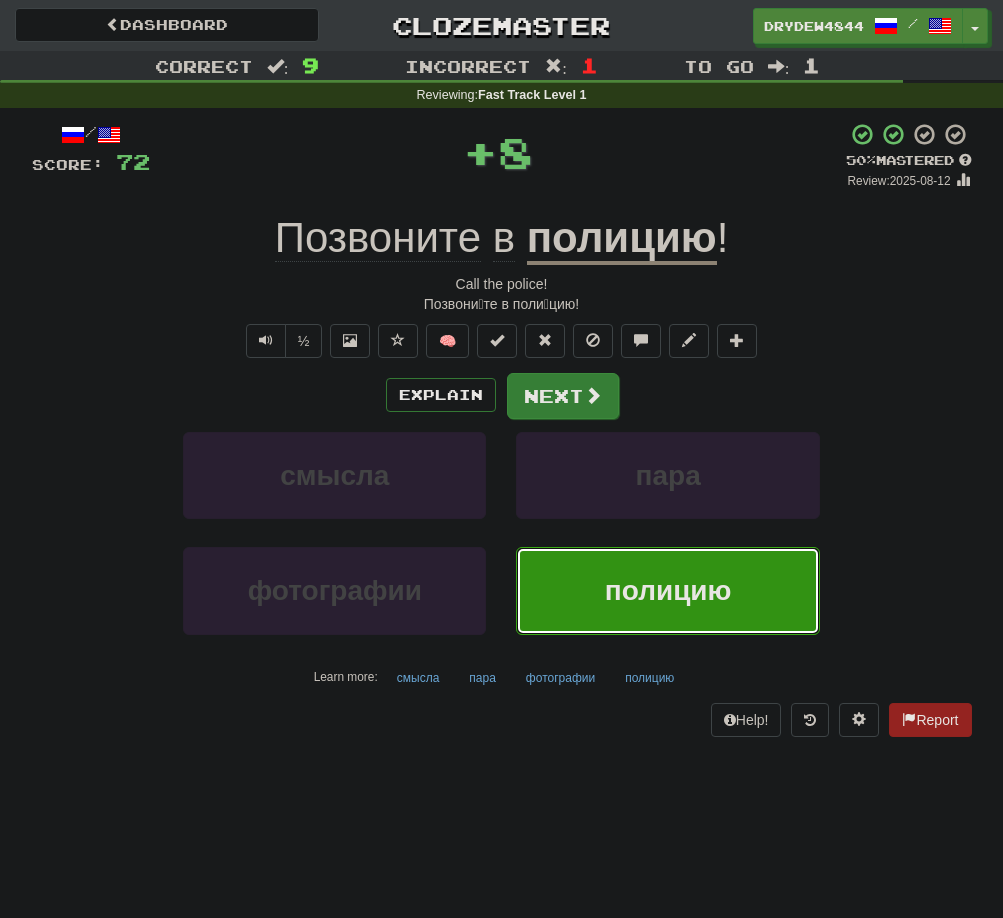 click at bounding box center [593, 395] 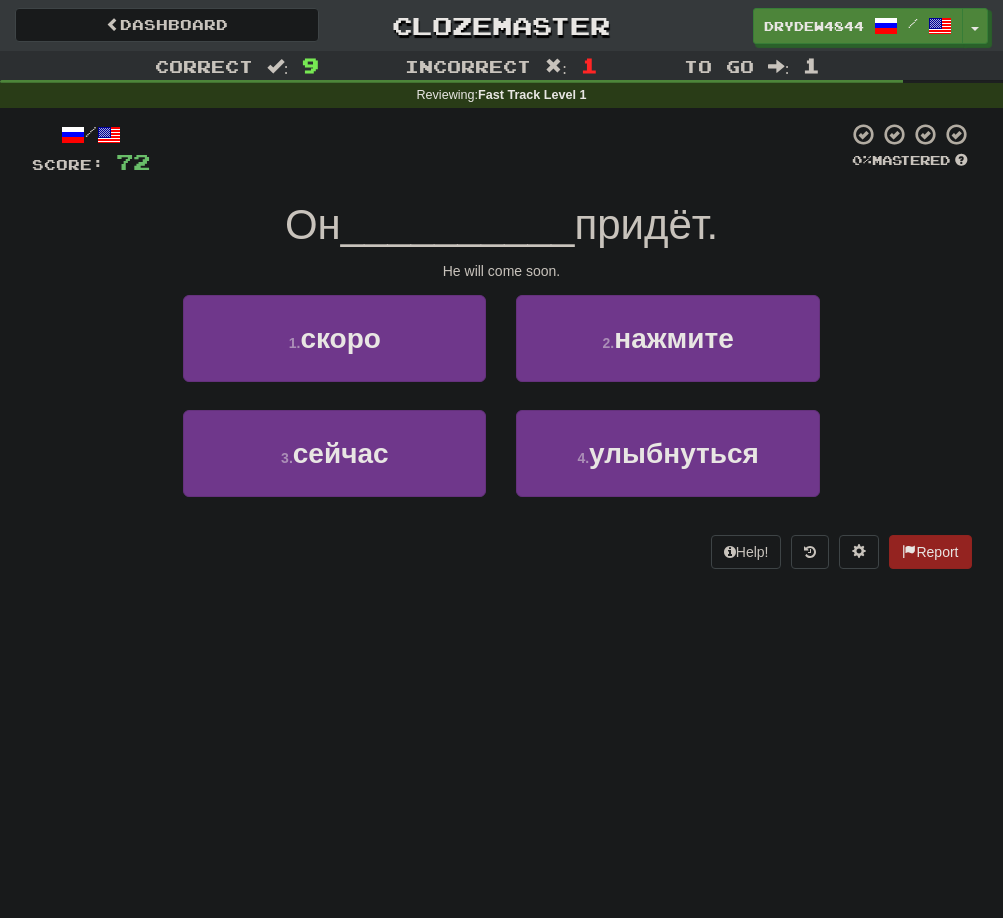 click on "1 .  скоро" at bounding box center [334, 352] 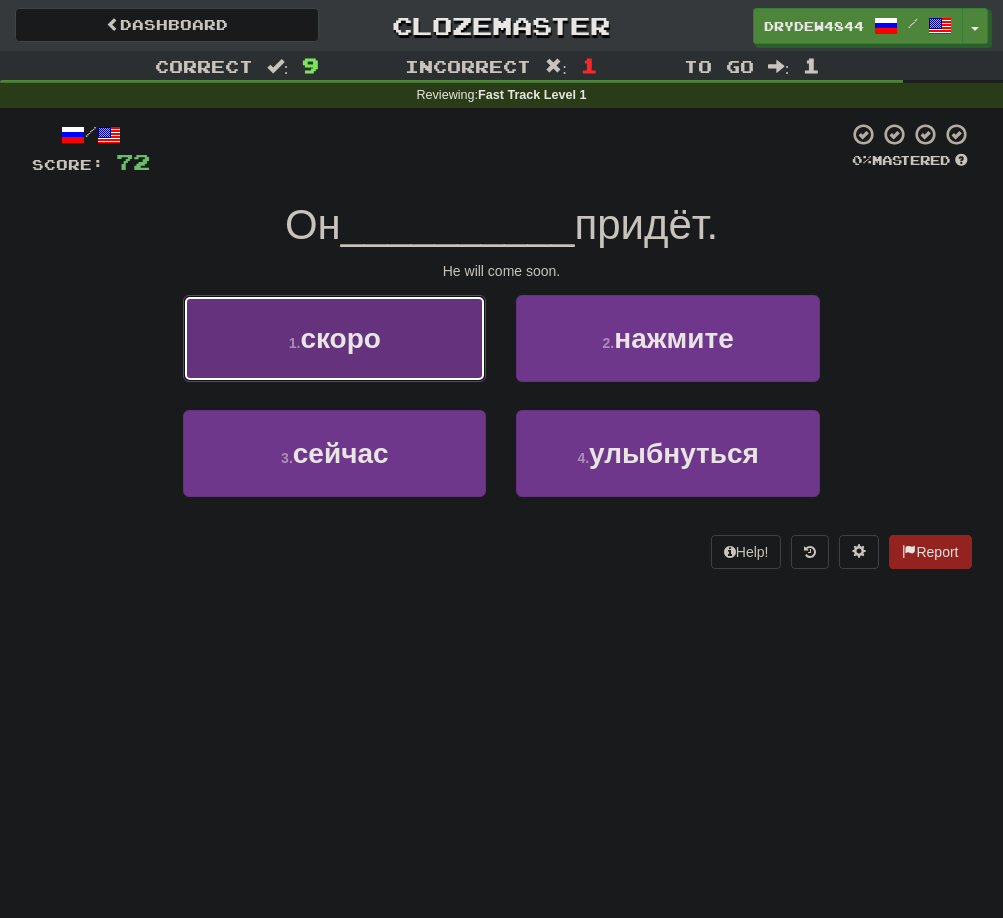click on "1 .  скоро" at bounding box center (334, 338) 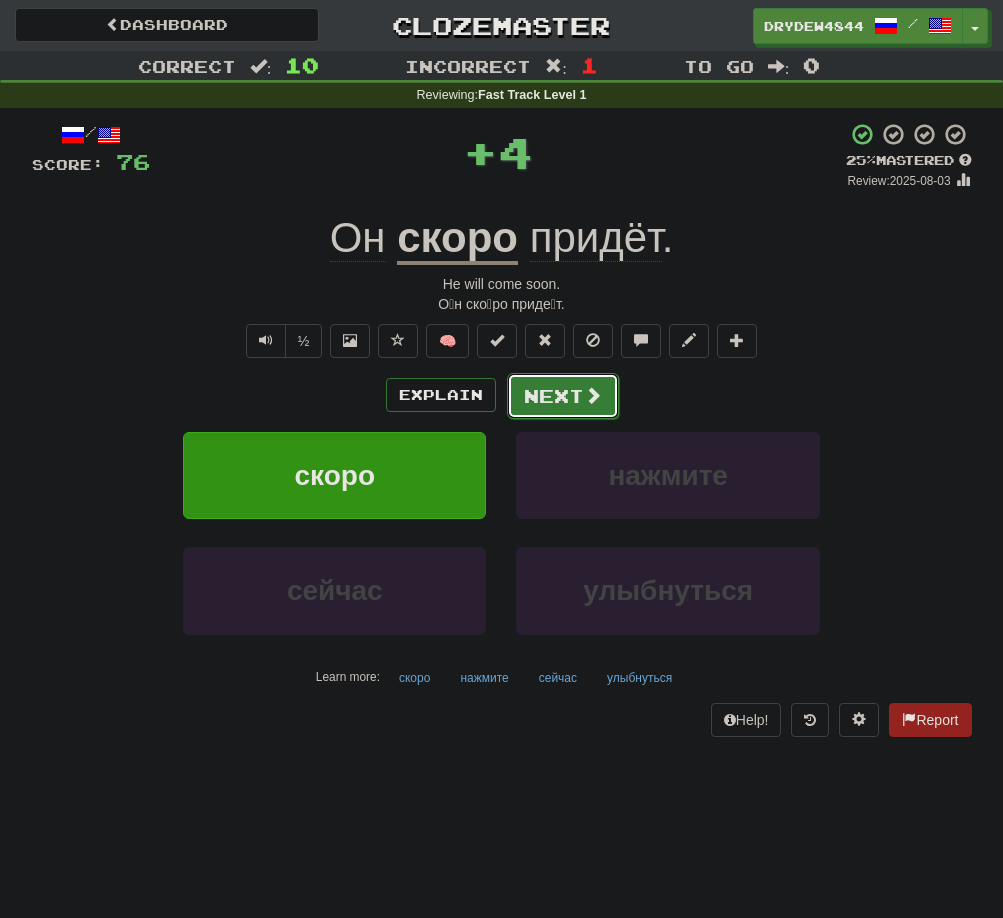 click on "Next" at bounding box center [563, 396] 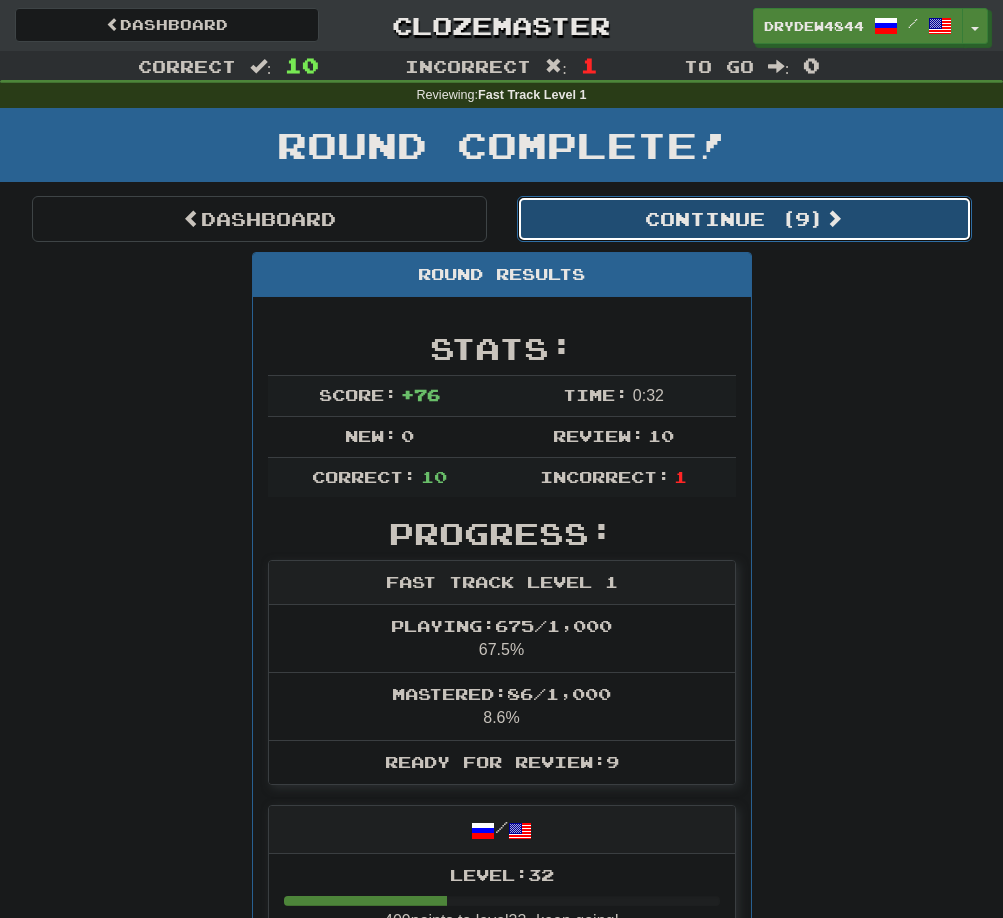 click on "Continue ( 9 )" at bounding box center [744, 219] 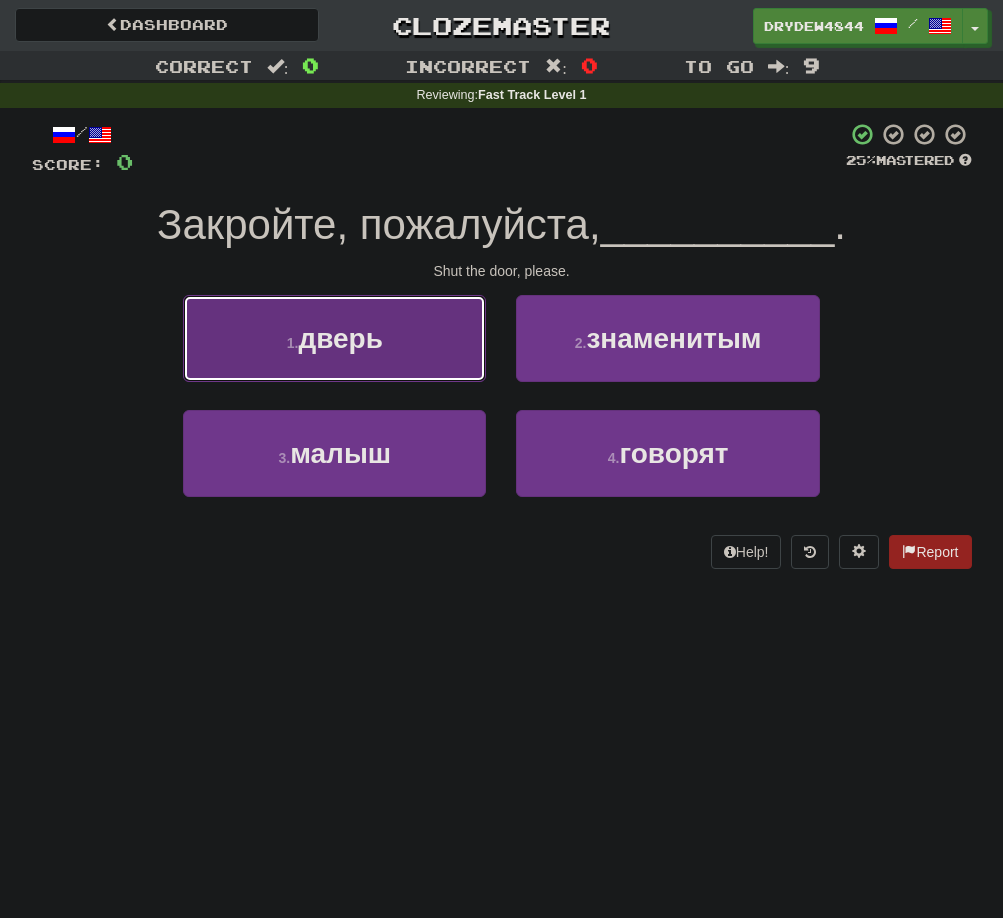 click on "1 .  дверь" at bounding box center [334, 338] 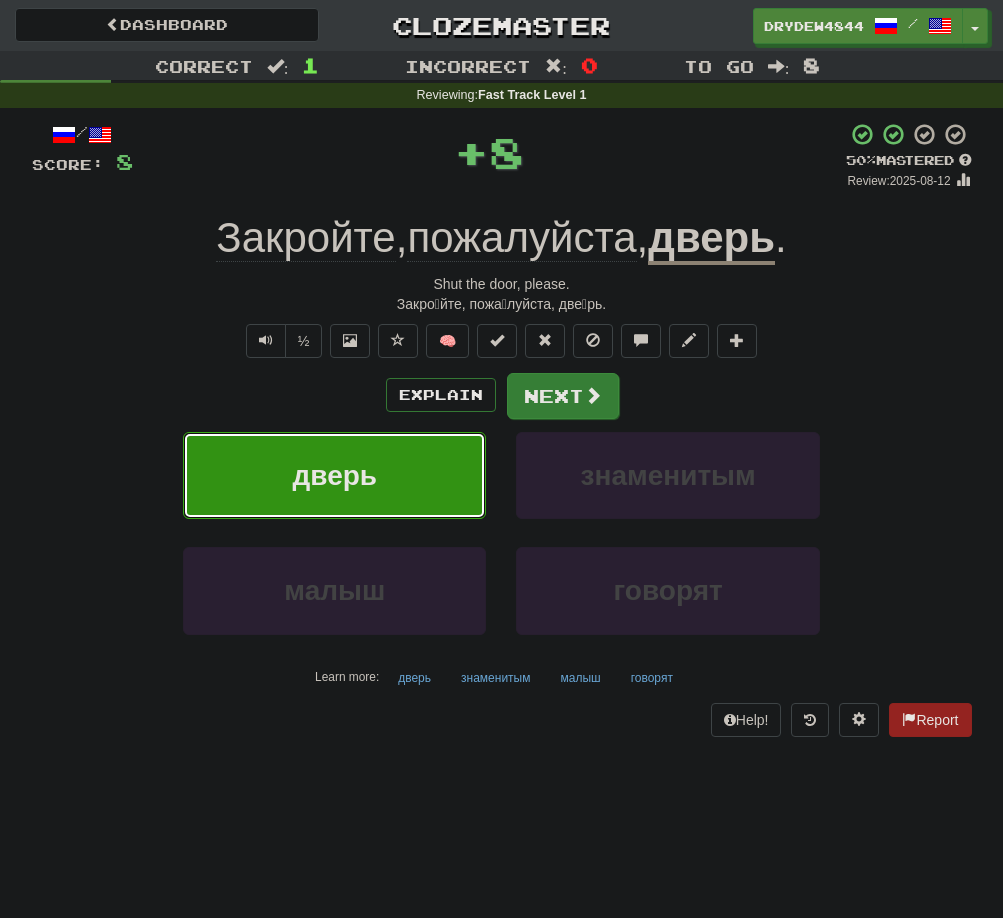 click at bounding box center [593, 395] 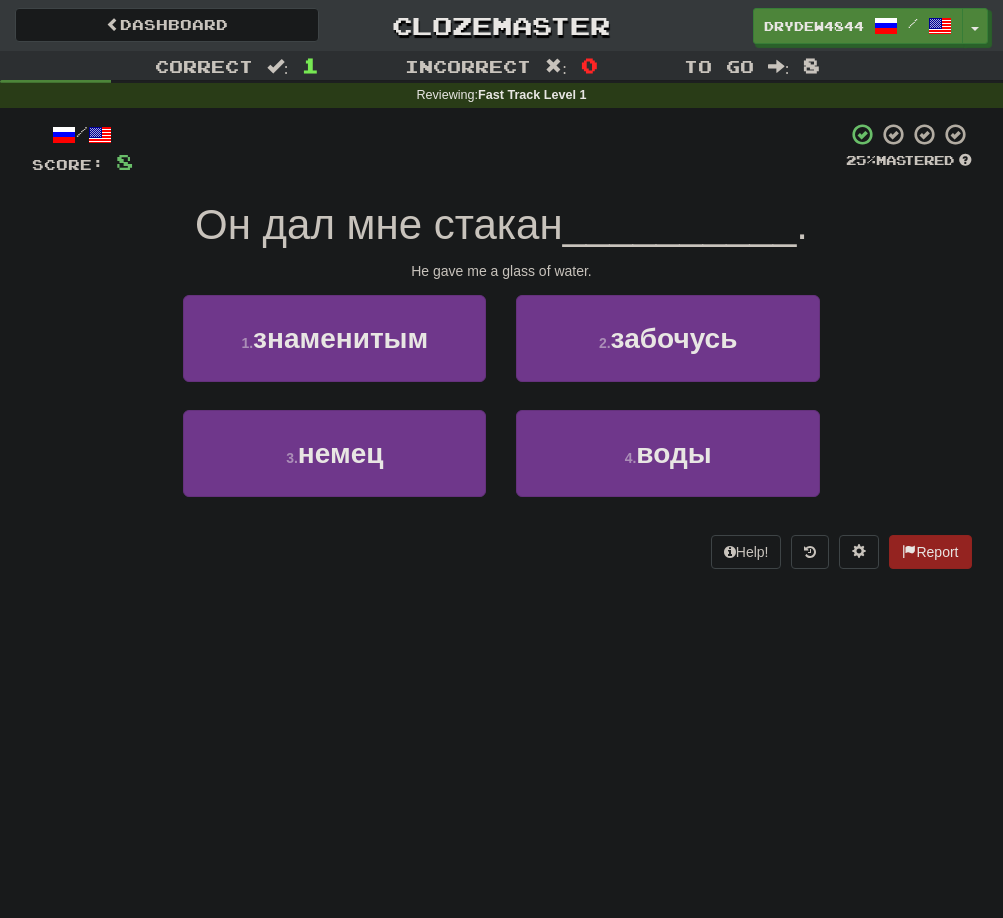 click on "4 .  воды" at bounding box center [667, 467] 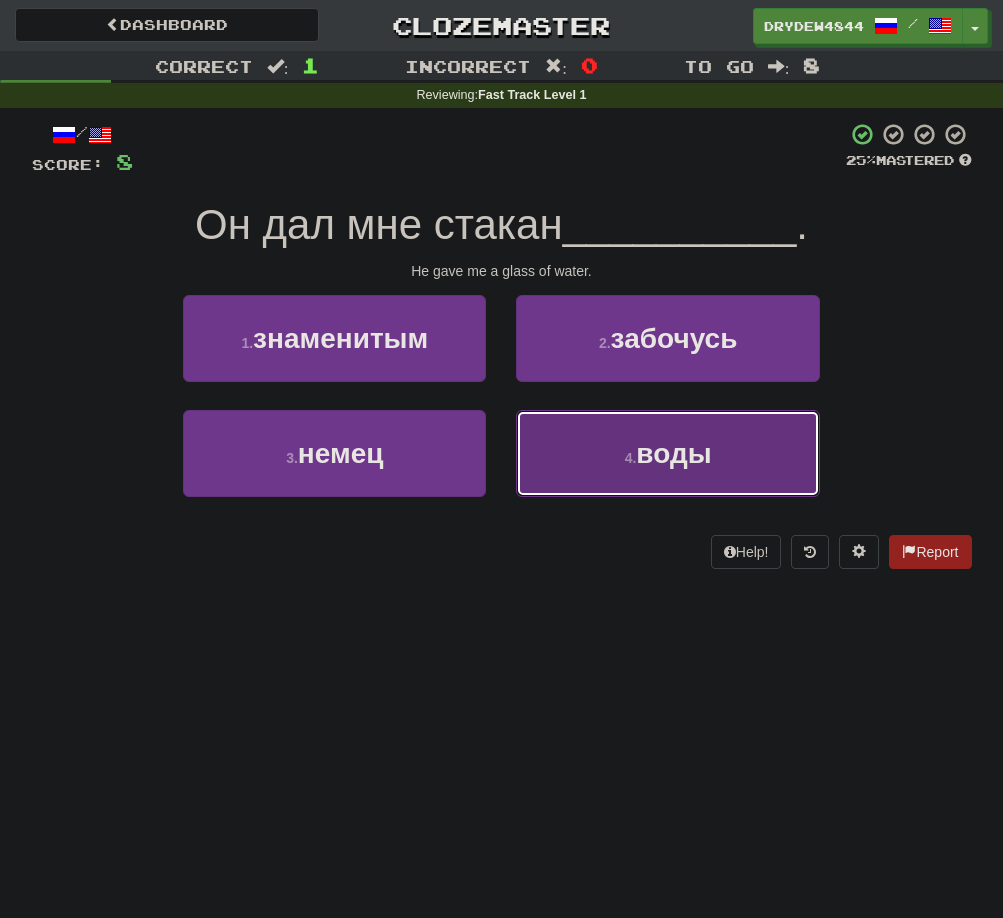 click on "4 .  воды" at bounding box center (667, 453) 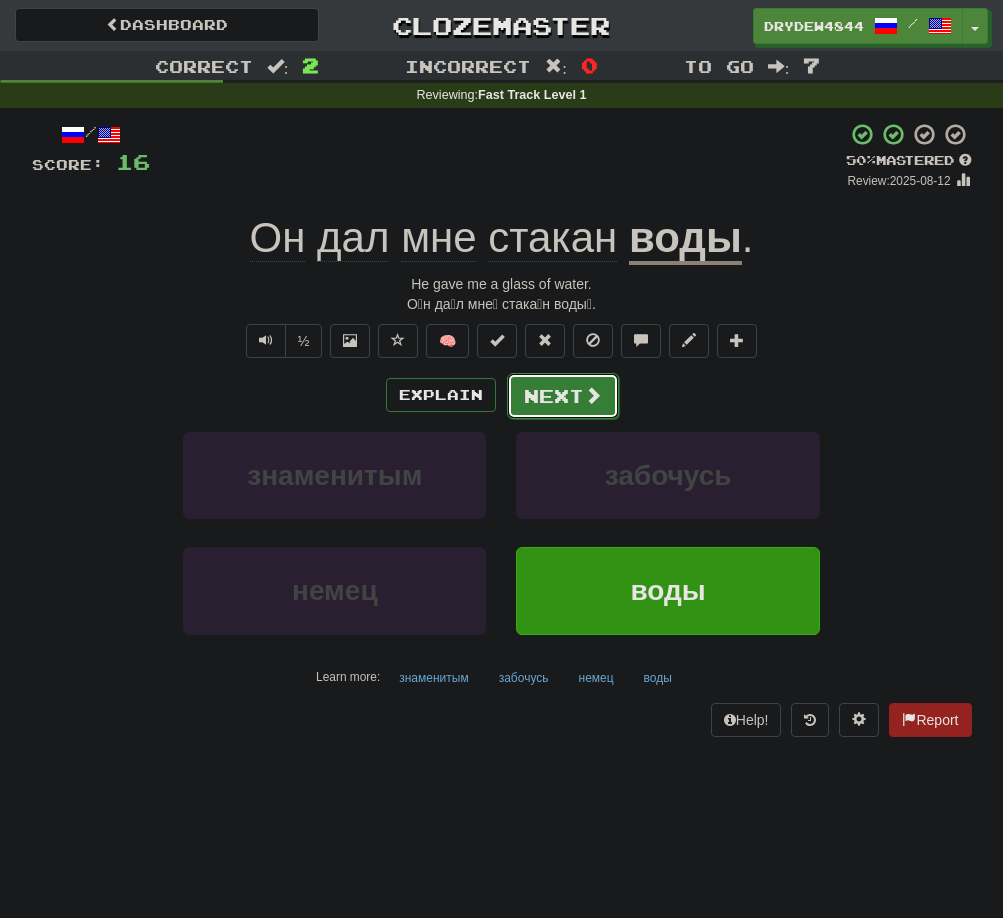 click on "Next" at bounding box center (563, 396) 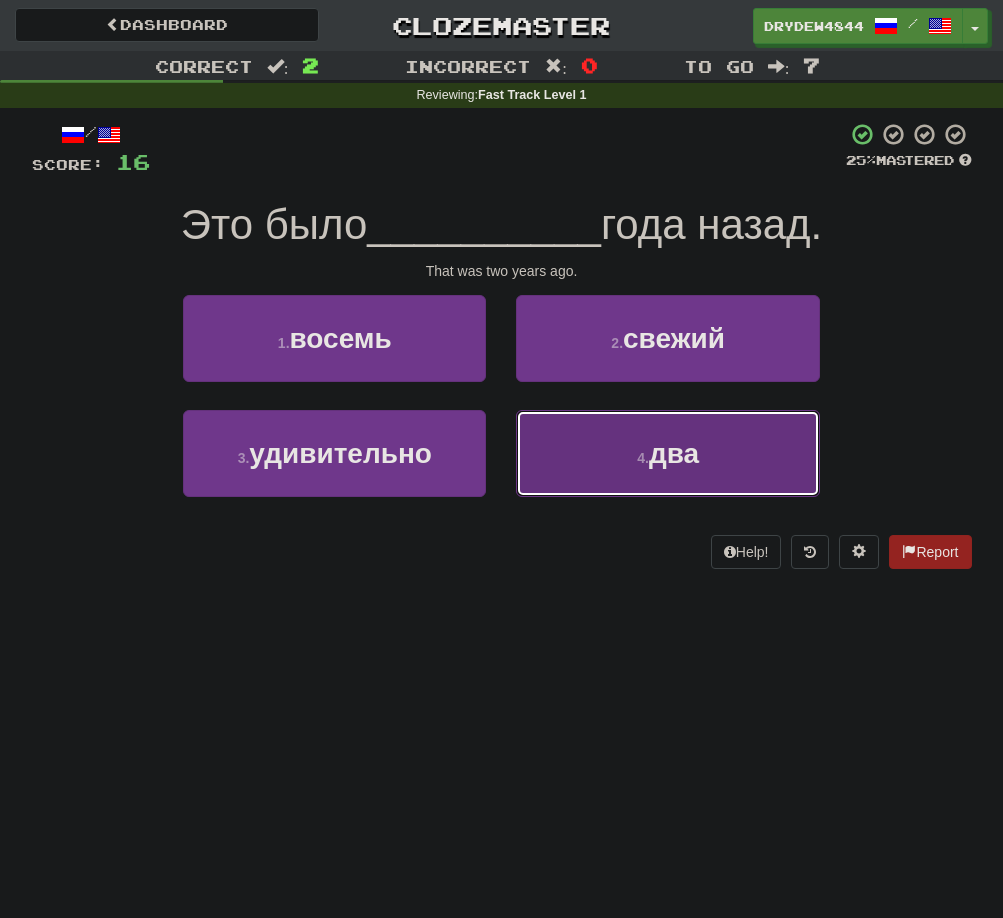 click on "4 .  два" at bounding box center [667, 453] 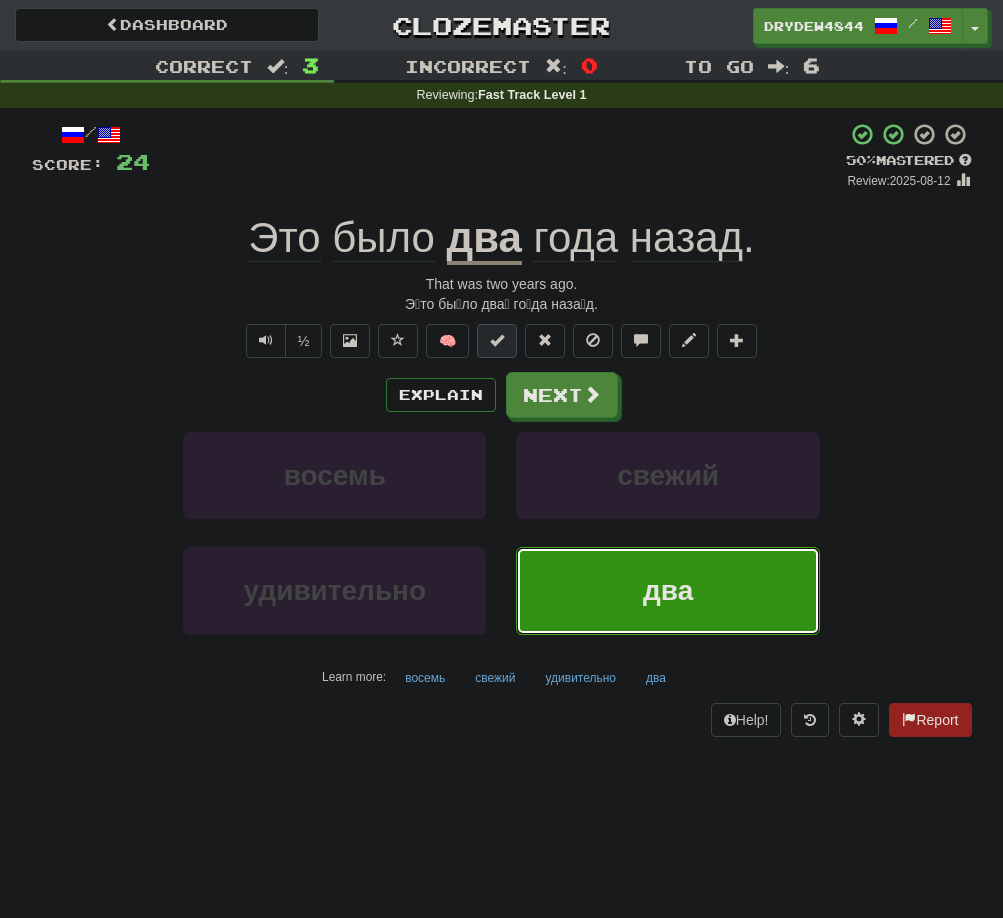click at bounding box center (497, 340) 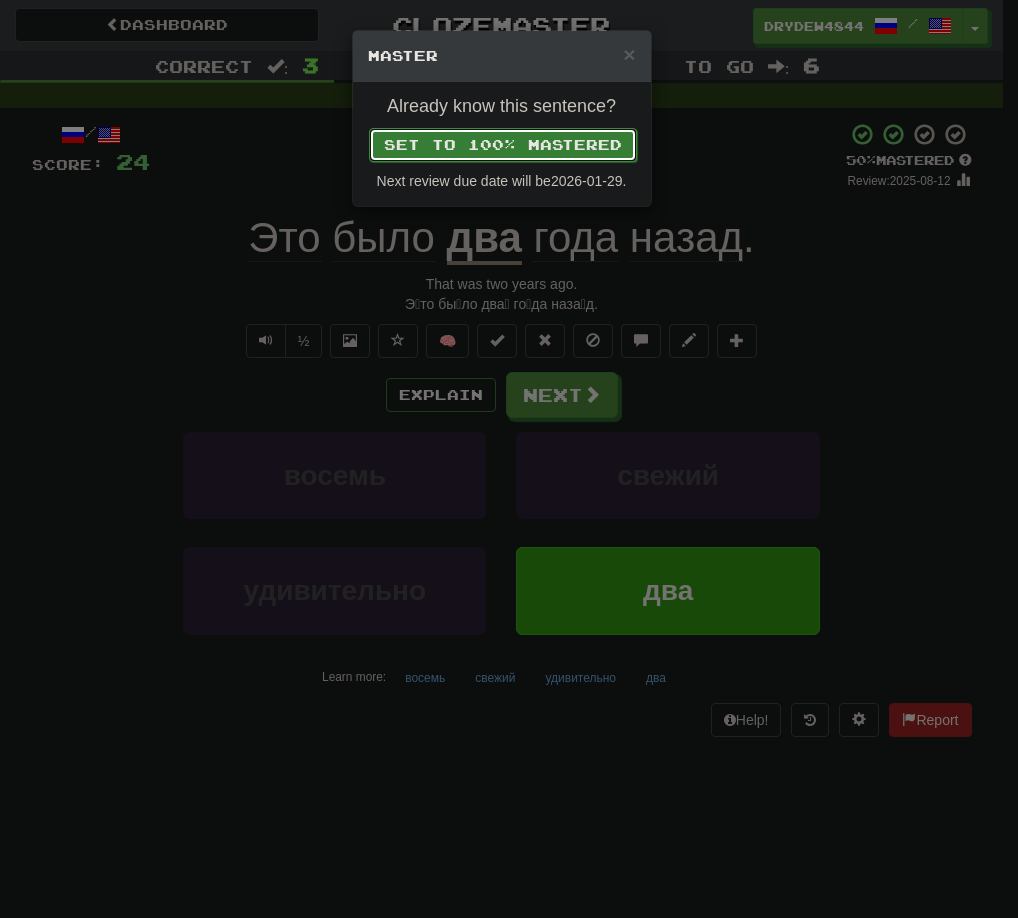 click on "Set to 100% Mastered" at bounding box center (503, 145) 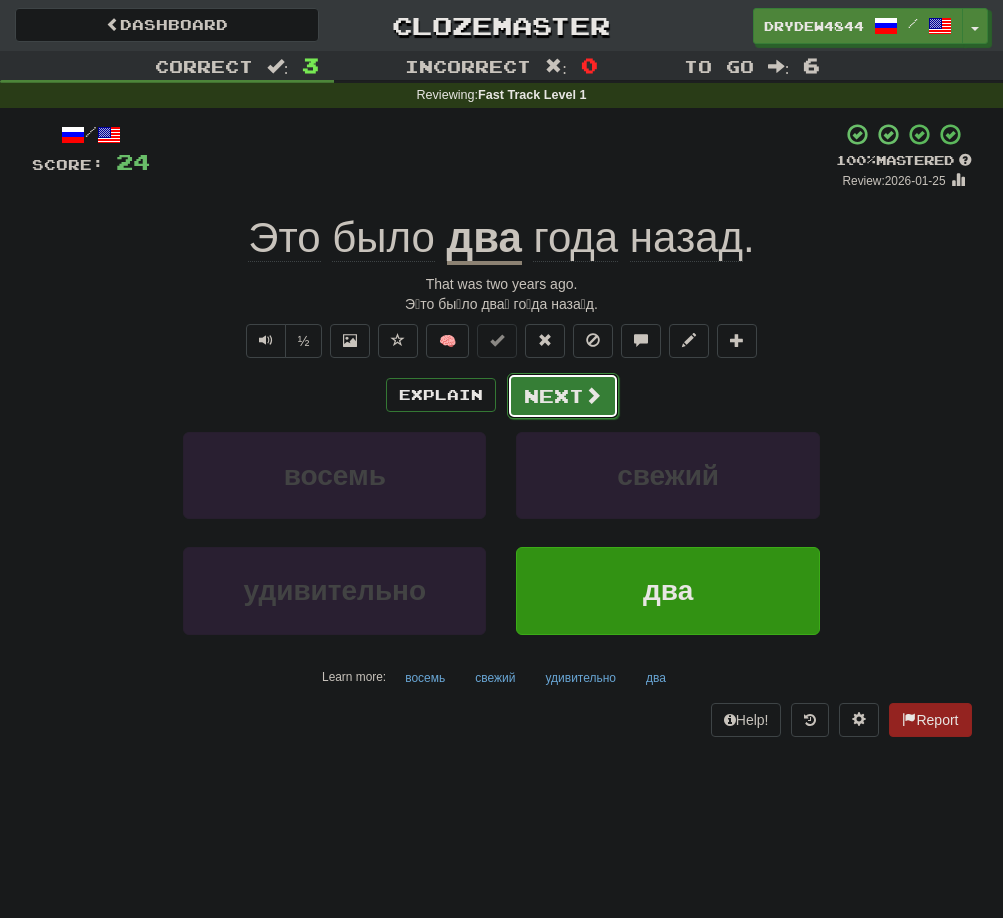click on "Next" at bounding box center (563, 396) 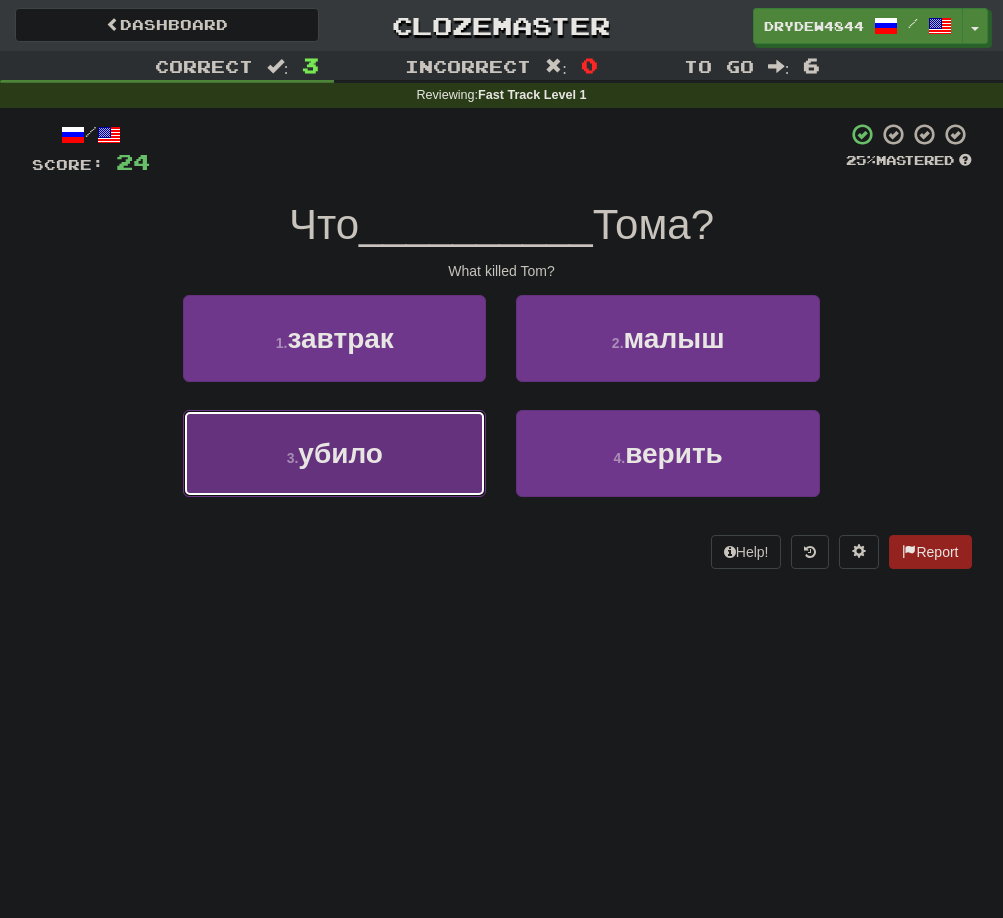 click on "3 .  убило" at bounding box center (334, 453) 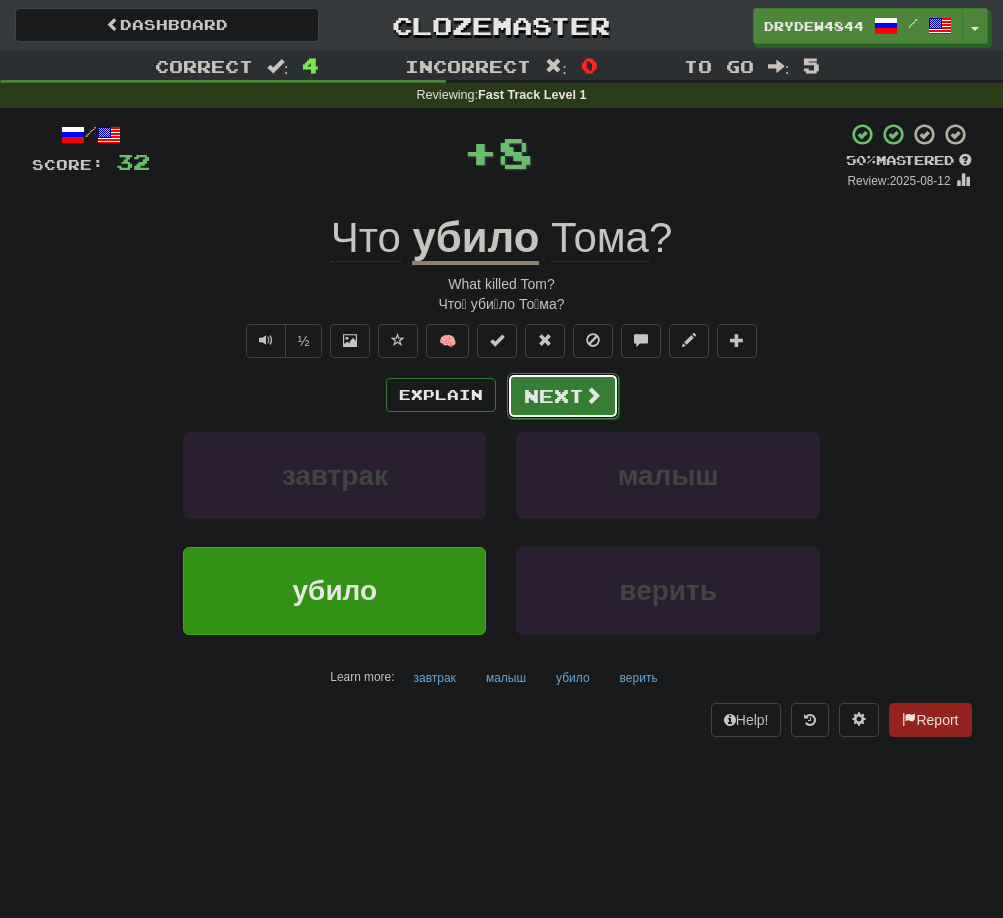 click on "Next" at bounding box center [563, 396] 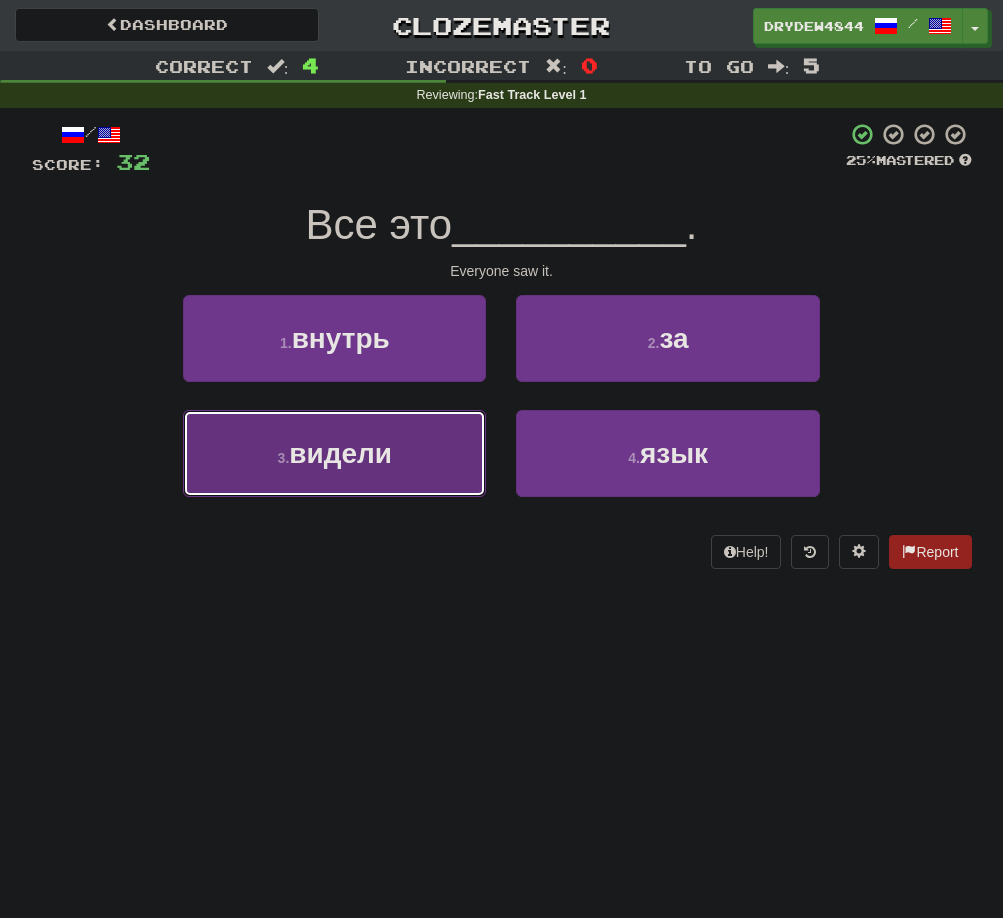 click on "3 .  видели" at bounding box center (334, 453) 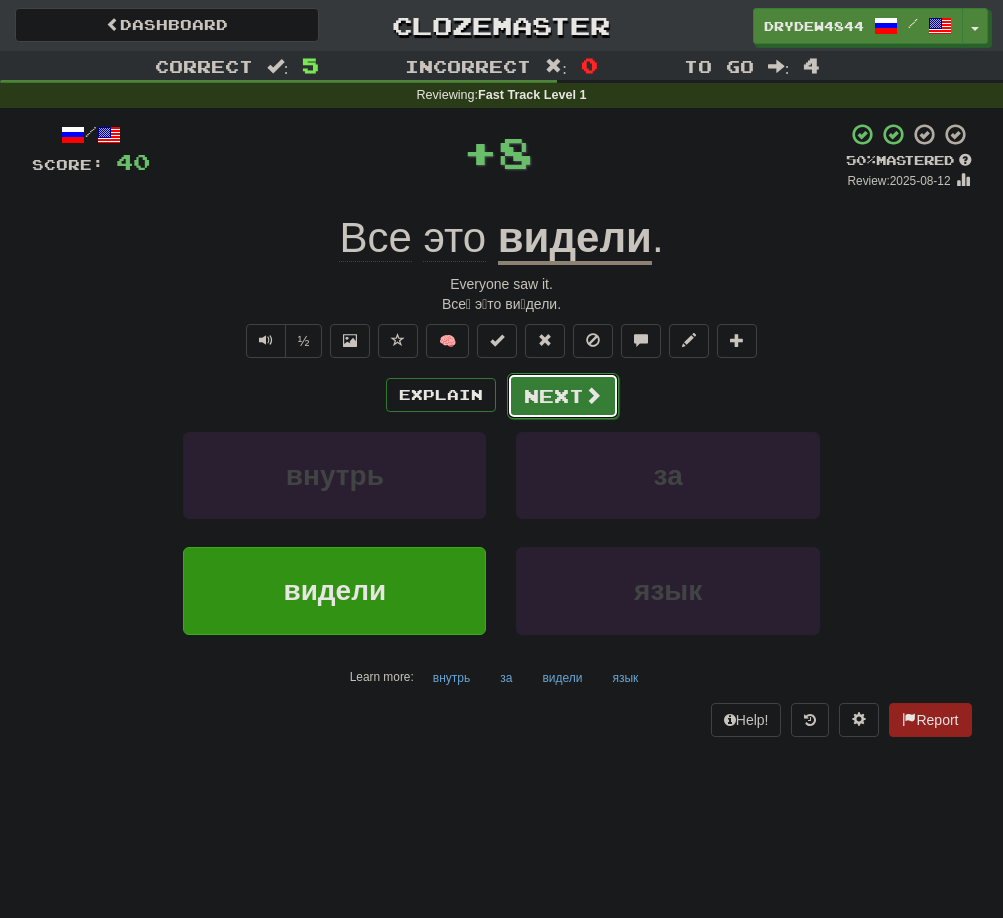 click on "Next" at bounding box center (563, 396) 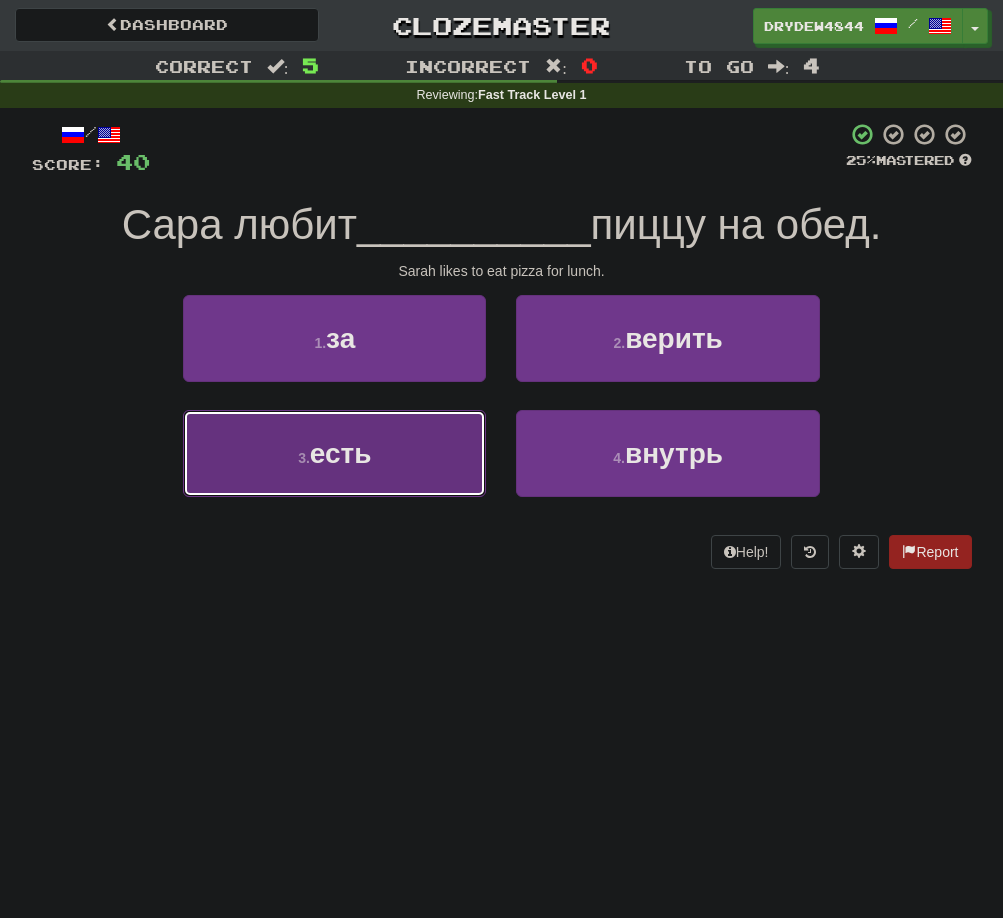 click on "3 .  есть" at bounding box center [334, 453] 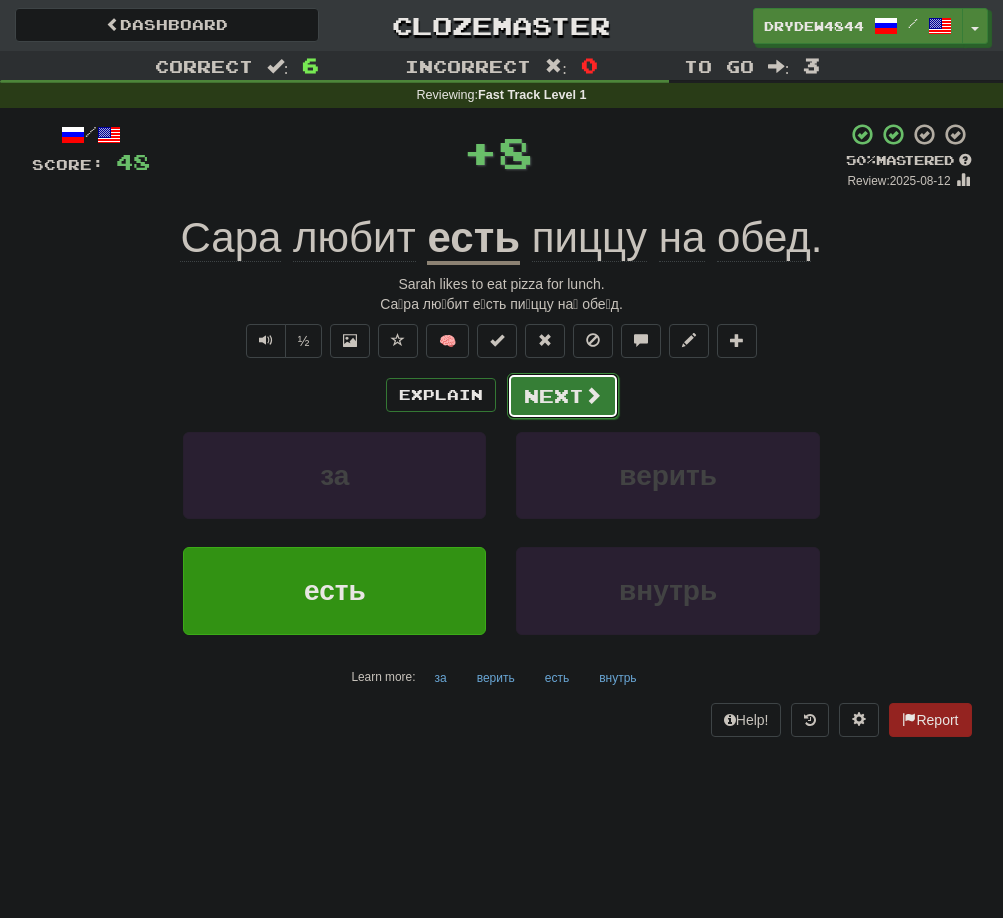 click on "Next" at bounding box center (563, 396) 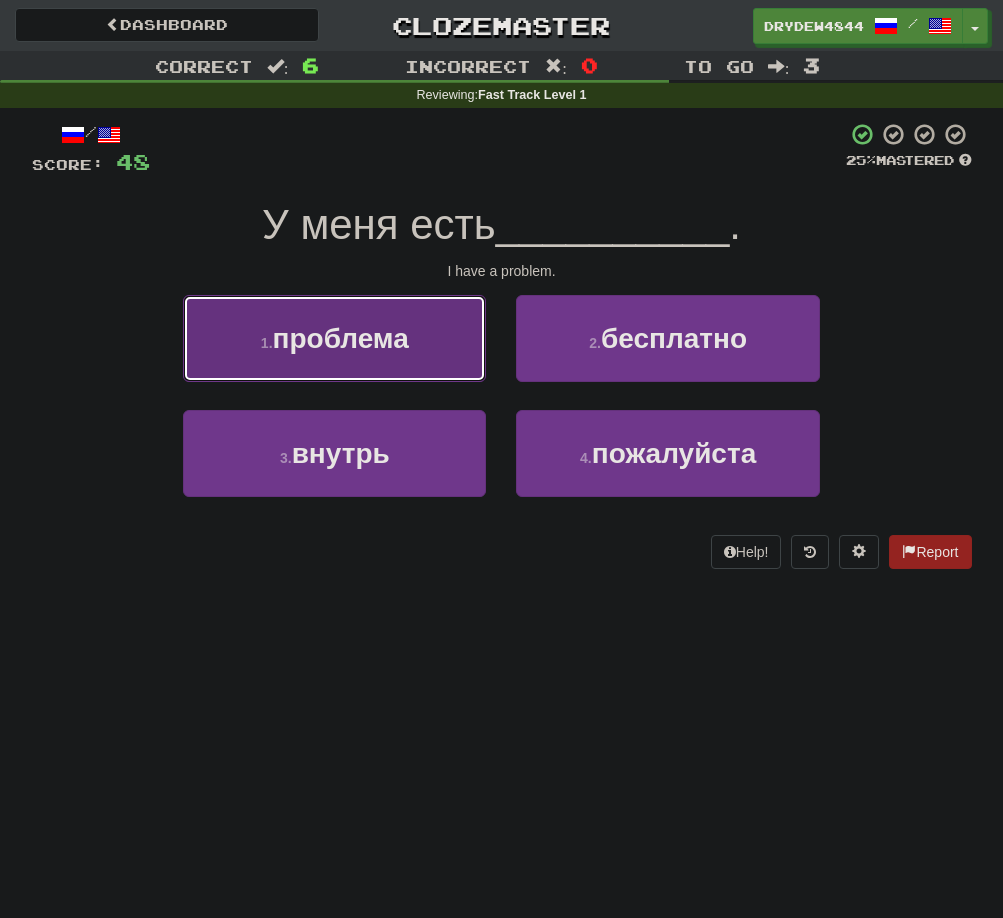 click on "1 .  проблема" at bounding box center (334, 338) 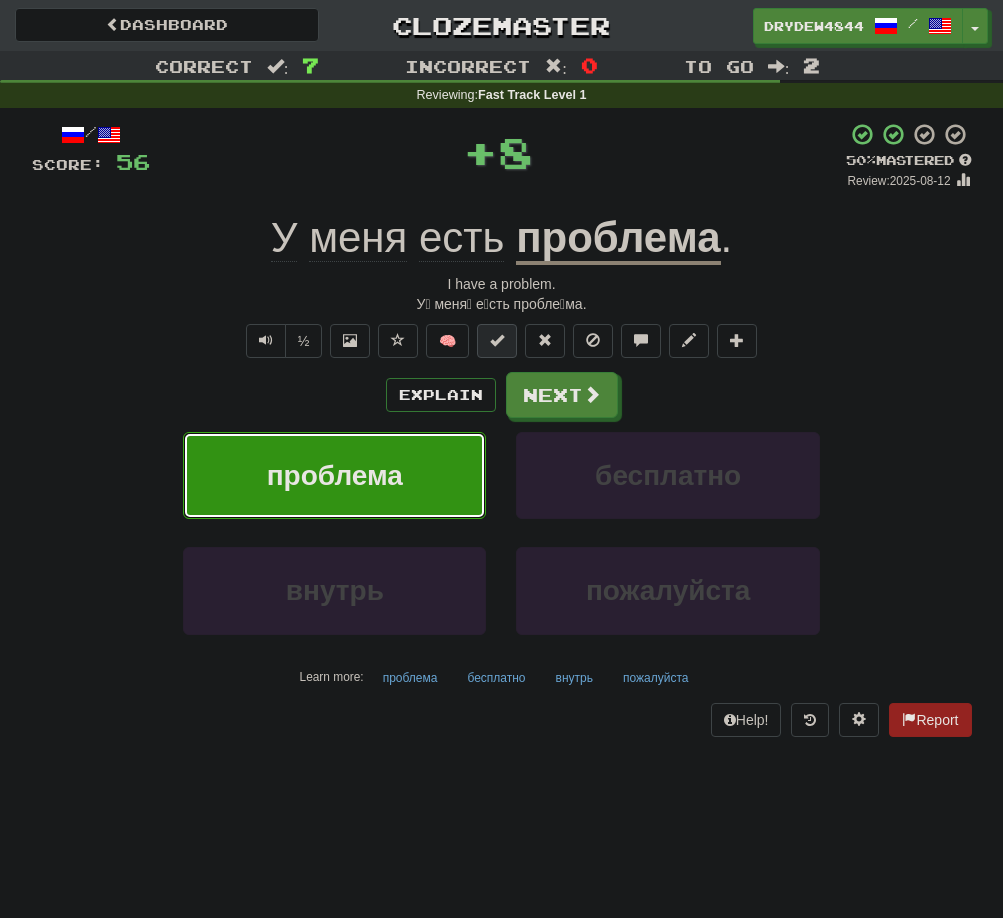 click at bounding box center (497, 340) 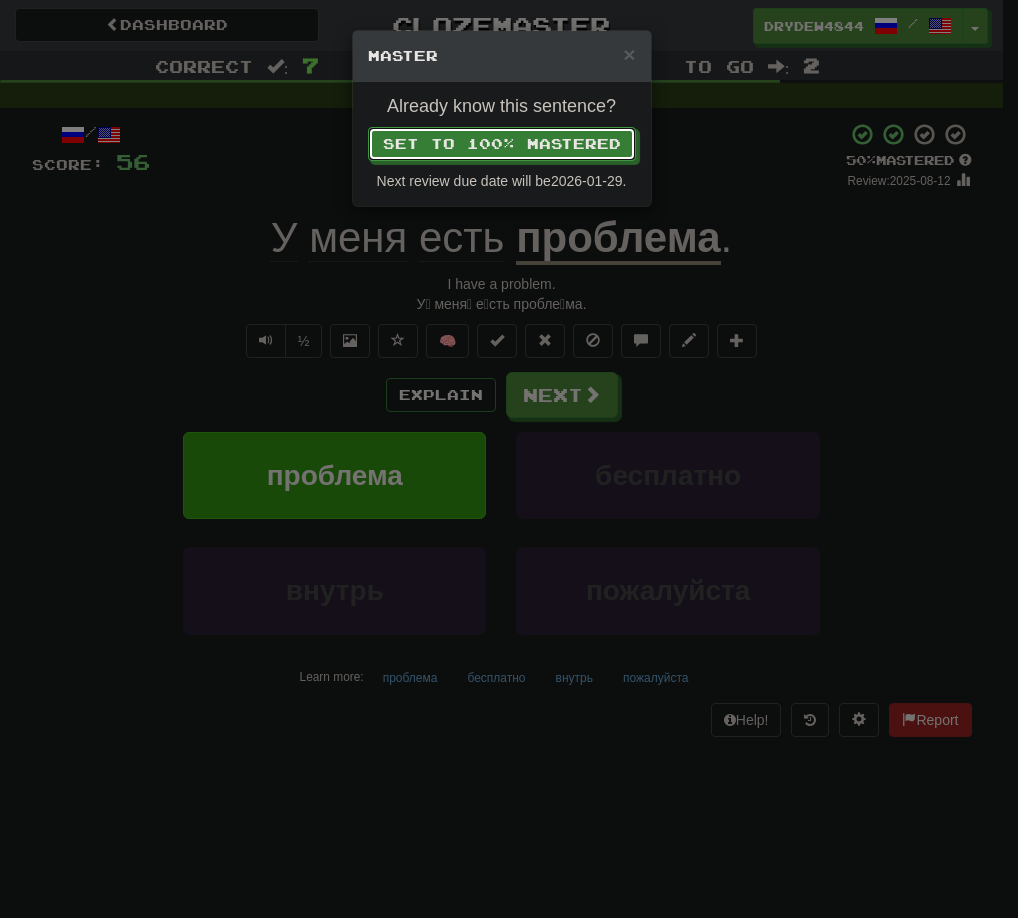 click on "× Master Already know this sentence? Set to 100% Mastered Next review due date will be  2026-01-29 ." at bounding box center (509, 459) 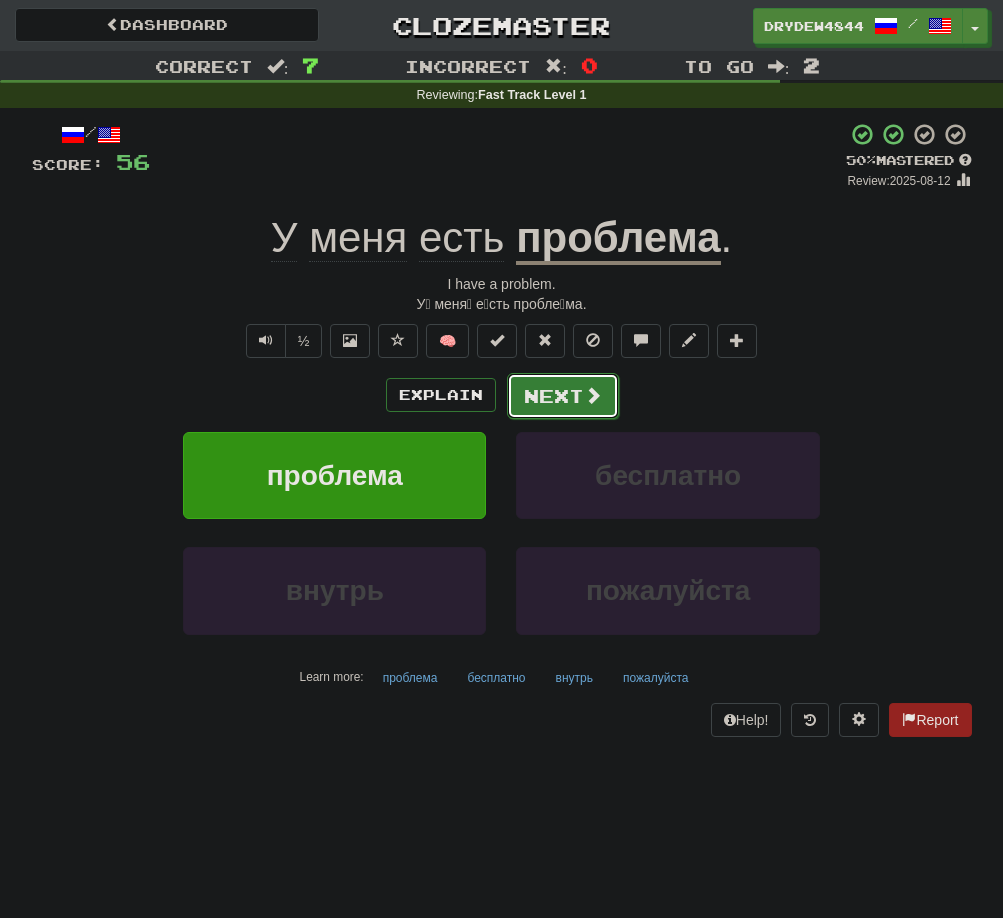 click on "Next" at bounding box center (563, 396) 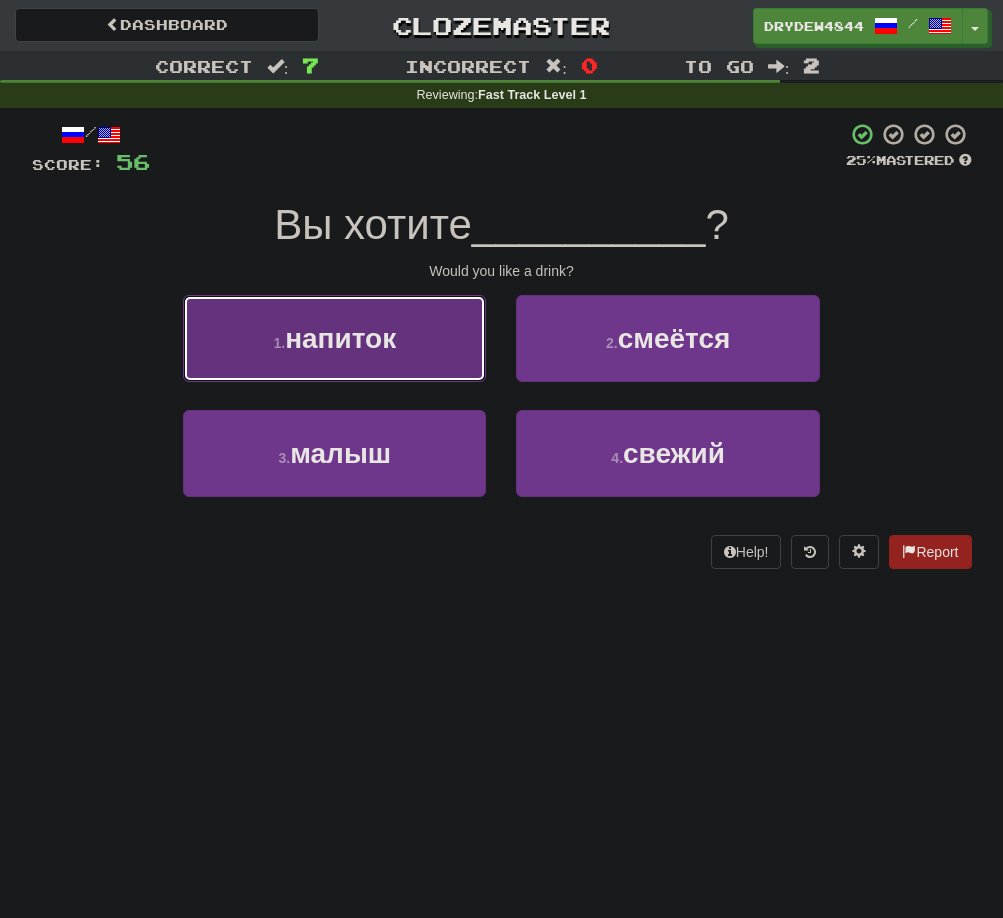click on "напиток" at bounding box center [340, 338] 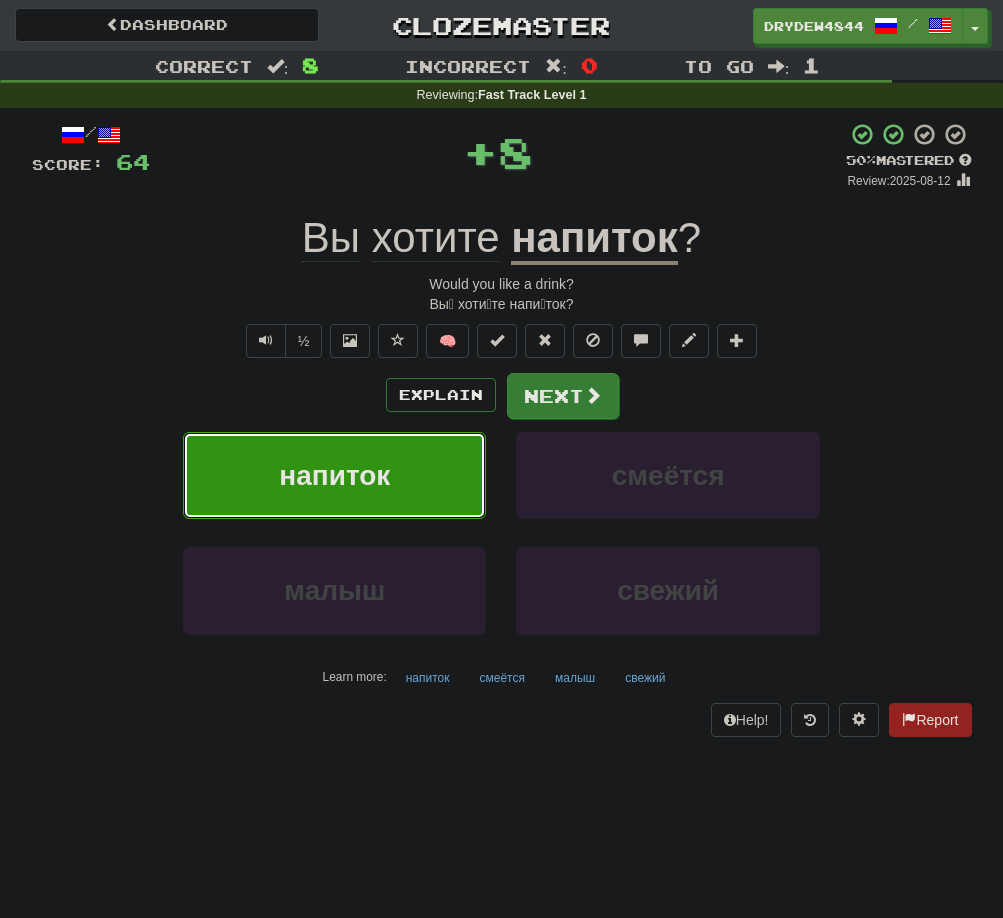 click at bounding box center (593, 395) 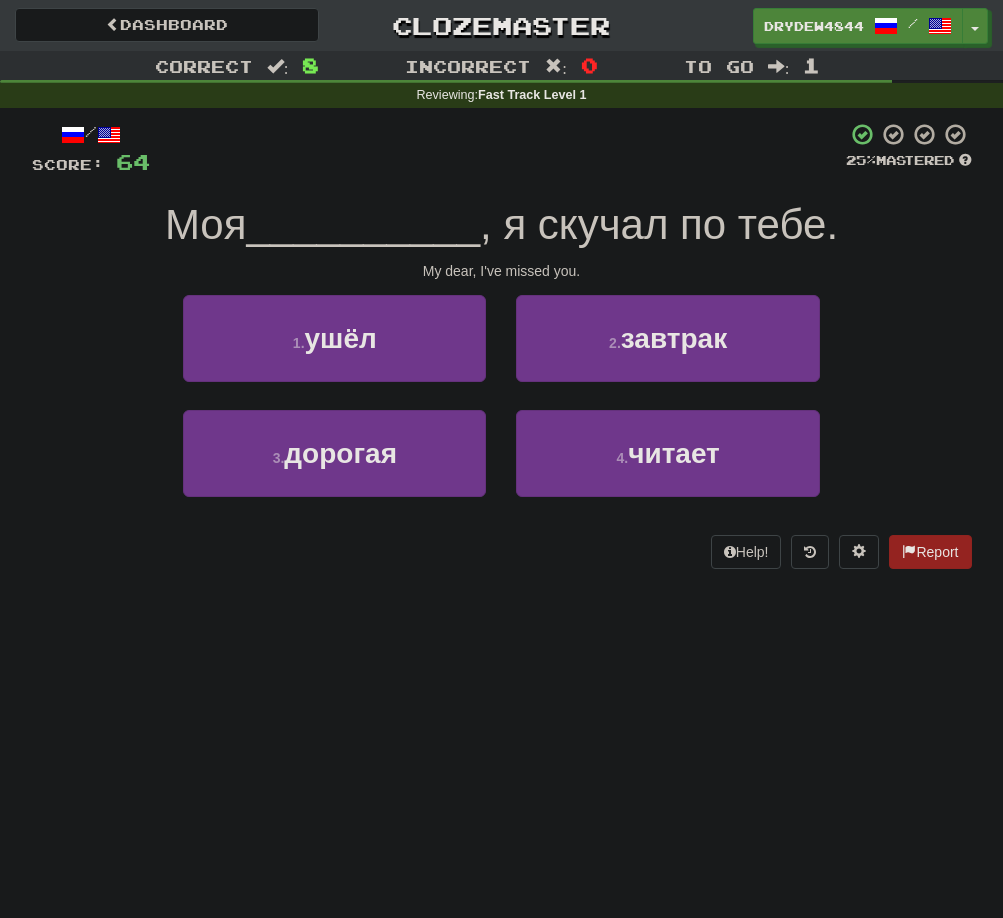 click on "3 .  дорогая" at bounding box center [334, 467] 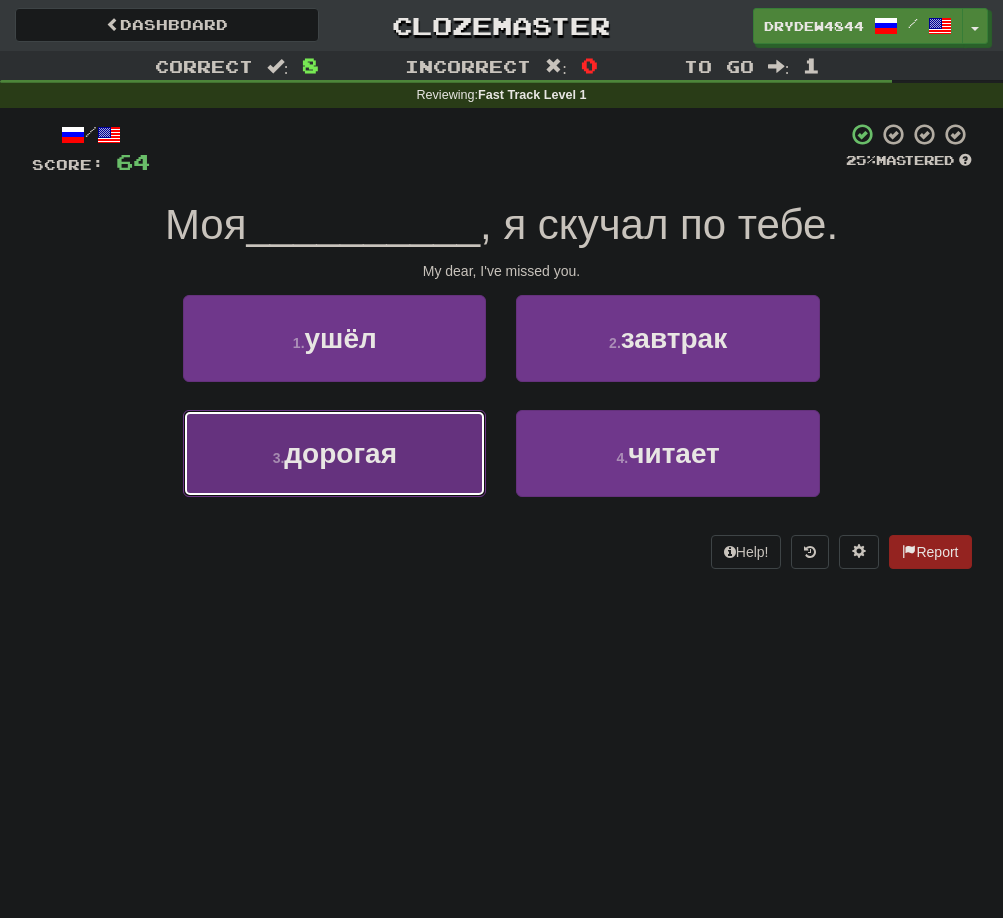 click on "3 .  дорогая" at bounding box center (334, 453) 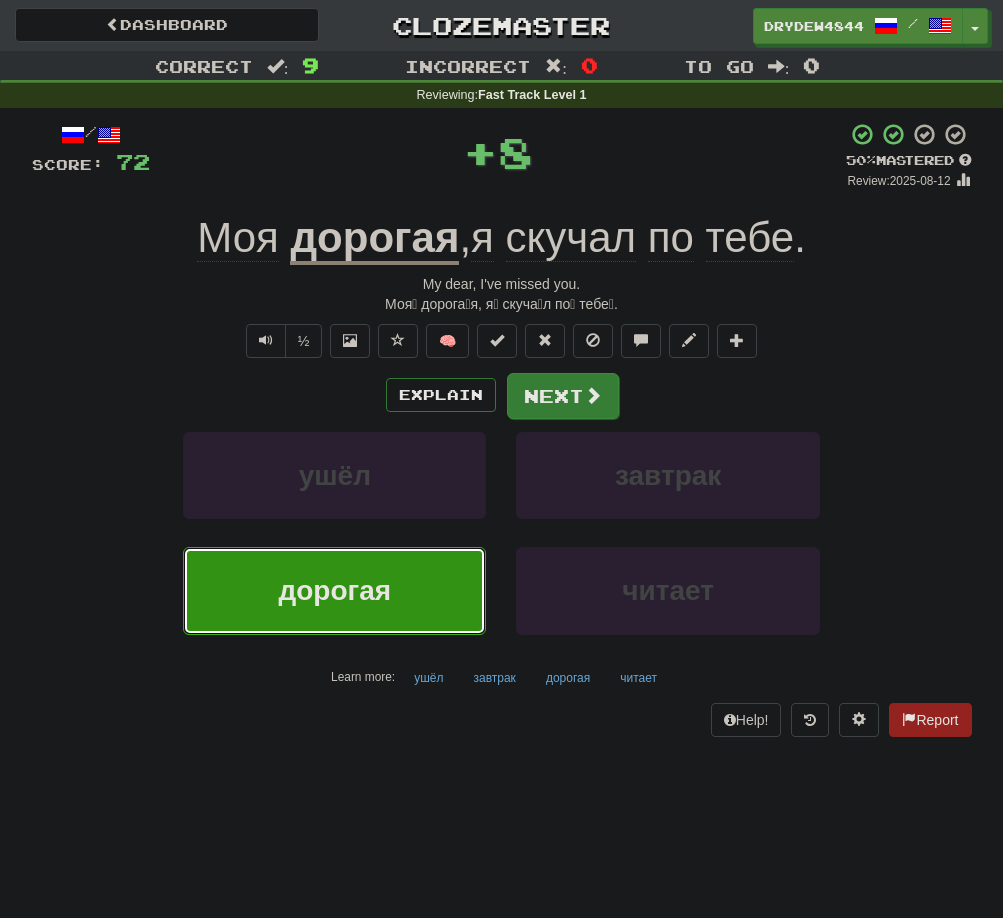 click at bounding box center (593, 395) 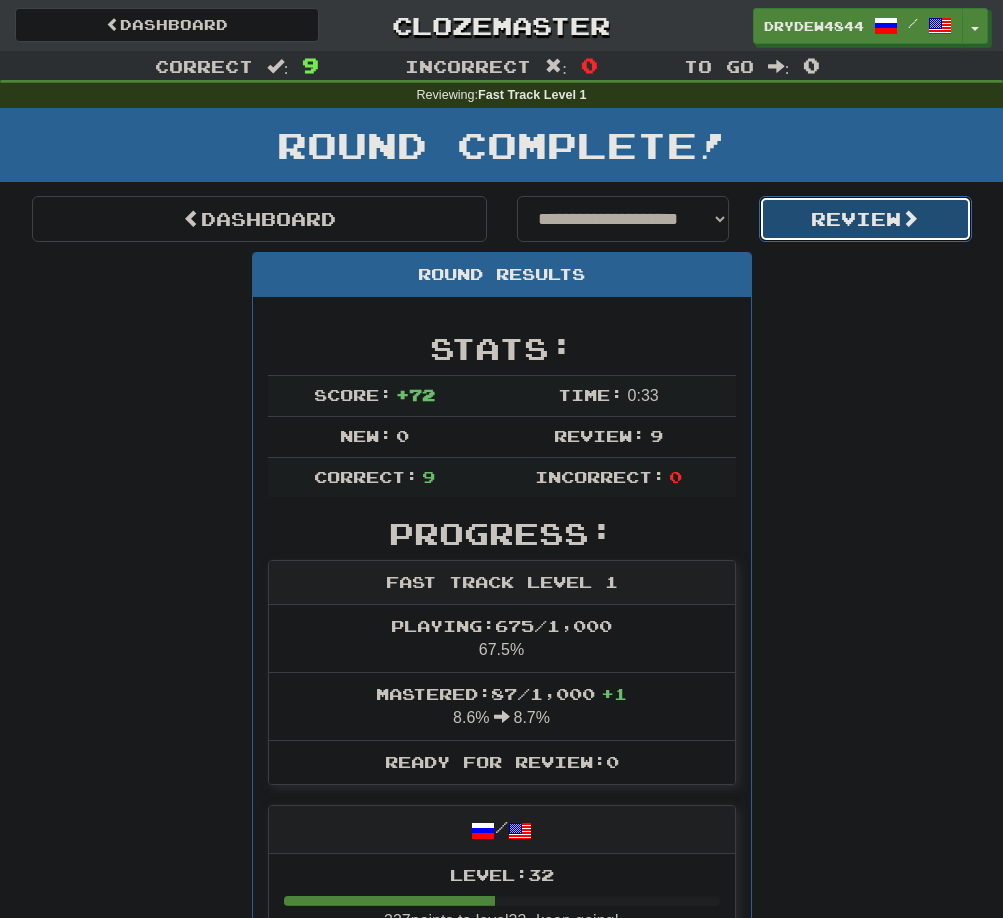 click on "Review" at bounding box center (865, 219) 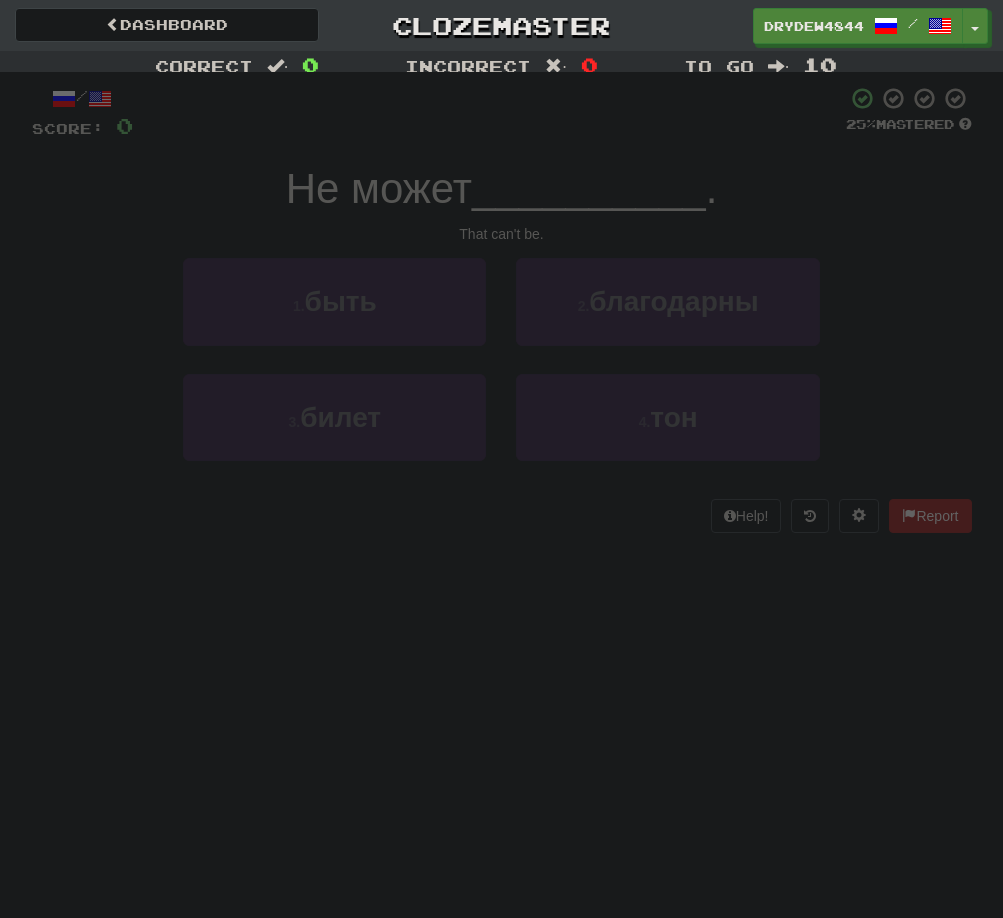 scroll, scrollTop: 0, scrollLeft: 0, axis: both 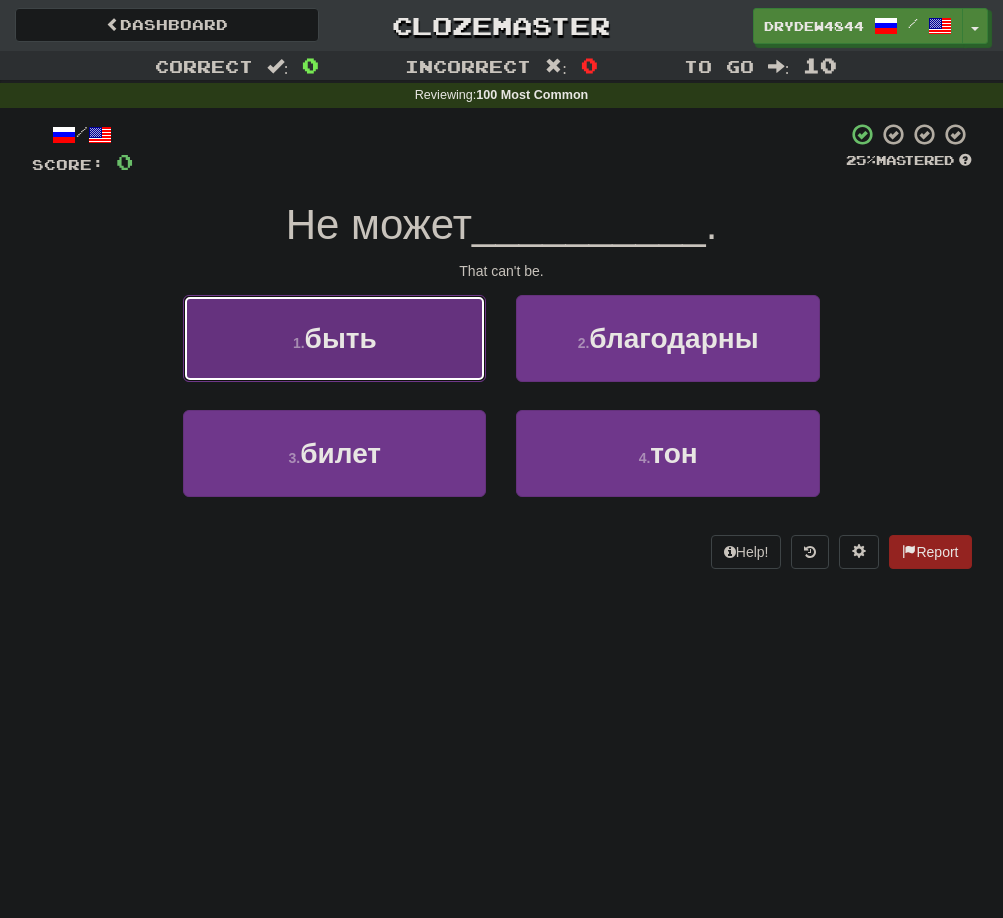 click on "1 .  быть" at bounding box center (334, 338) 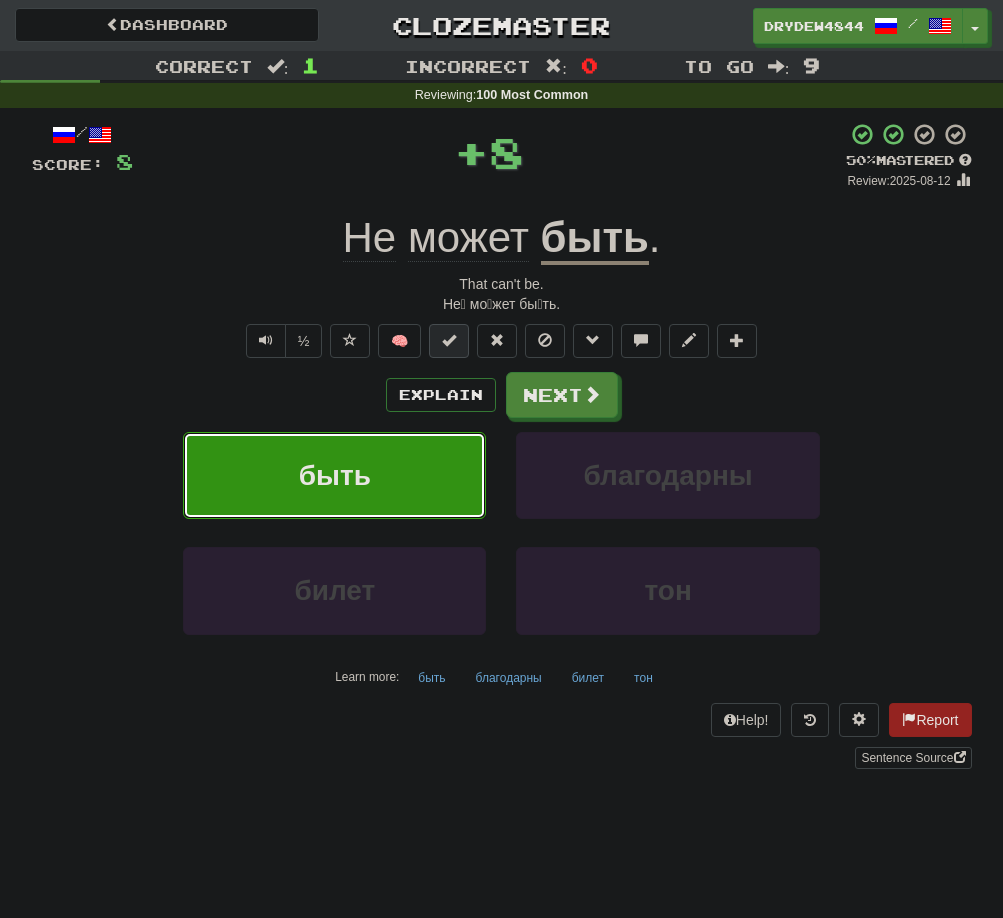 click at bounding box center (449, 340) 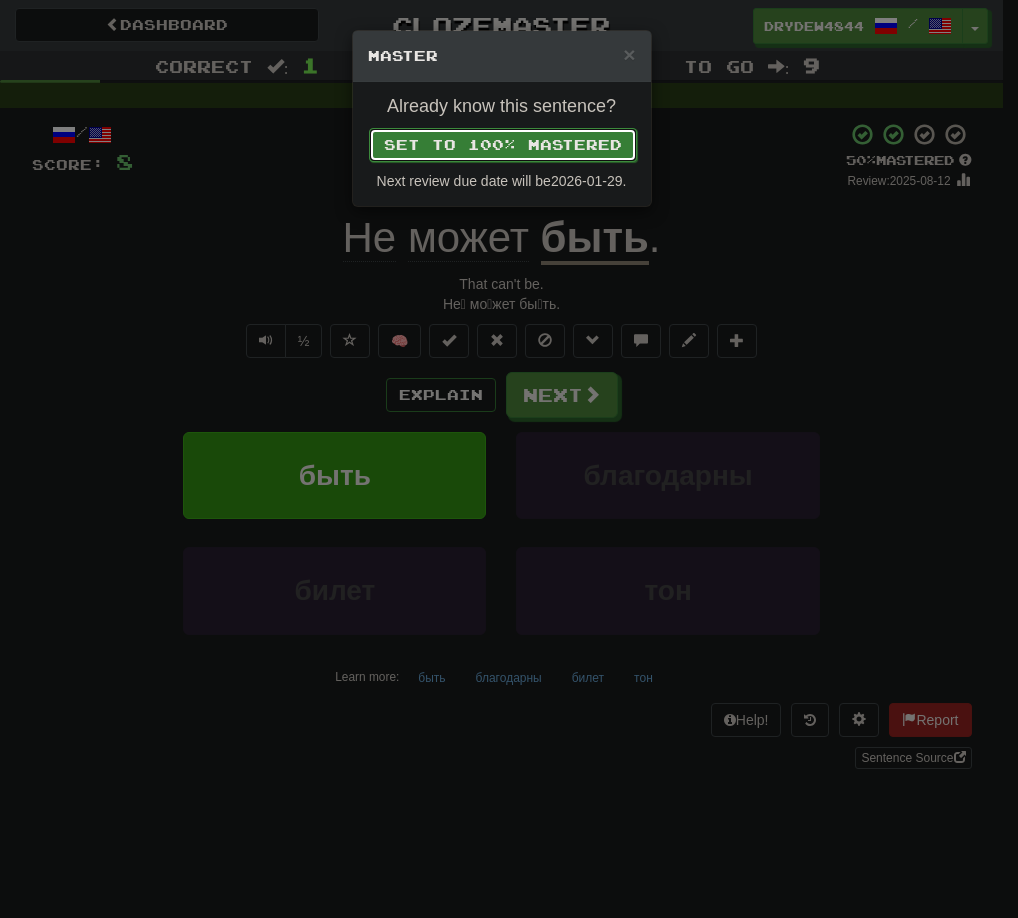 click on "Set to 100% Mastered" at bounding box center [503, 145] 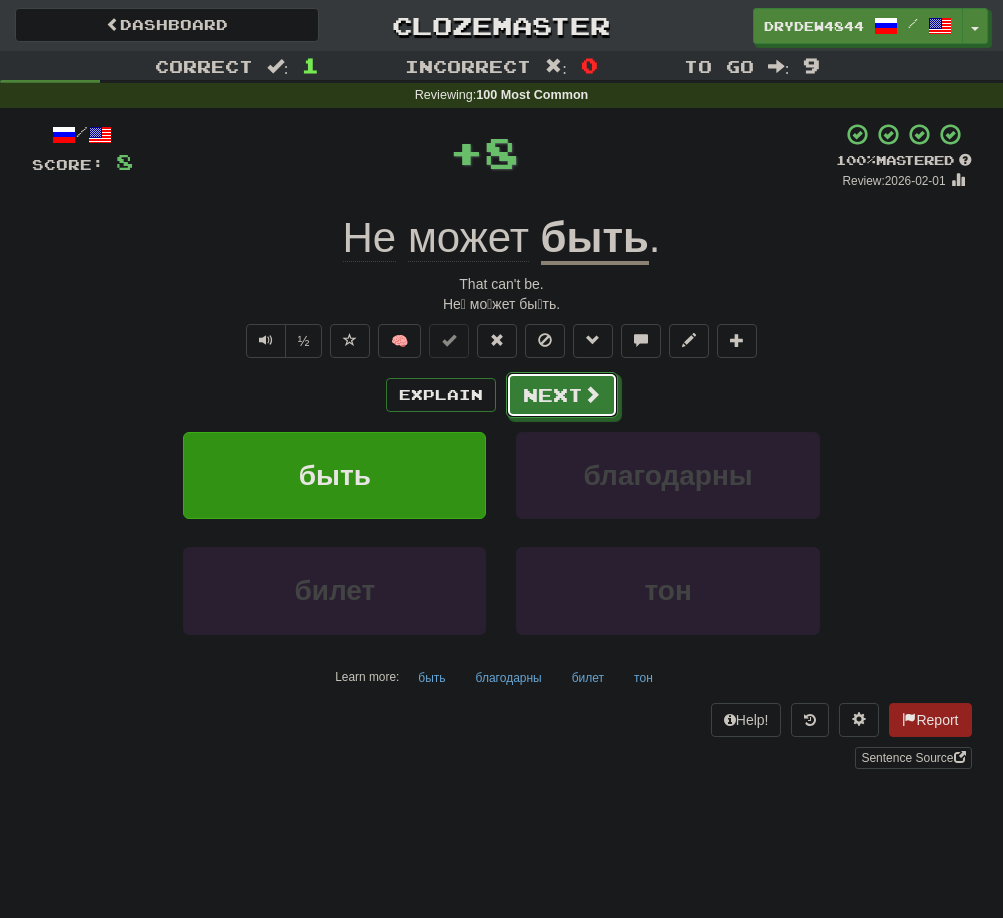click on "Next" at bounding box center [562, 395] 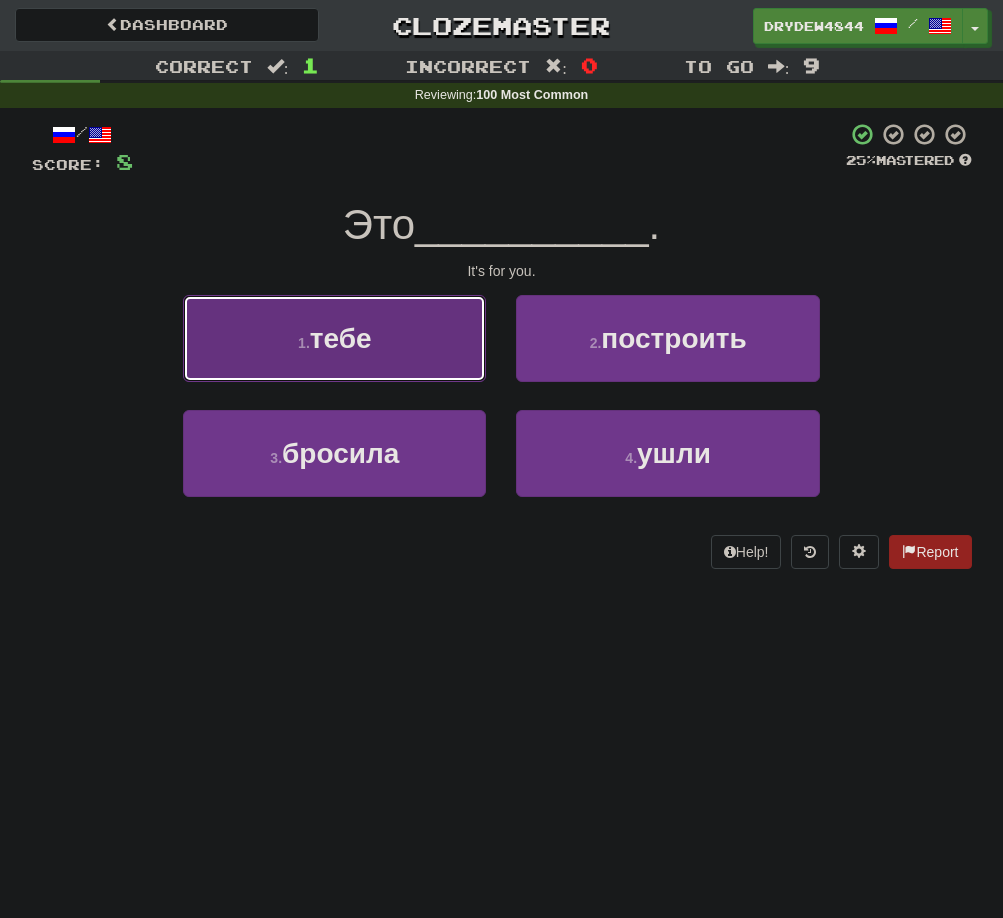 click on "1 .  тебе" at bounding box center (334, 338) 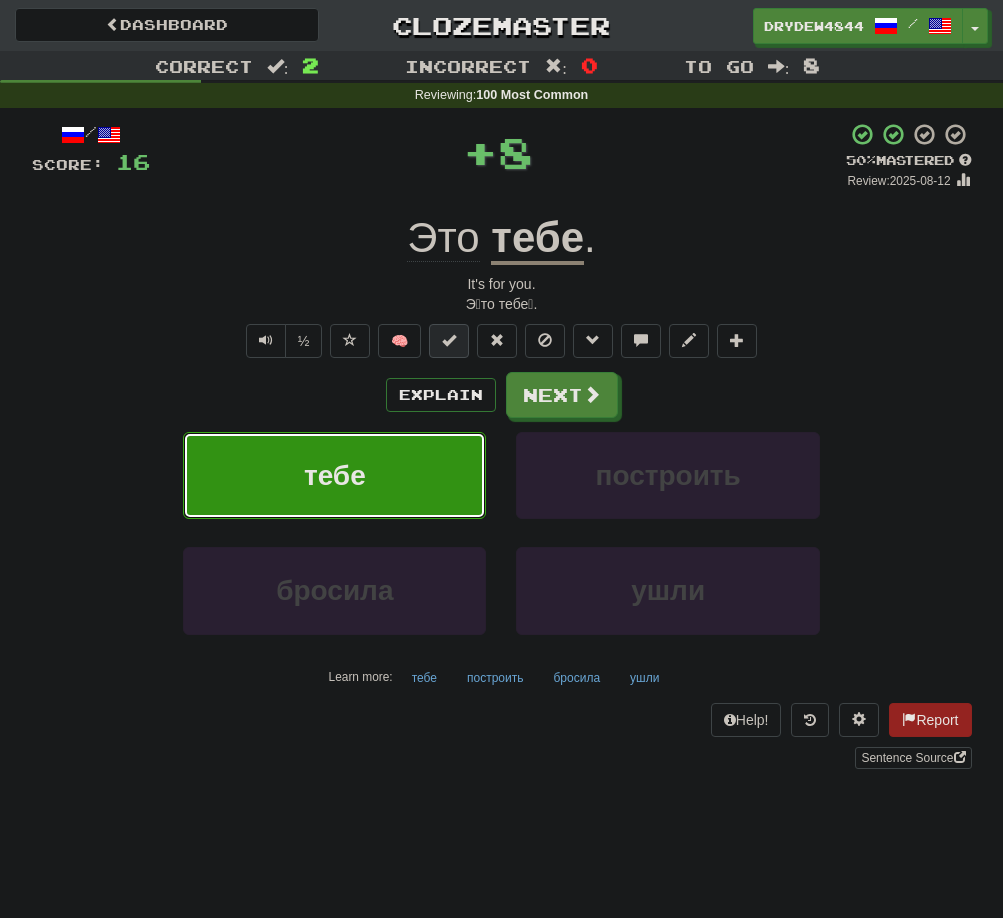 click at bounding box center (449, 340) 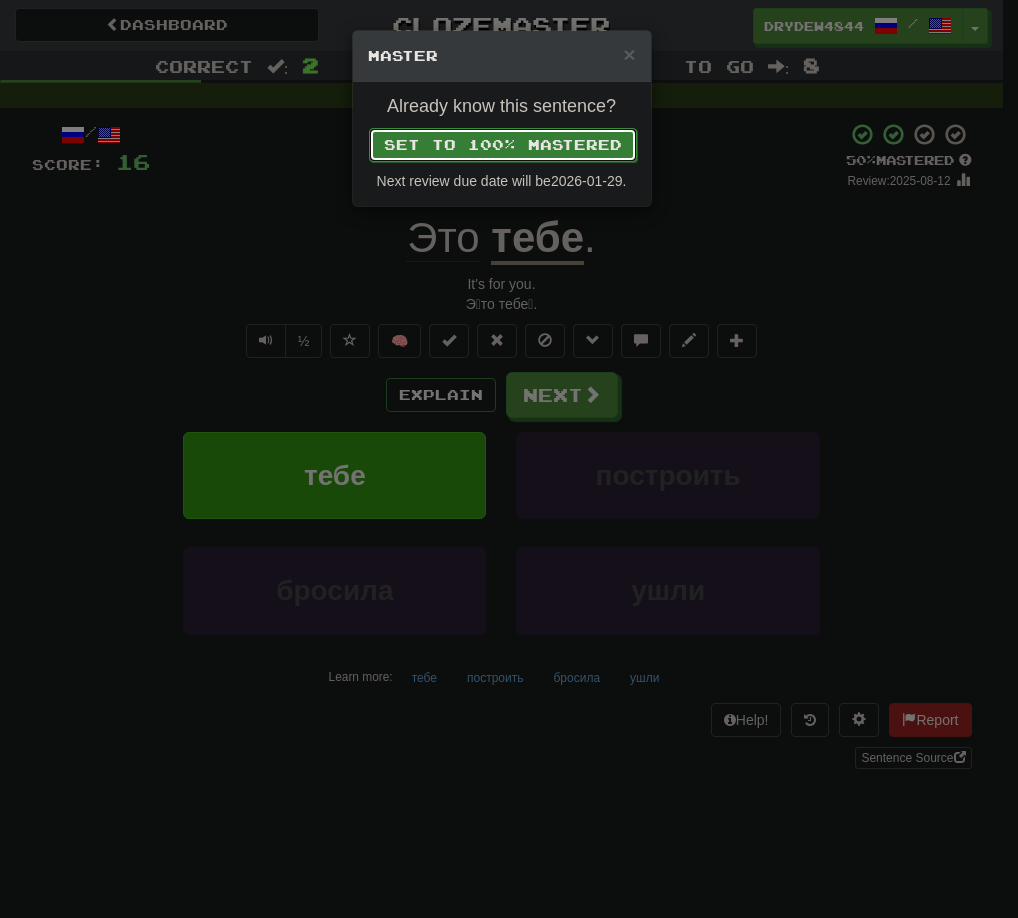 click on "Set to 100% Mastered" at bounding box center (503, 145) 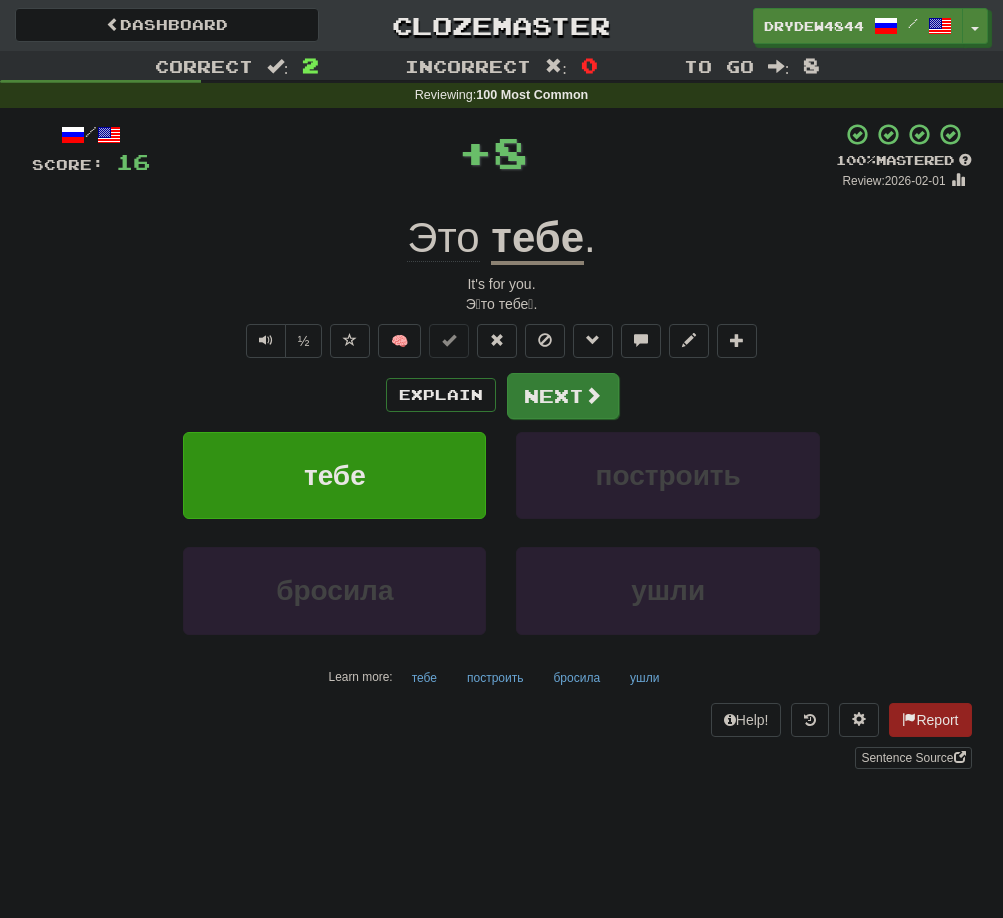 click at bounding box center (593, 395) 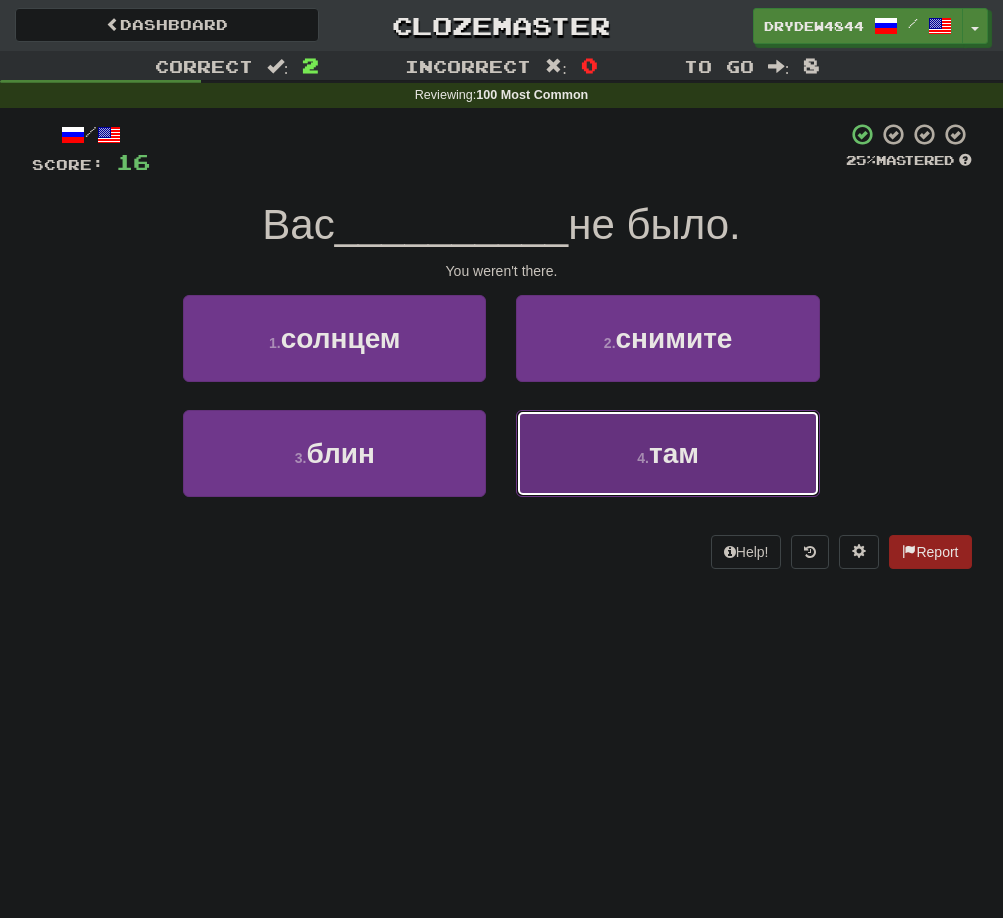 click on "4 .  там" at bounding box center [667, 453] 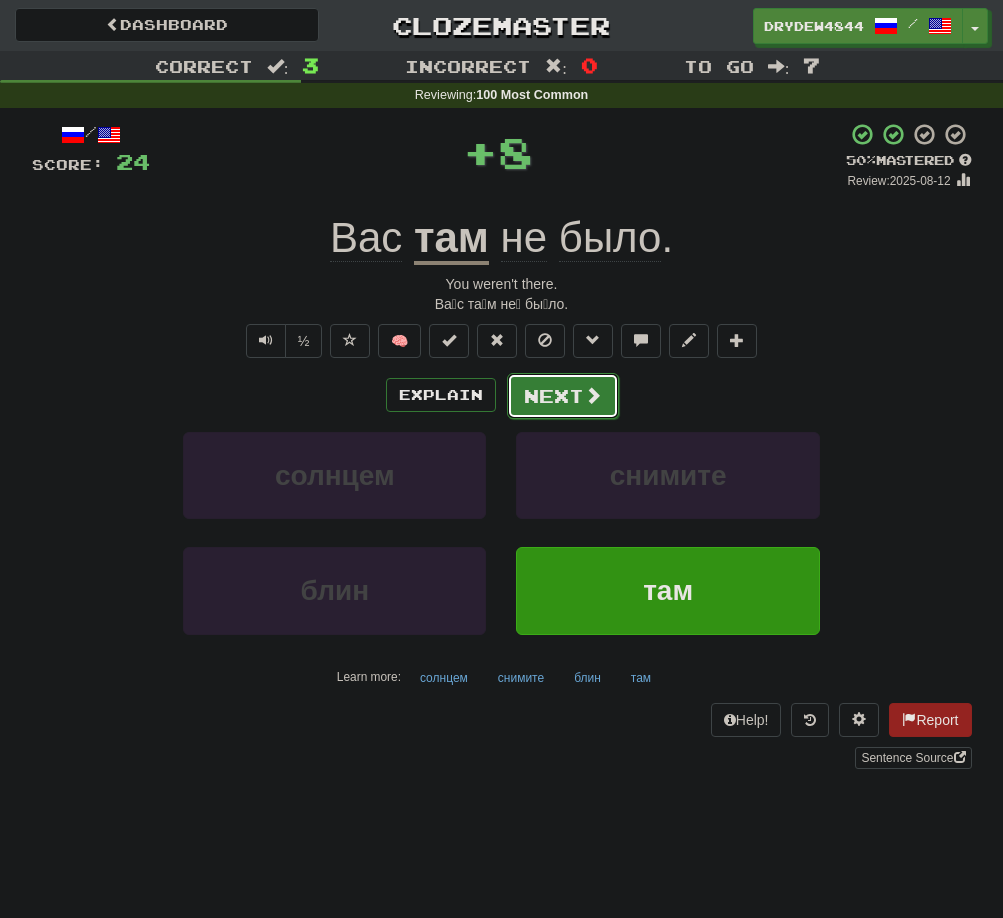 click on "Next" at bounding box center (563, 396) 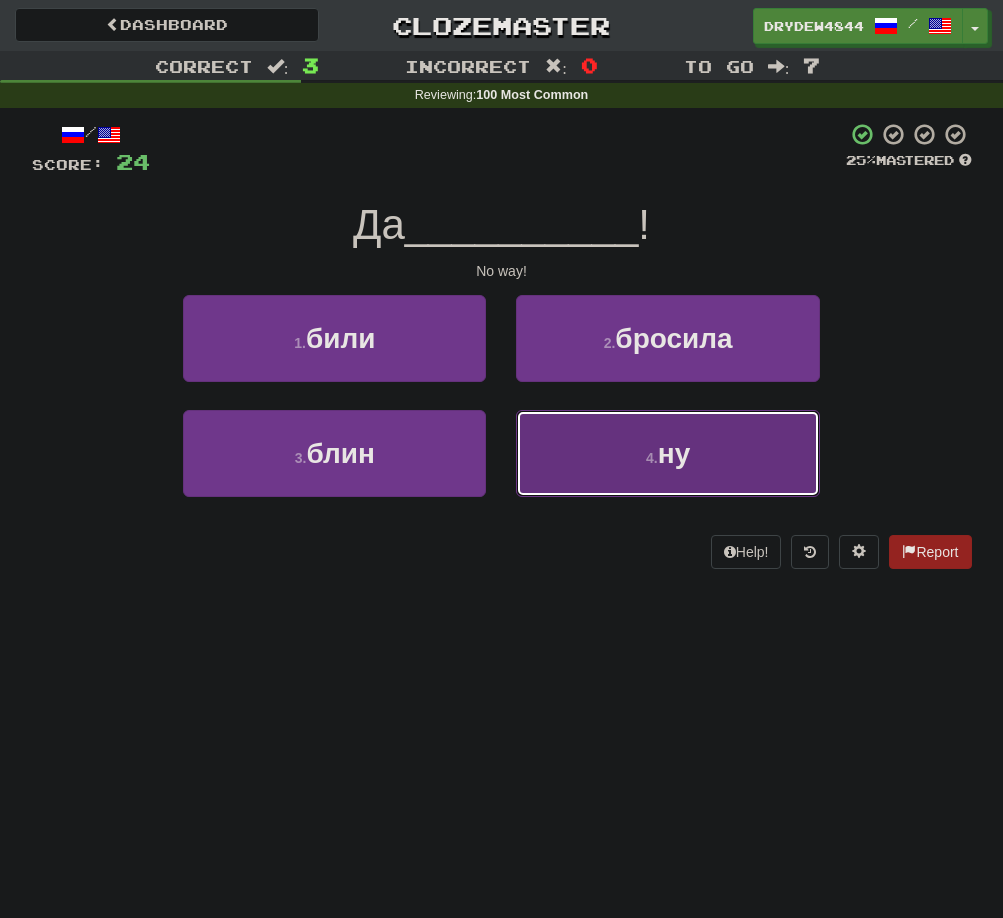 click on "4 .  ну" at bounding box center [667, 453] 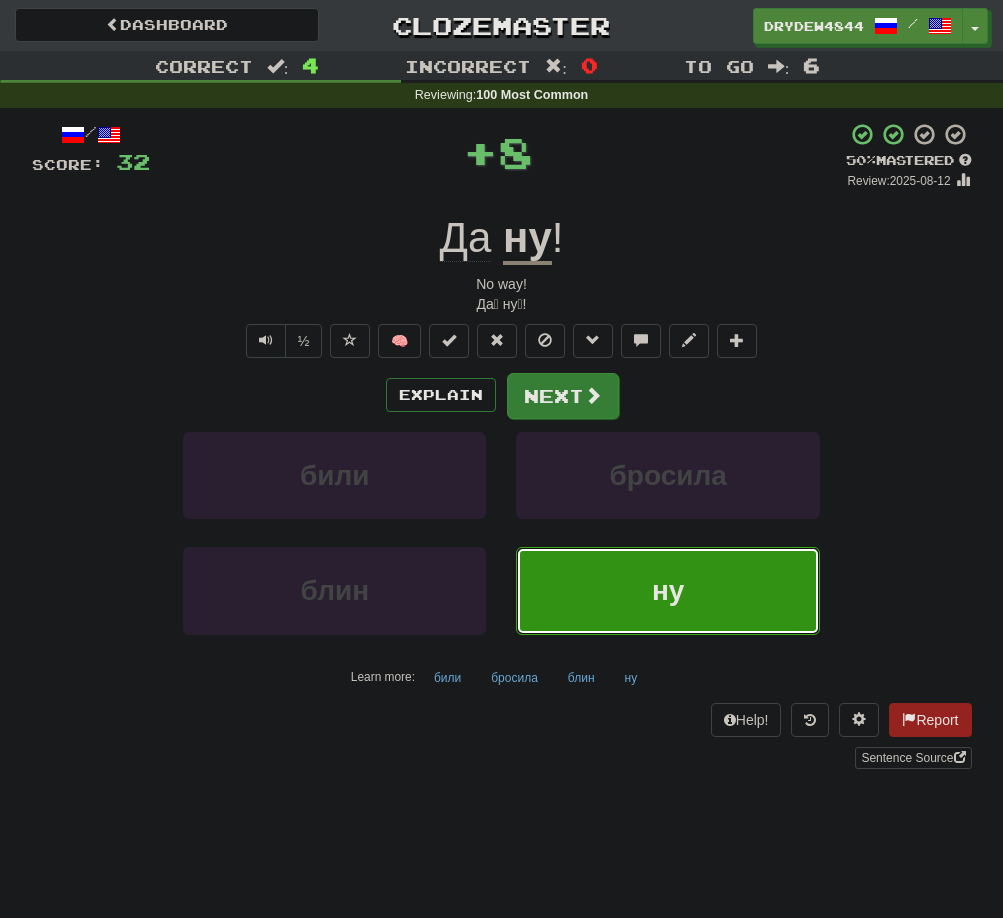 click at bounding box center [593, 395] 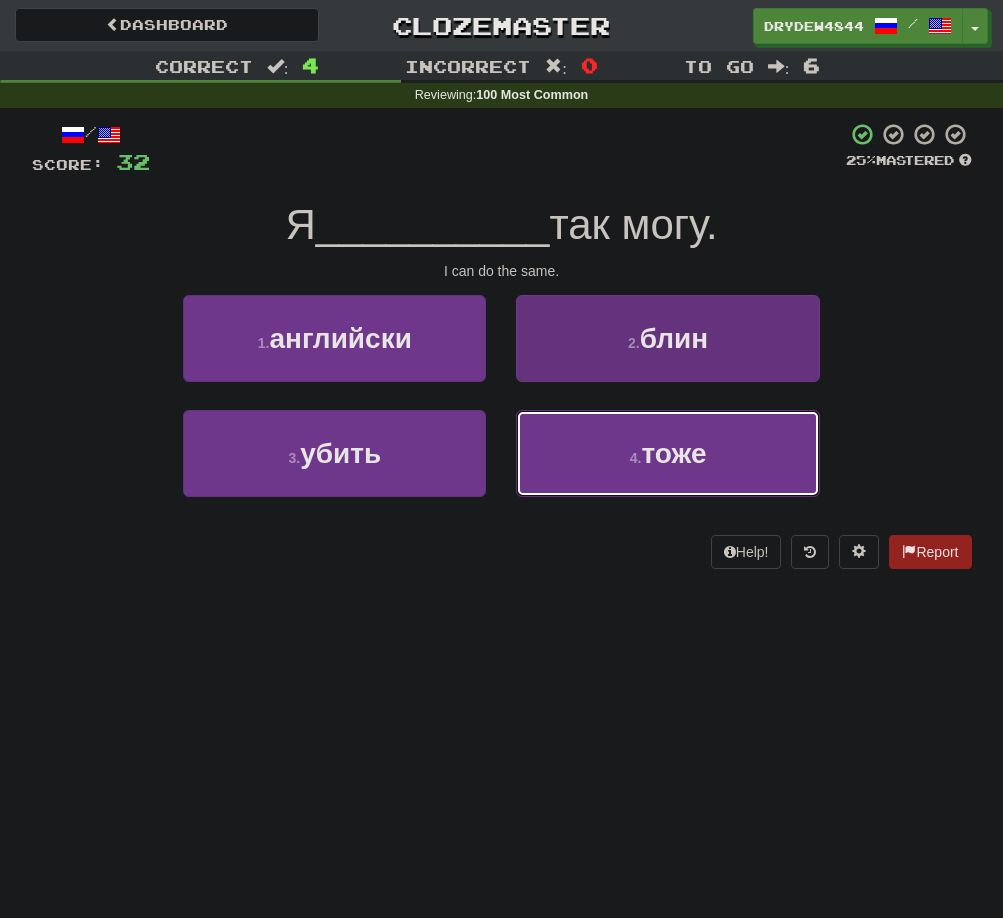 click on "4 .  тоже" at bounding box center (667, 453) 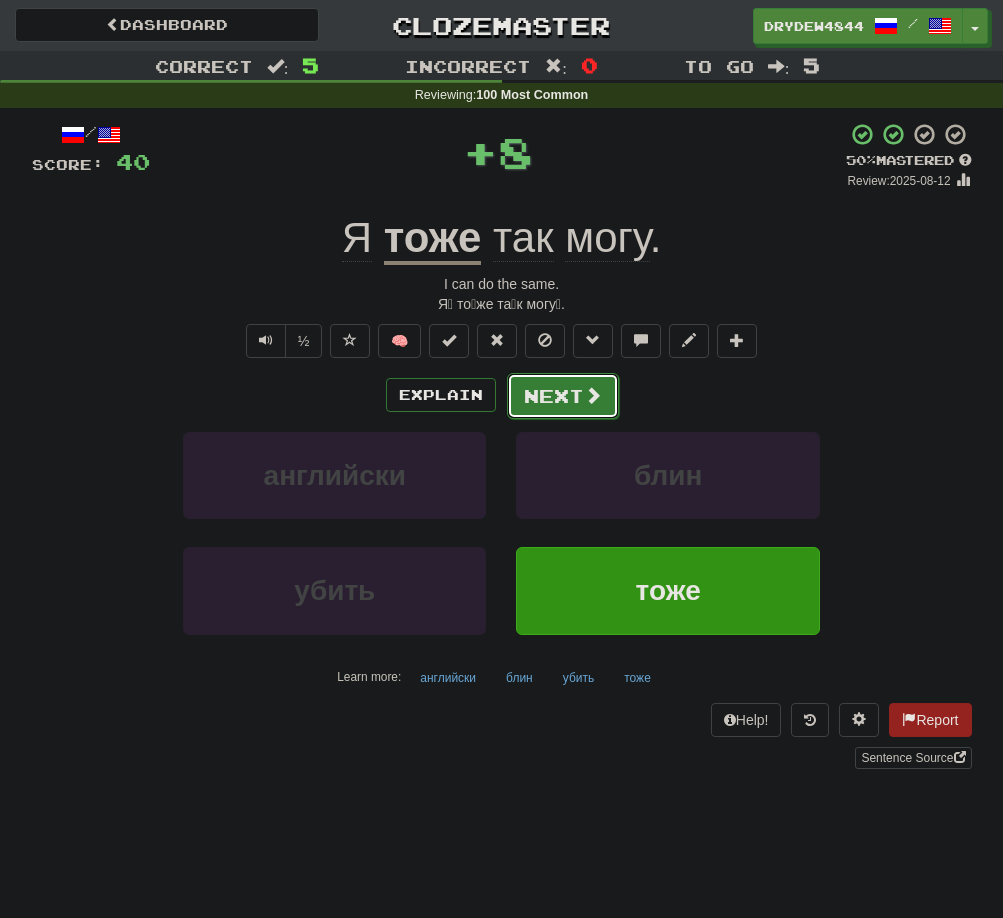 click on "Next" at bounding box center (563, 396) 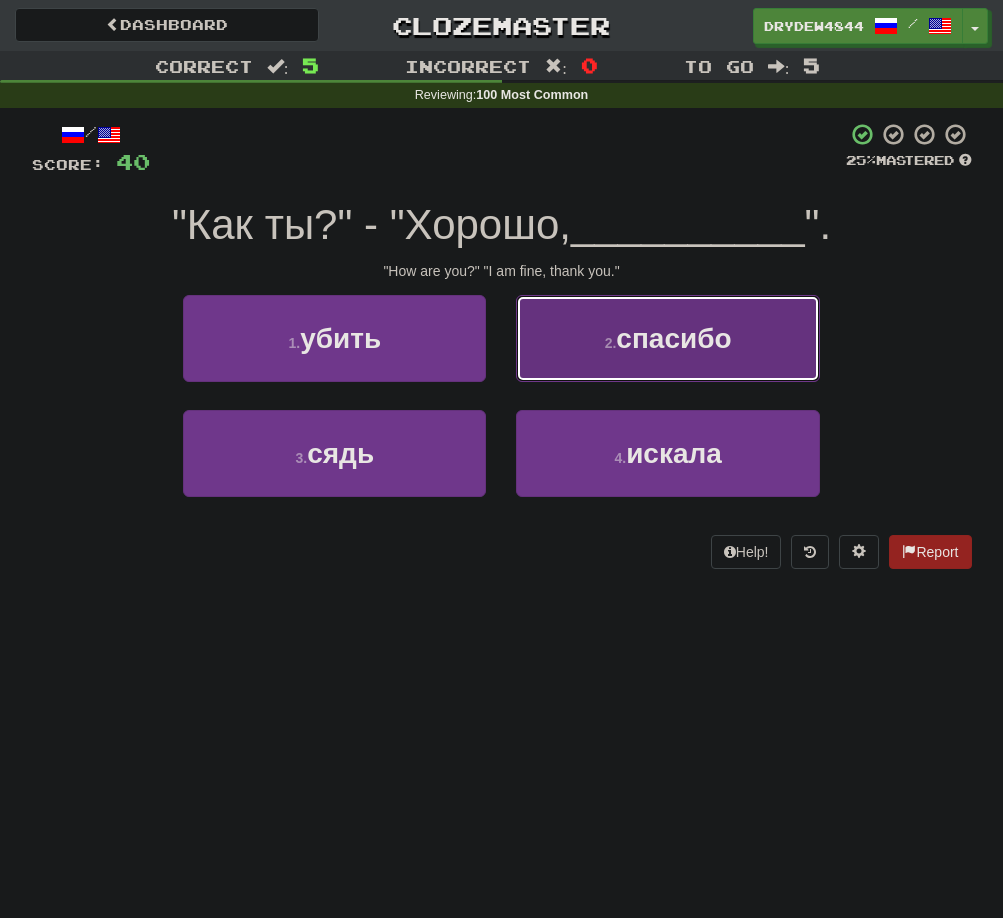 click on "2 .  спасибо" at bounding box center [667, 338] 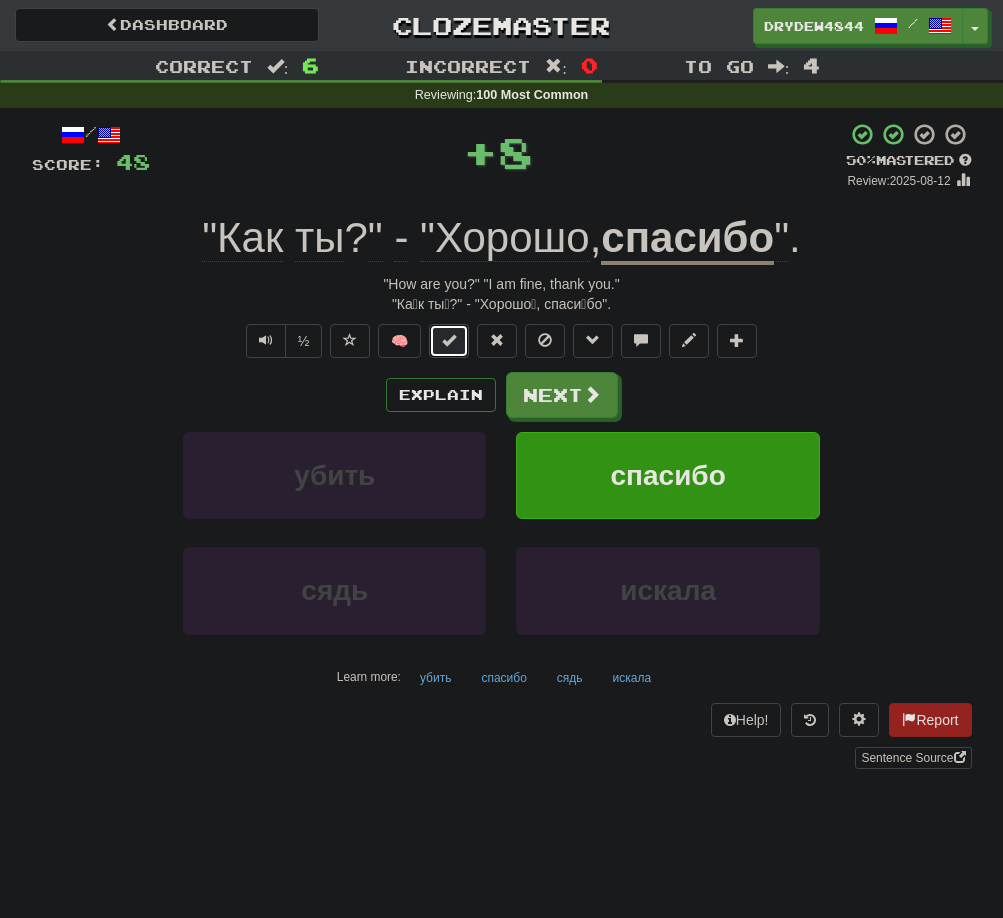 click at bounding box center (449, 341) 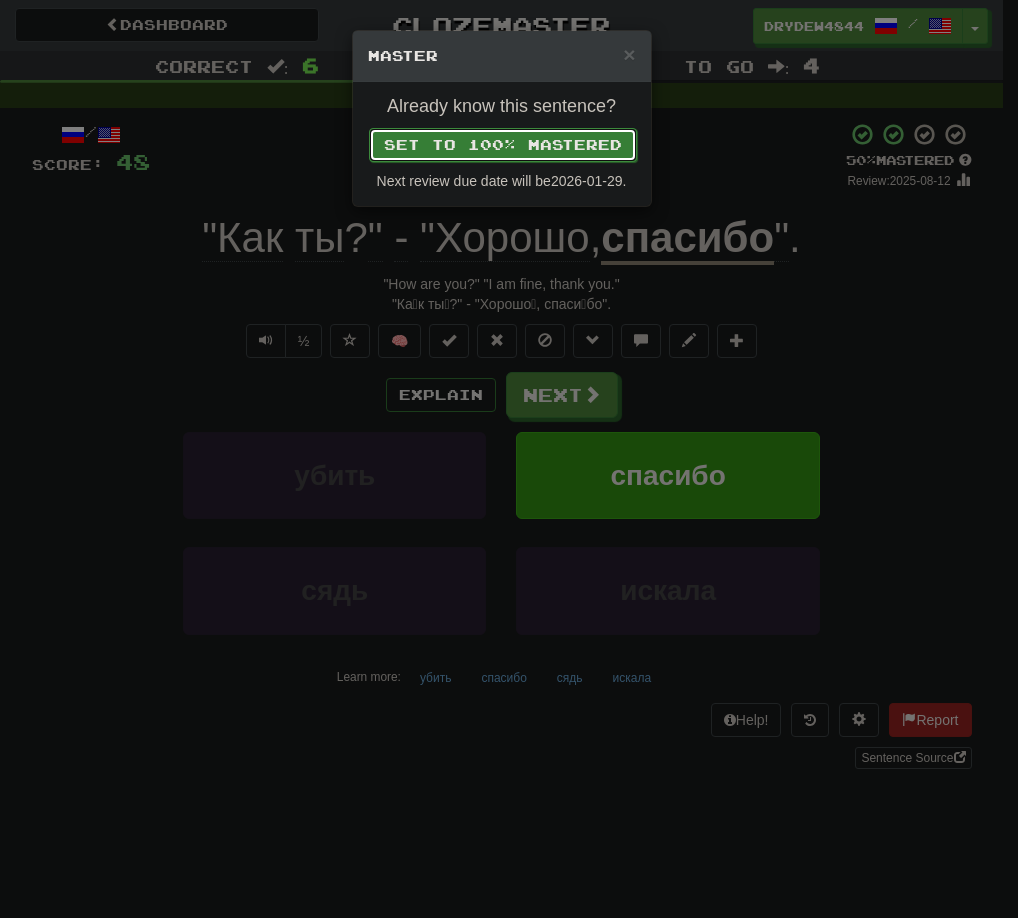 click on "Set to 100% Mastered" at bounding box center [503, 145] 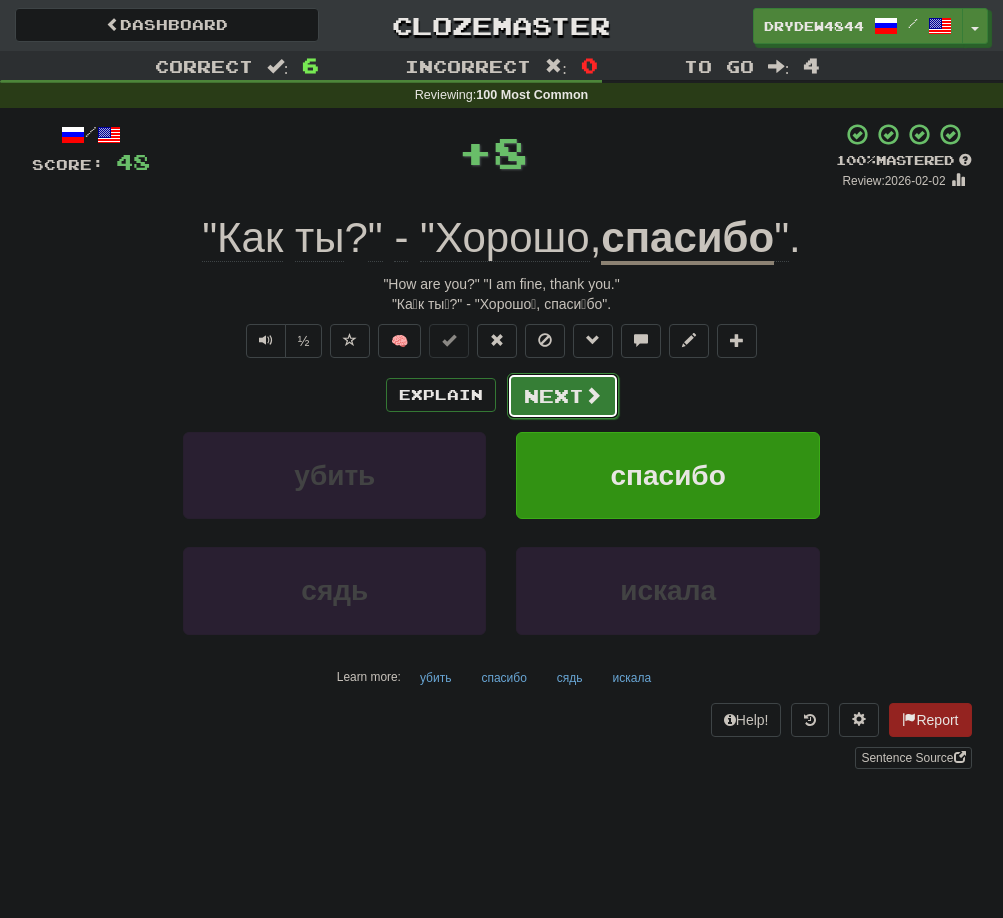 click on "Next" at bounding box center (563, 396) 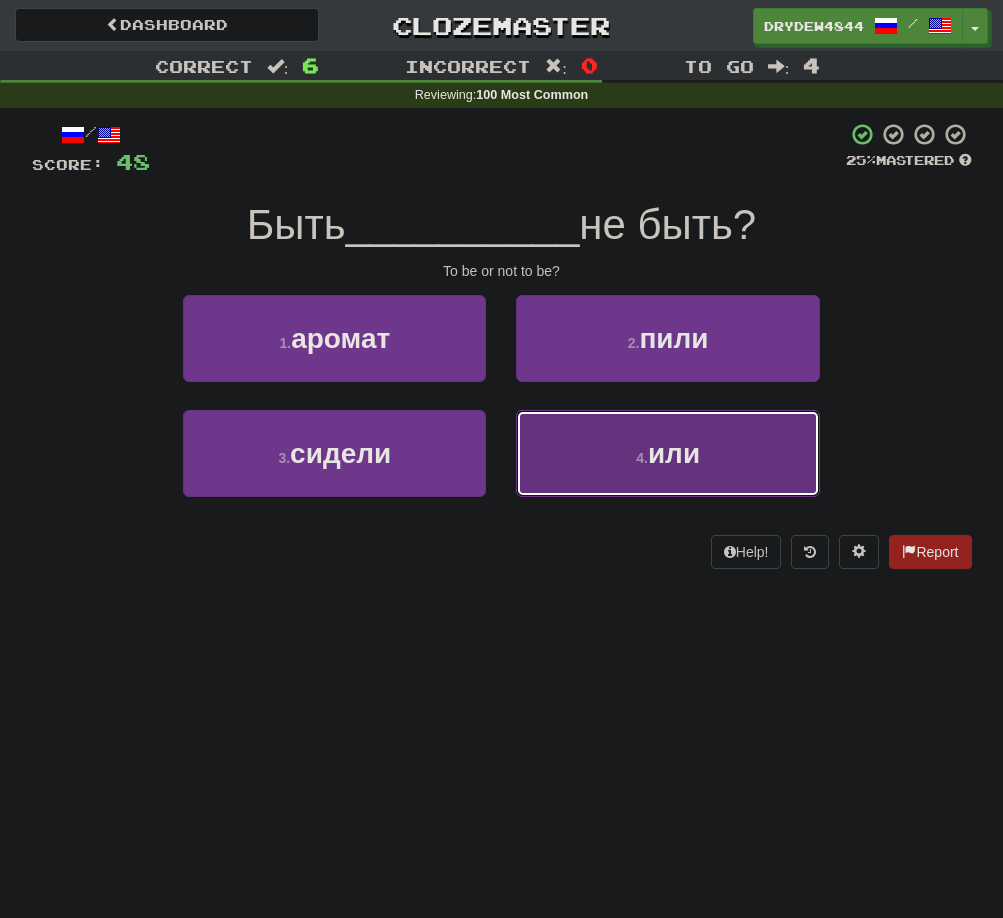 click on "4 .  или" at bounding box center [667, 453] 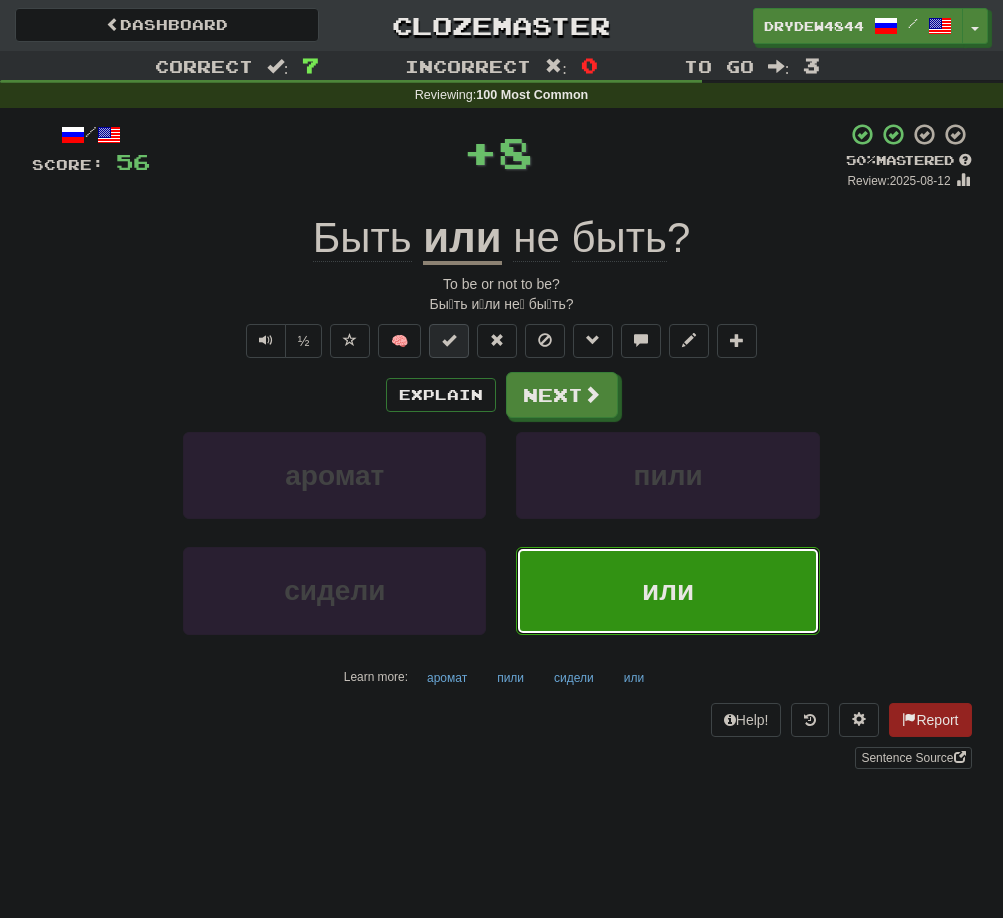 click at bounding box center [449, 340] 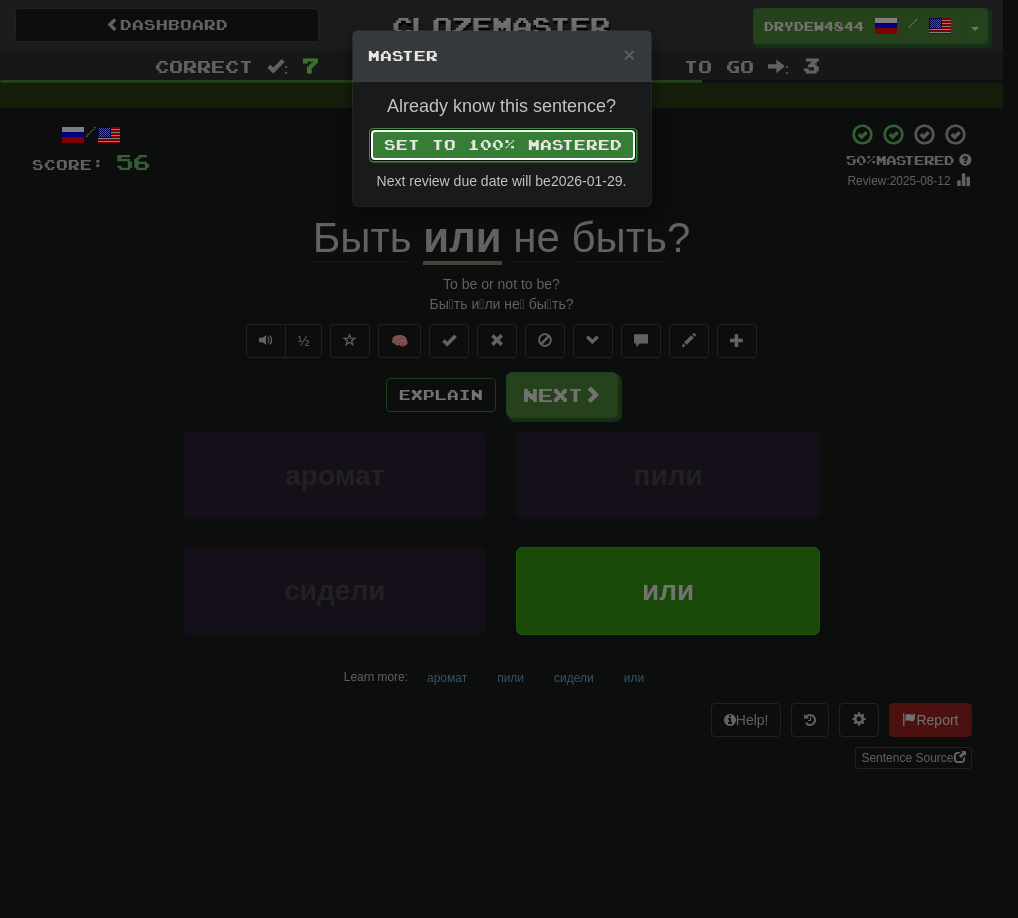 click on "Set to 100% Mastered" at bounding box center (503, 145) 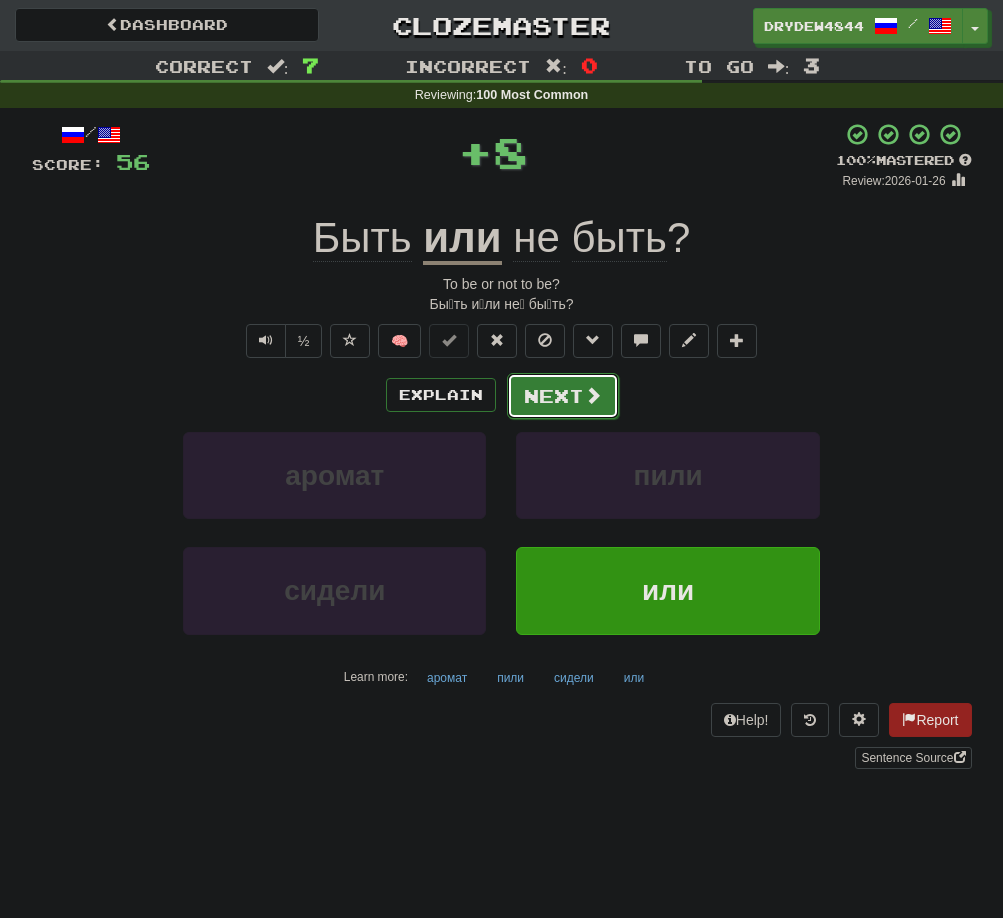 click on "Next" at bounding box center [563, 396] 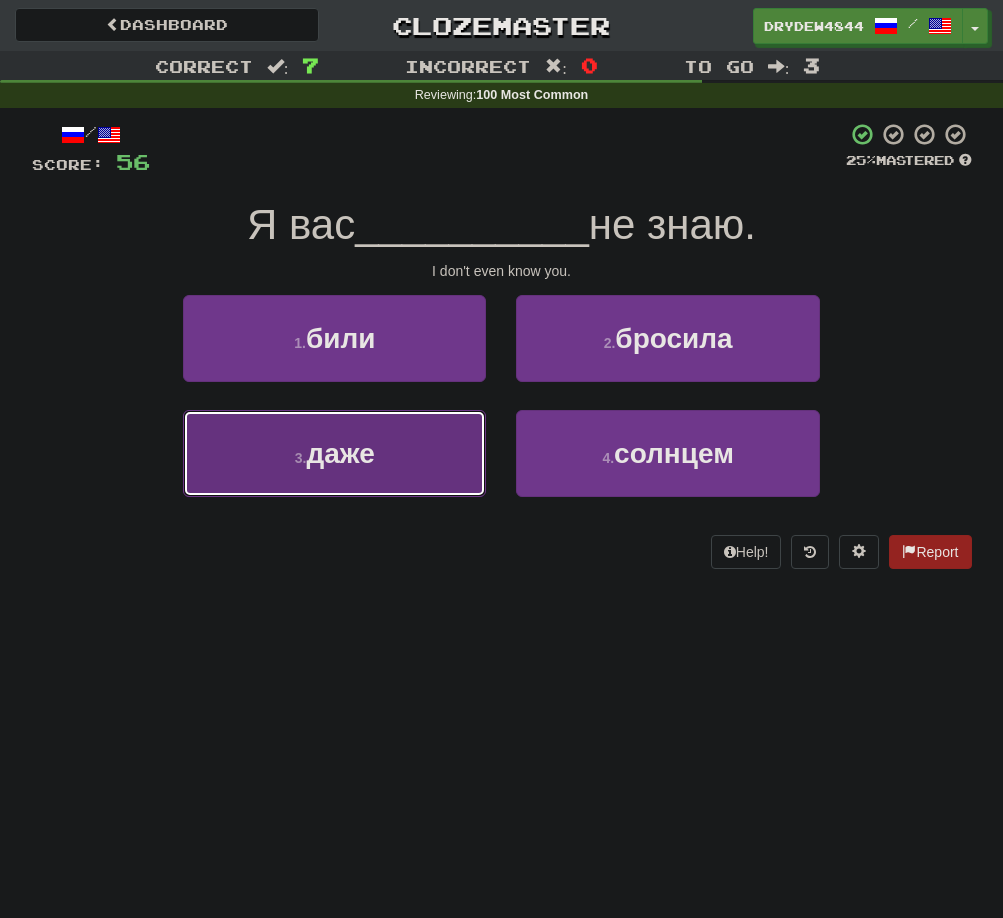 click on "3 .  даже" at bounding box center [334, 453] 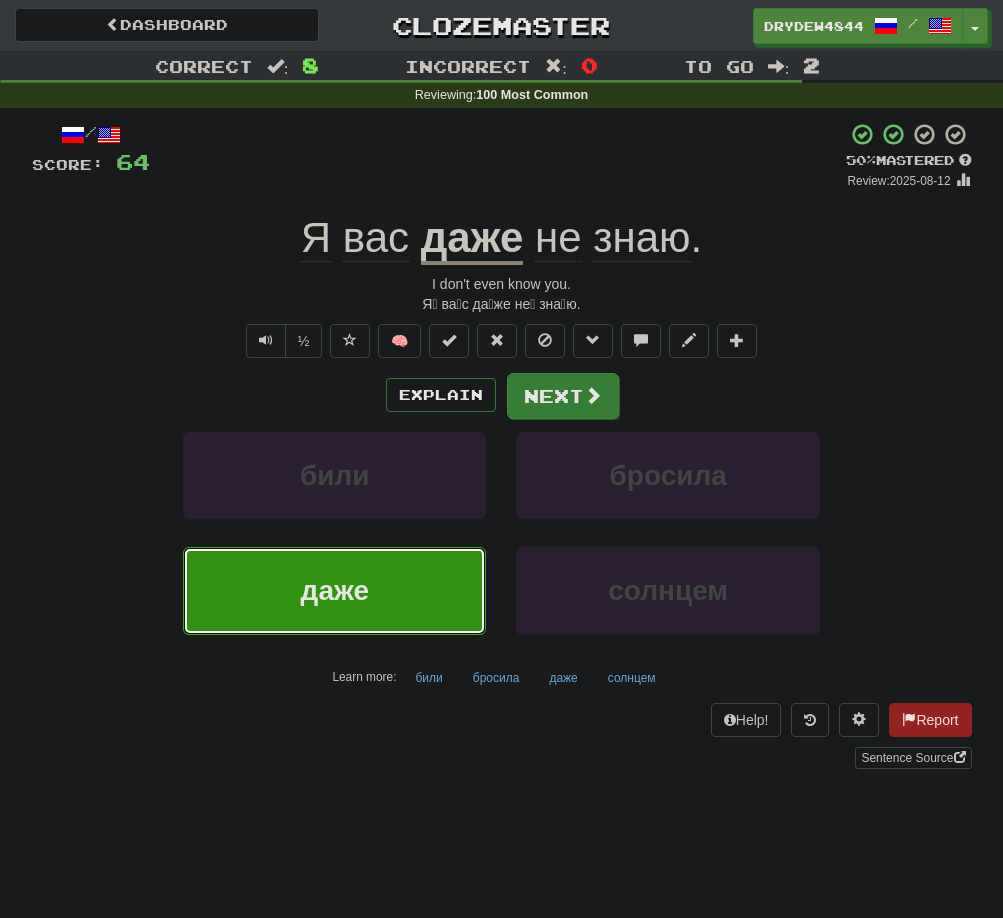 click at bounding box center [593, 395] 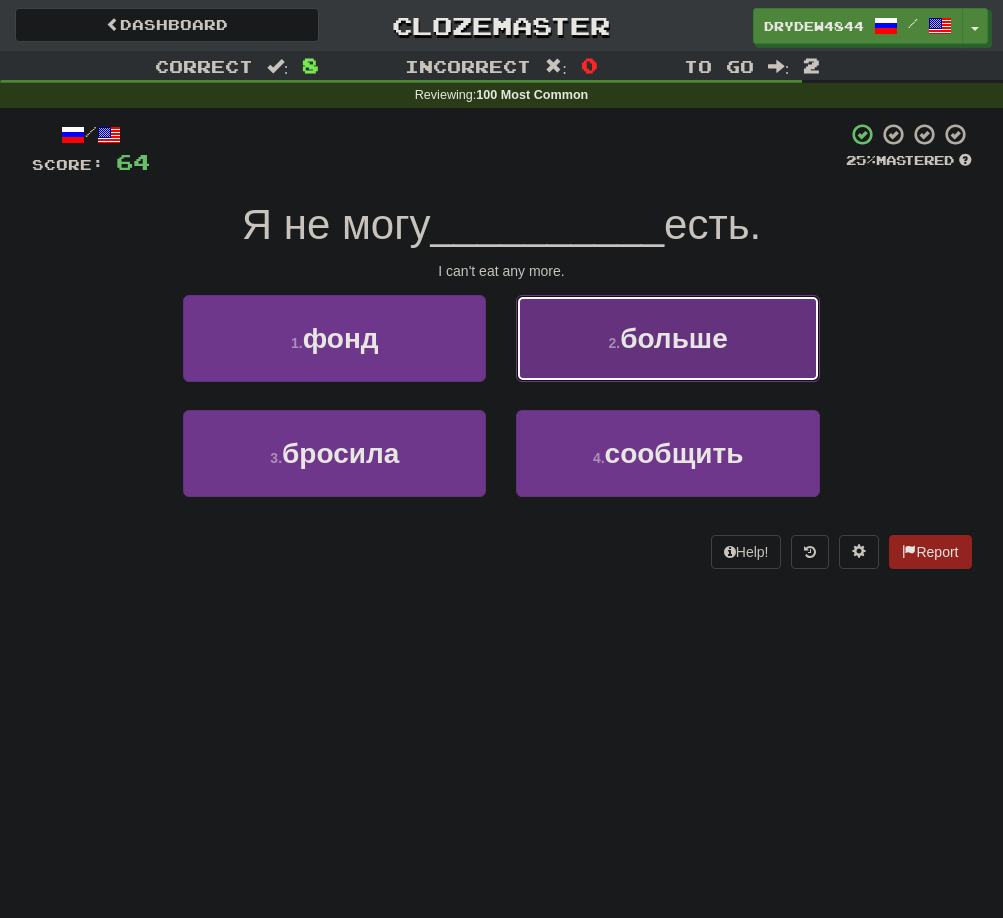 click on "2 .  больше" at bounding box center (667, 338) 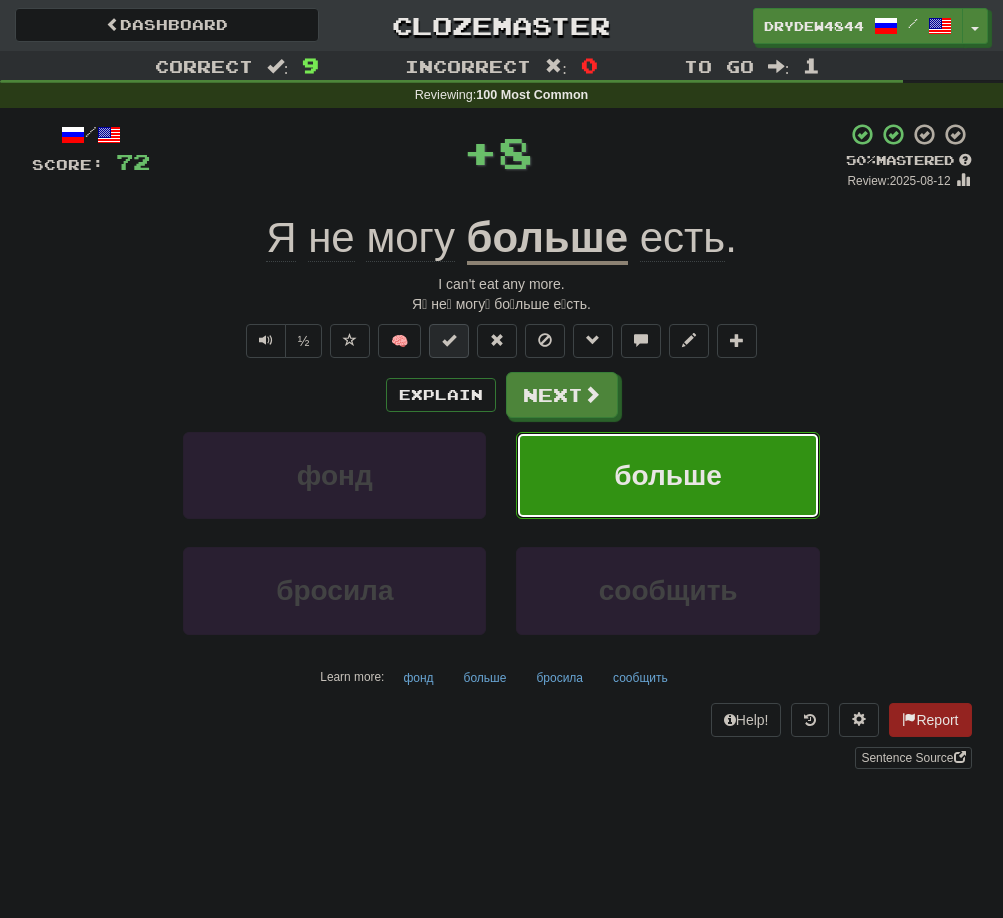 click at bounding box center (449, 340) 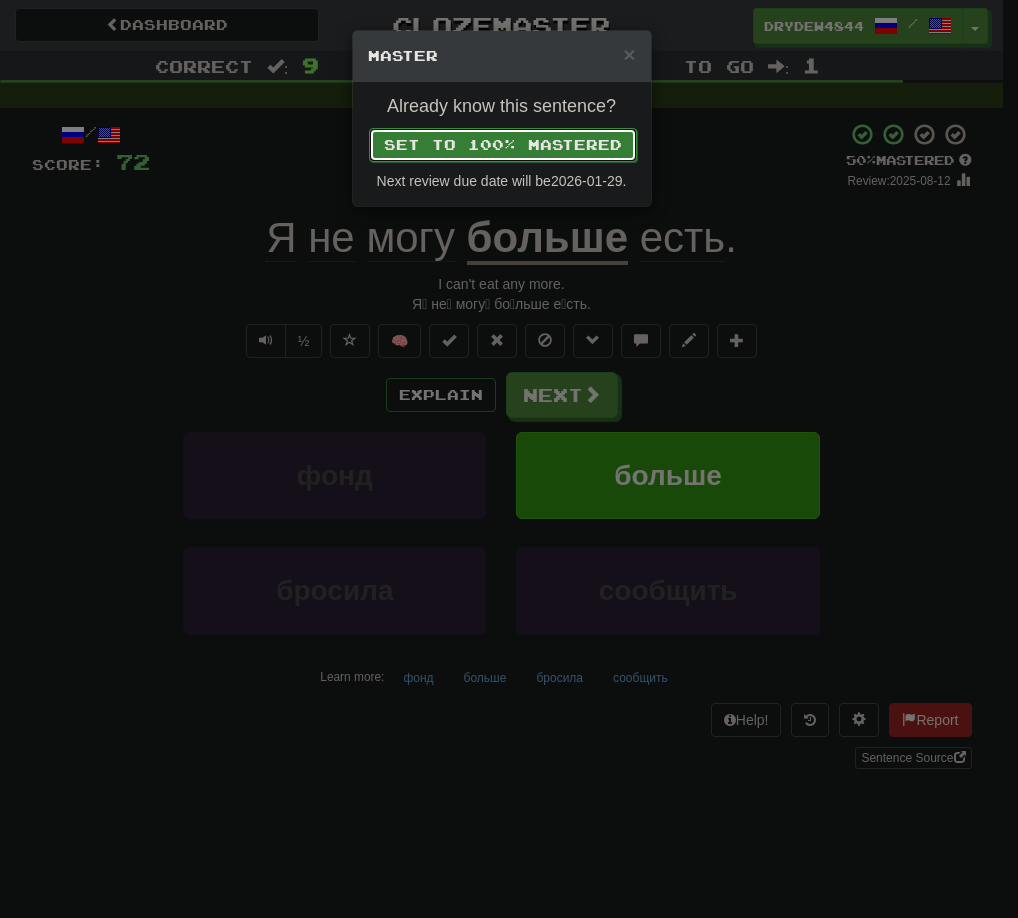 click on "Set to 100% Mastered" at bounding box center [503, 145] 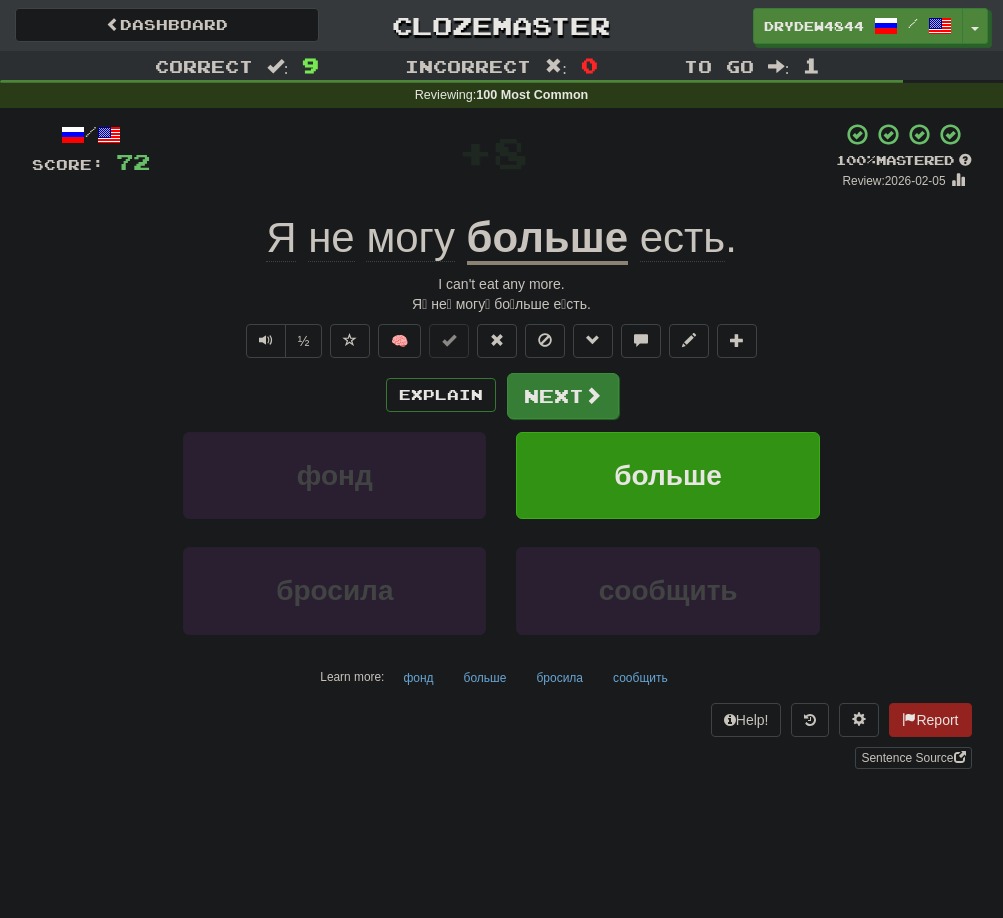 click at bounding box center (593, 395) 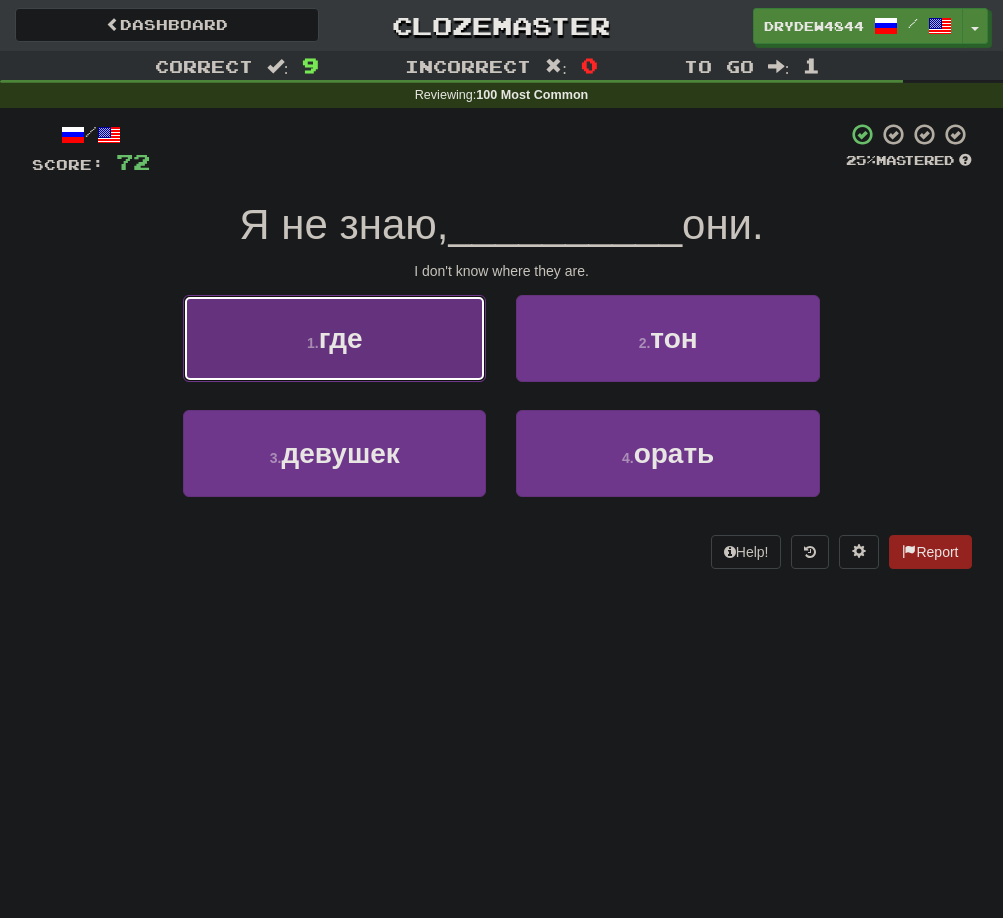click on "1 .  где" at bounding box center [334, 338] 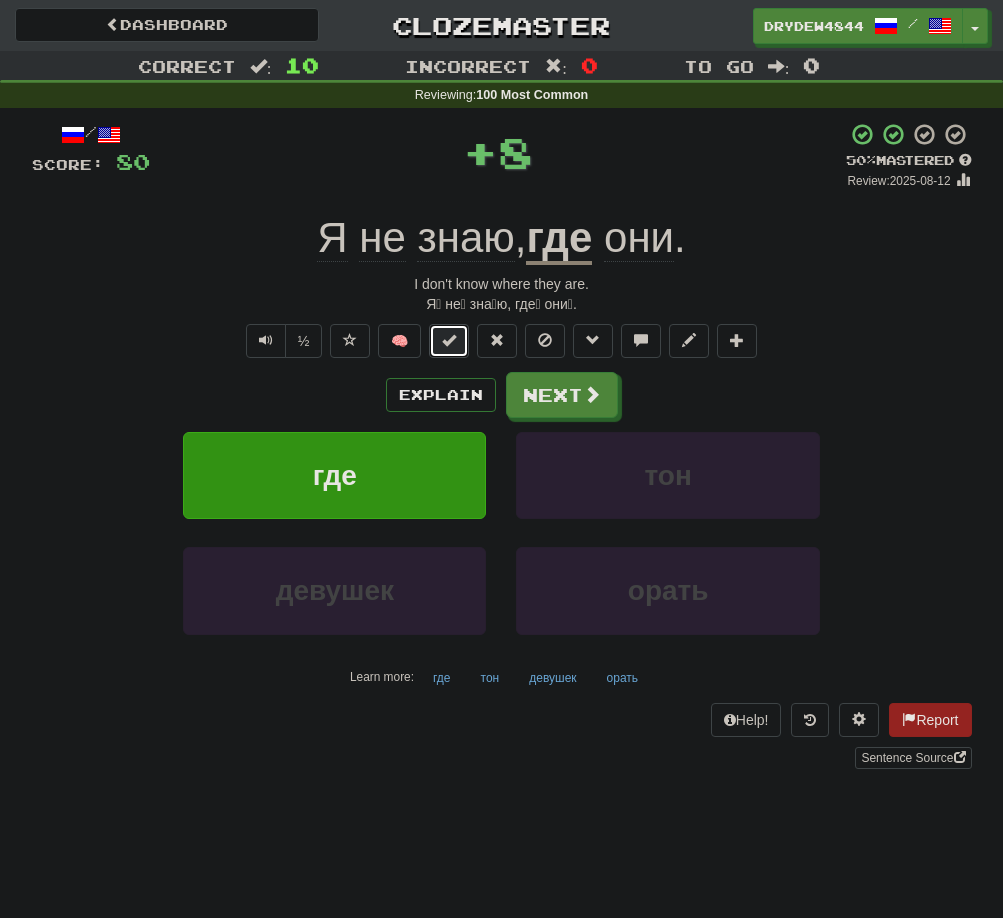 click at bounding box center (449, 341) 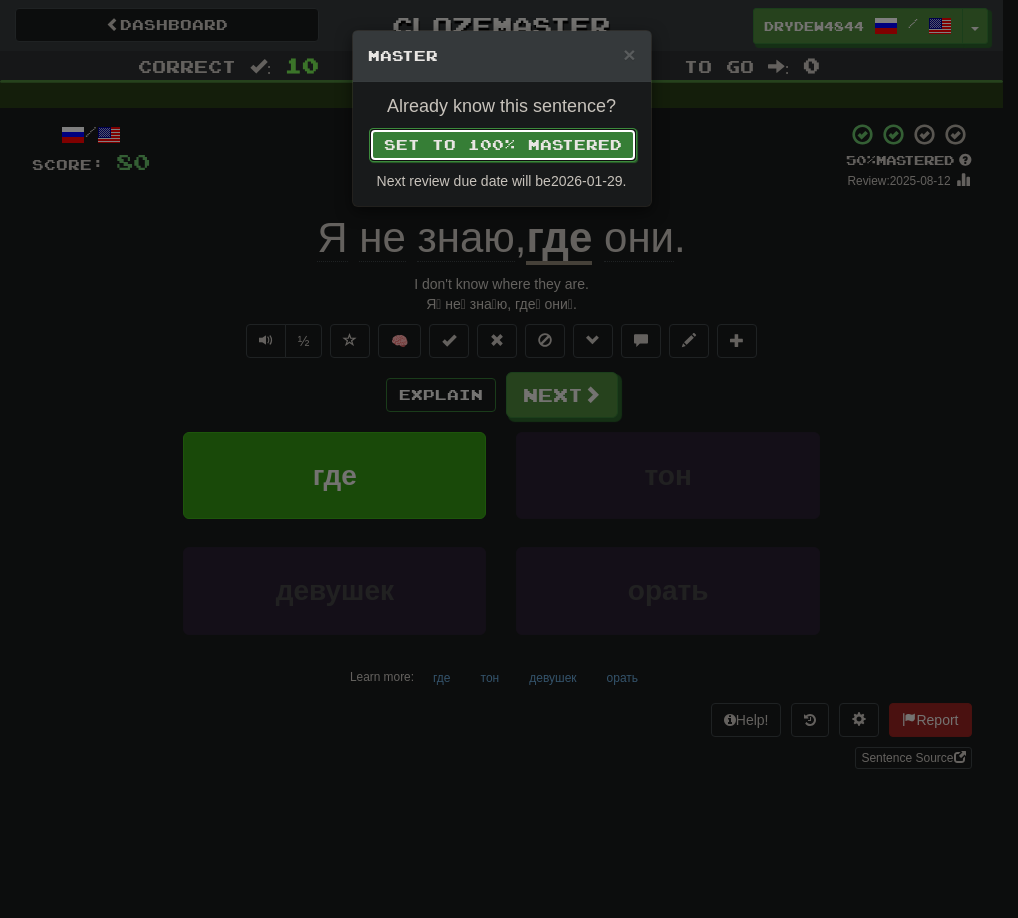 click on "Set to 100% Mastered" at bounding box center [503, 145] 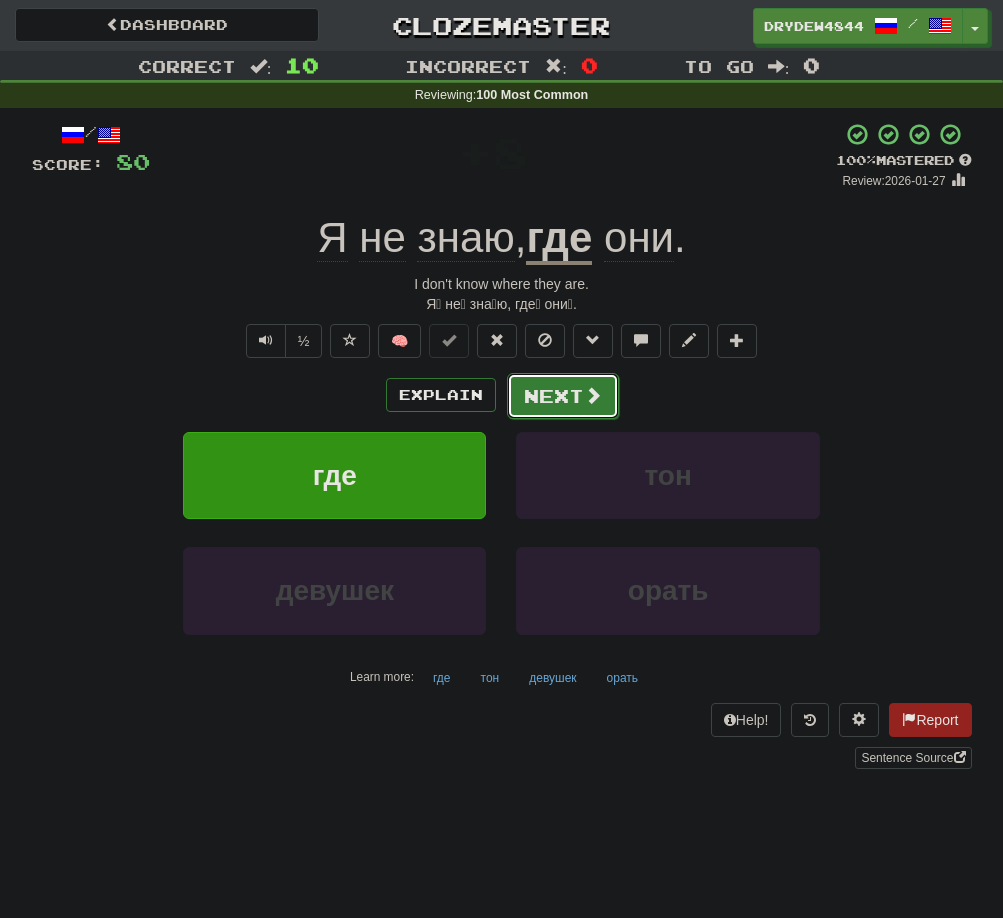 click on "Next" at bounding box center [563, 396] 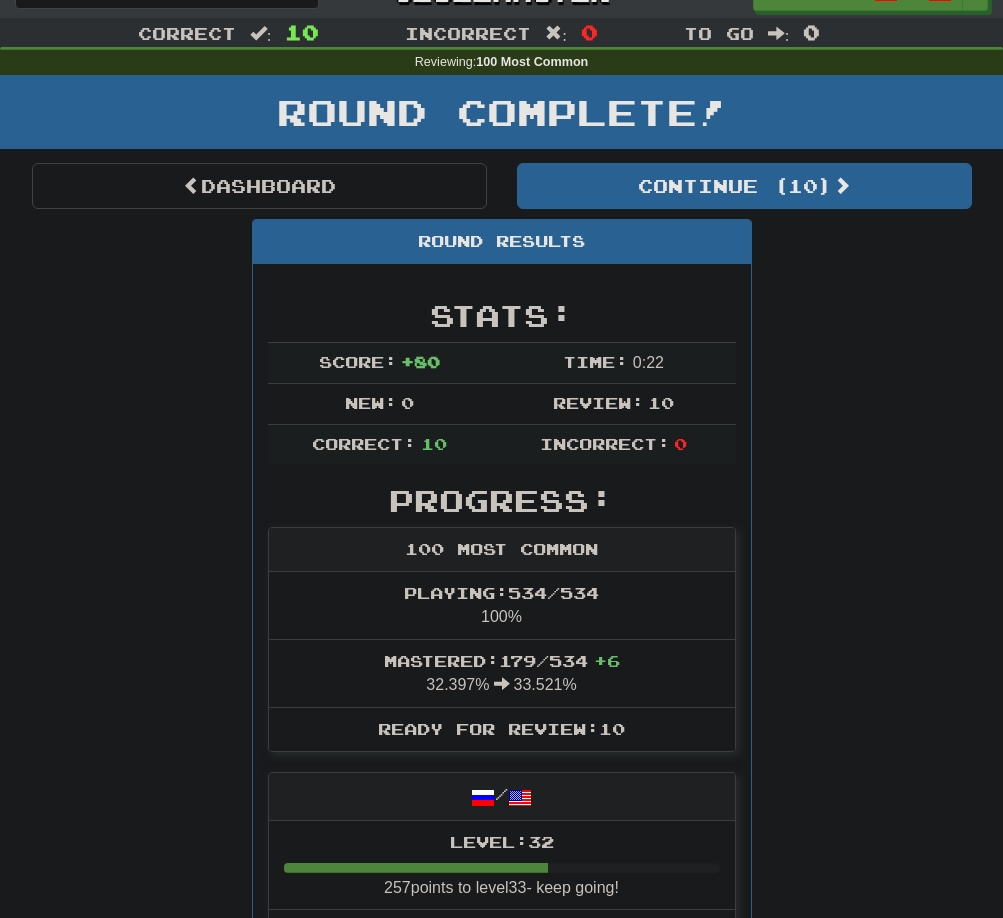 scroll, scrollTop: 0, scrollLeft: 0, axis: both 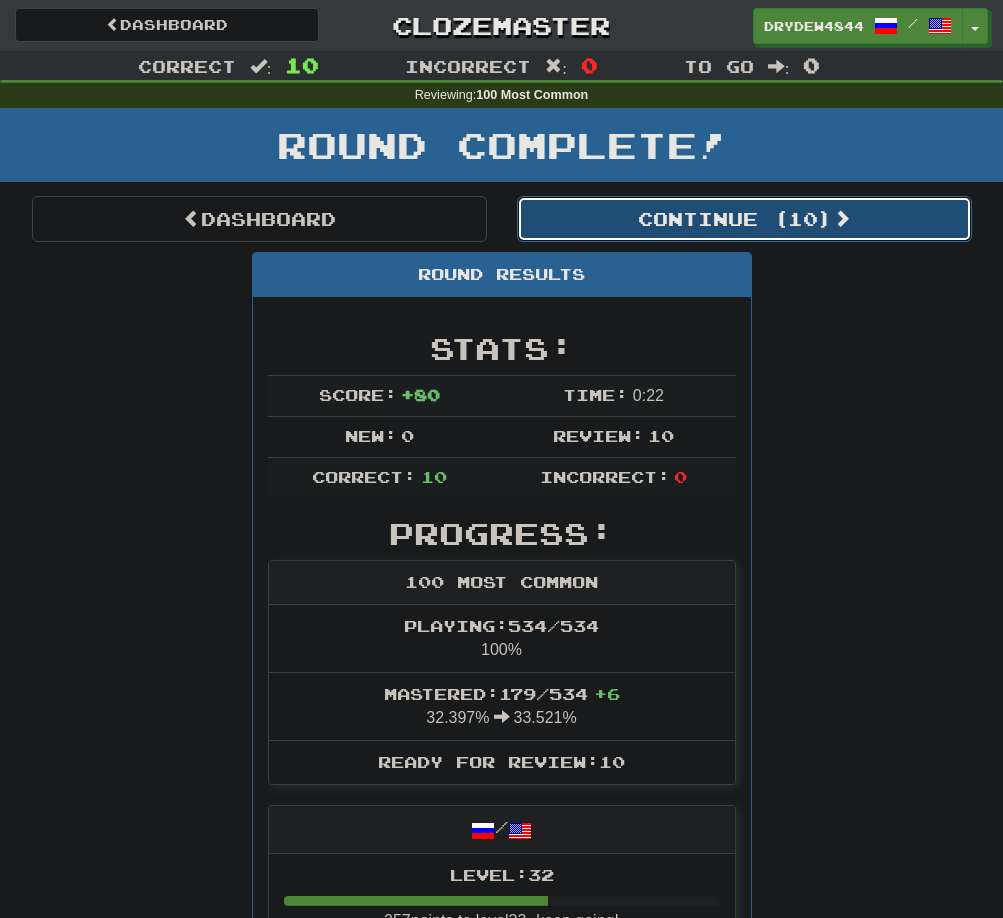 click on "Continue ( 10 )" at bounding box center [744, 219] 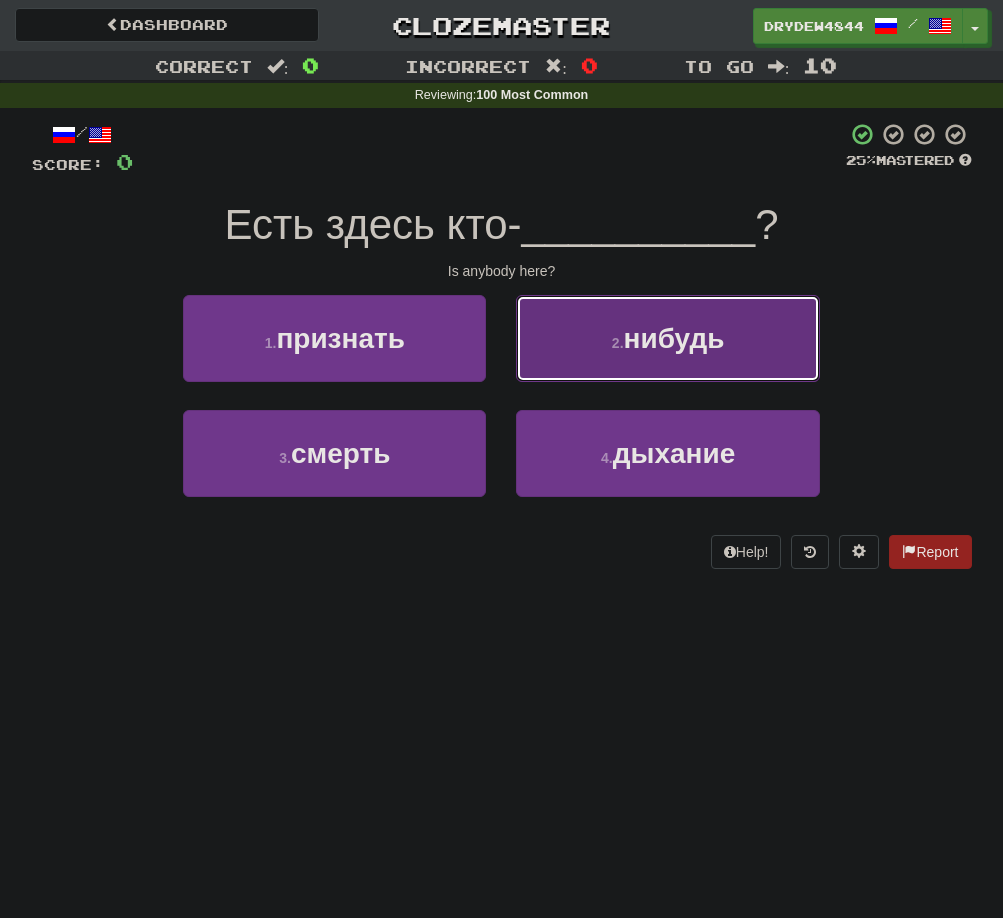 click on "2 .  нибудь" at bounding box center (667, 338) 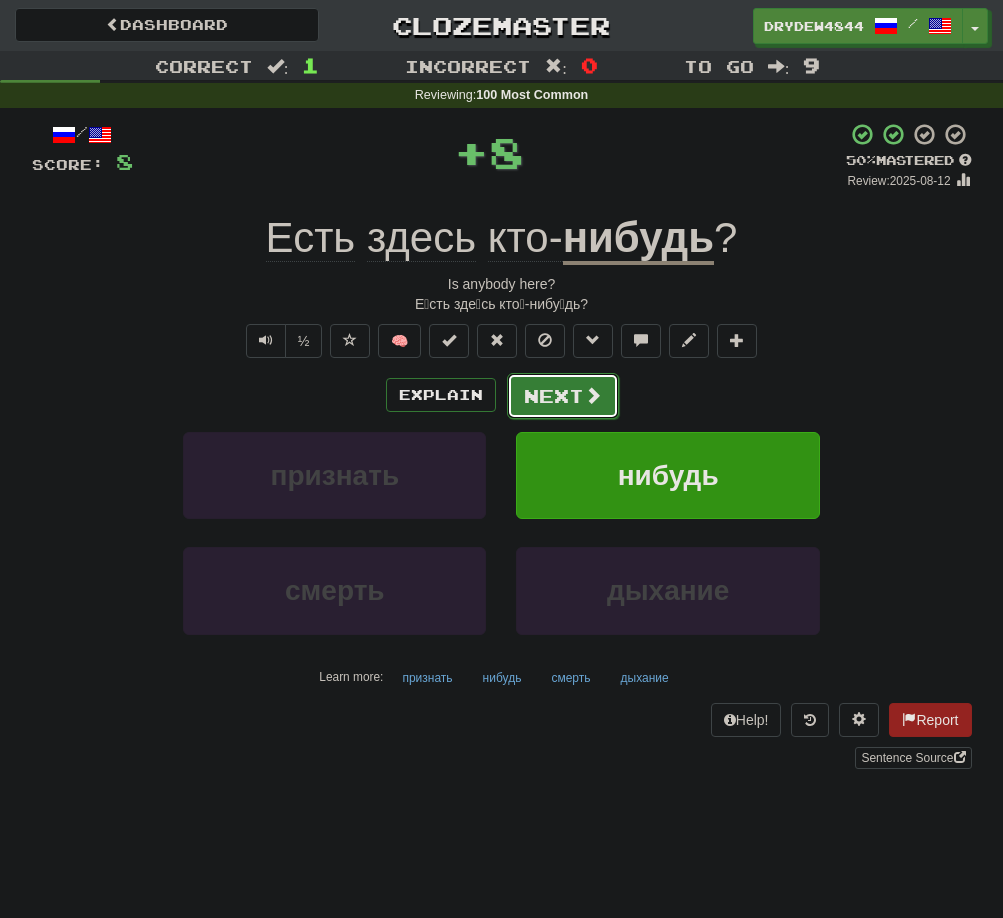 click on "Next" at bounding box center (563, 396) 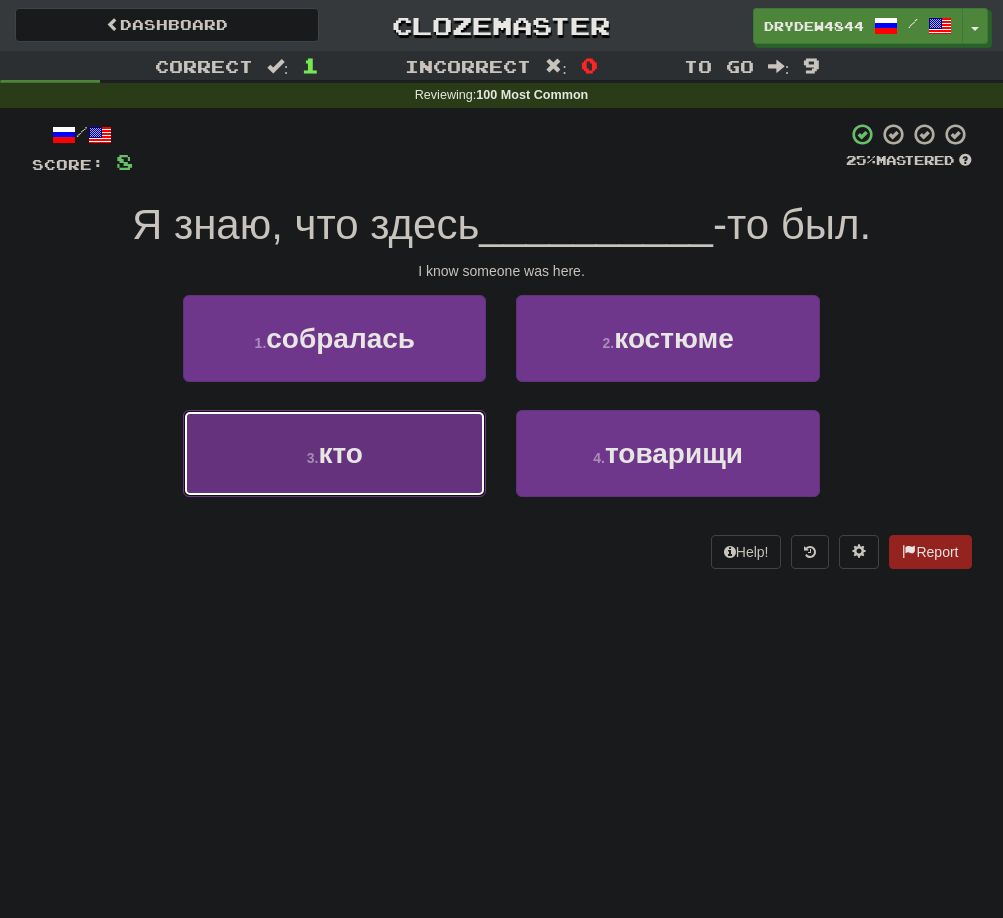 click on "3 .  кто" at bounding box center [334, 453] 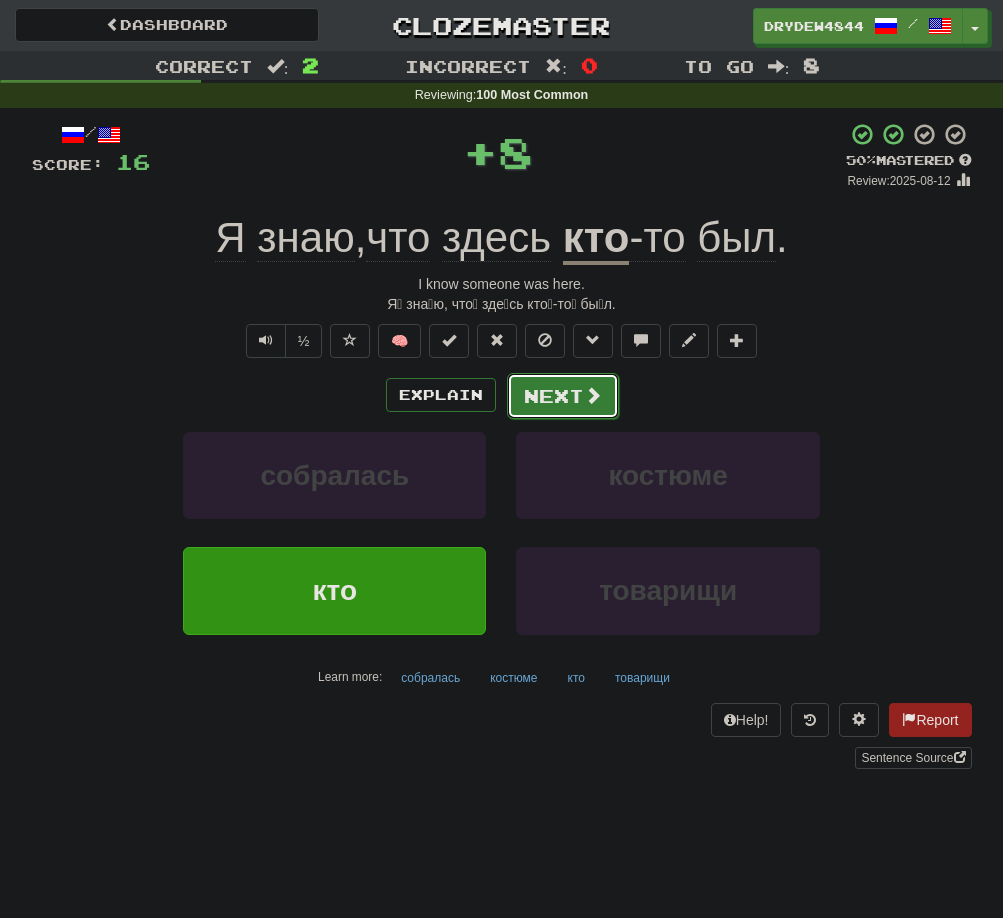 click on "Next" at bounding box center (563, 396) 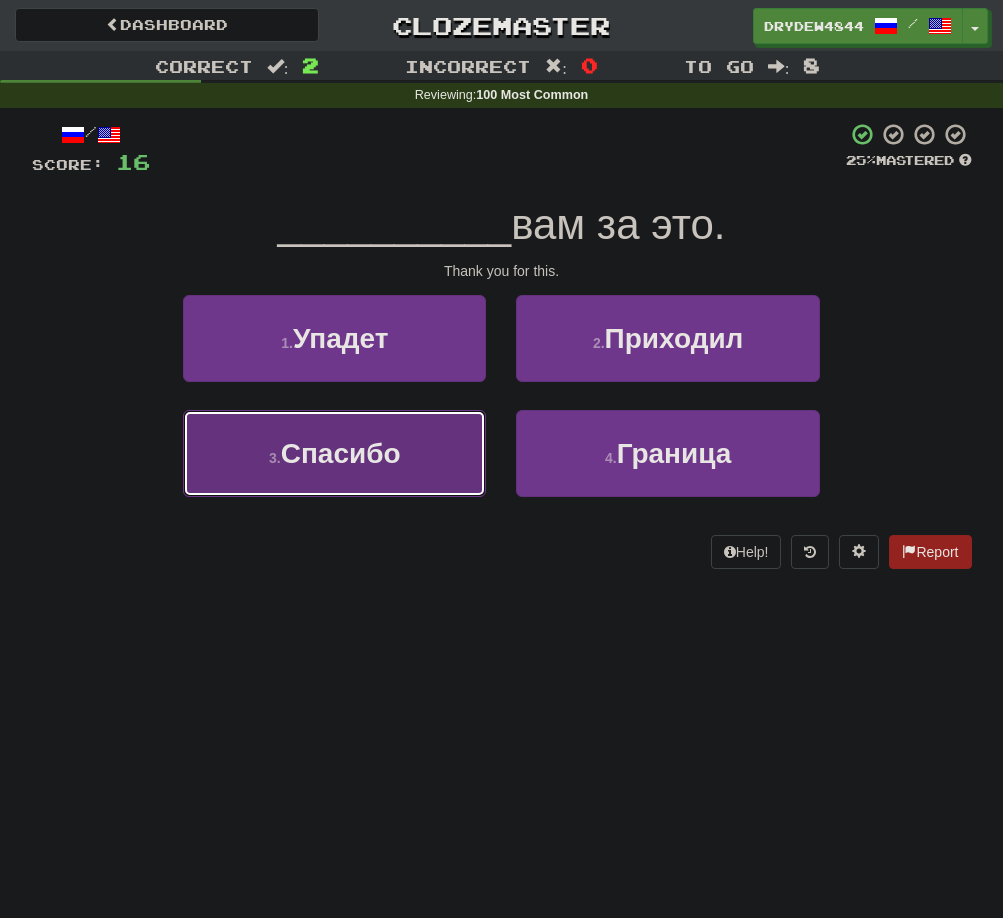 click on "3 .  Спасибо" at bounding box center [334, 453] 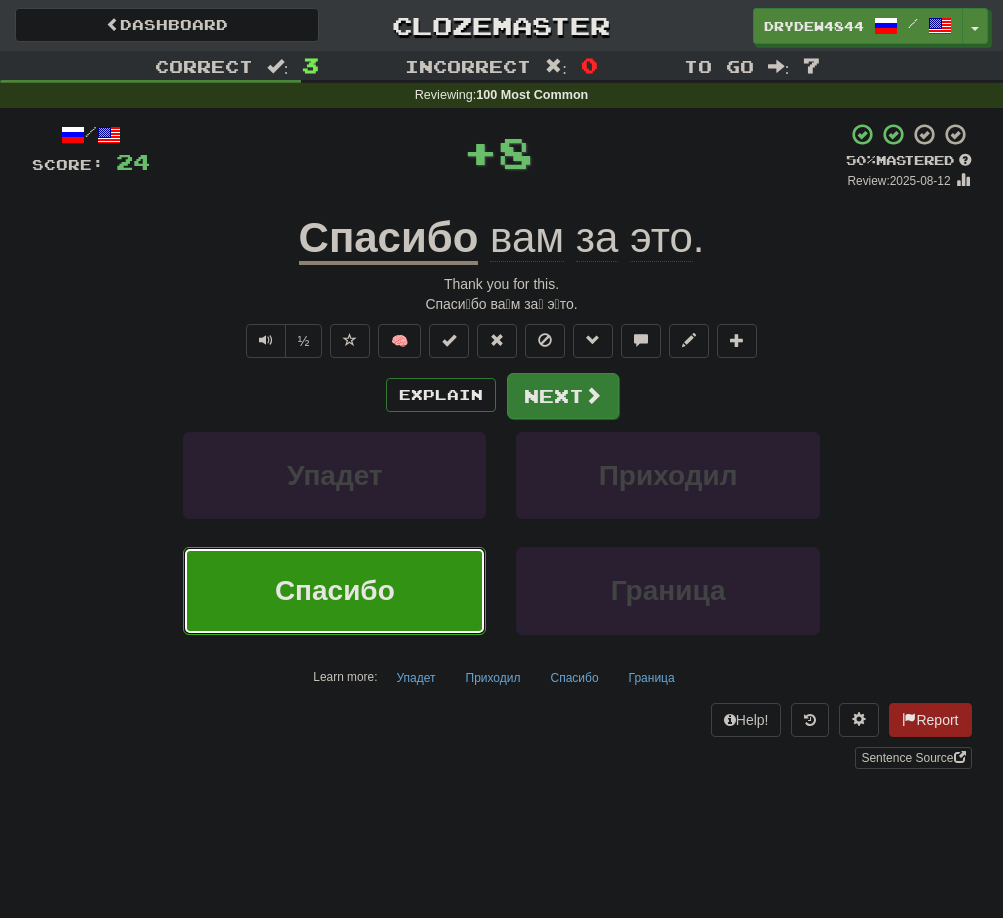 click at bounding box center (593, 395) 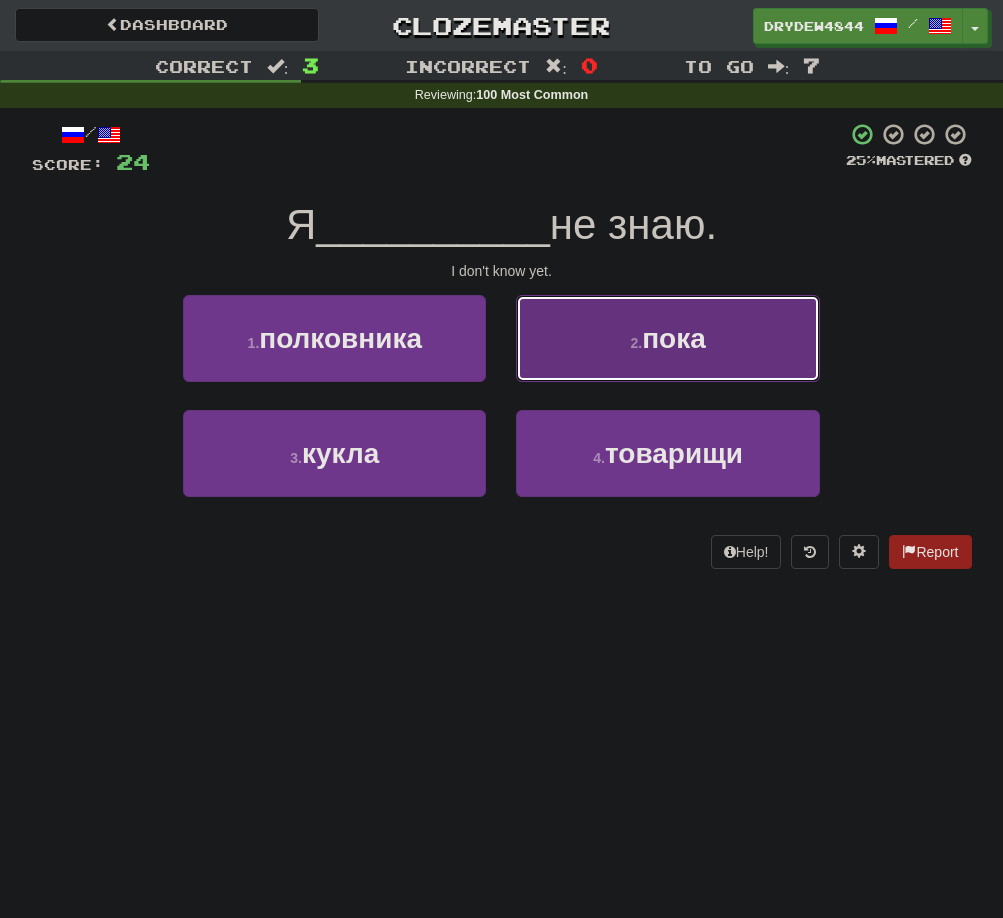 click on "2 .  пока" at bounding box center [667, 338] 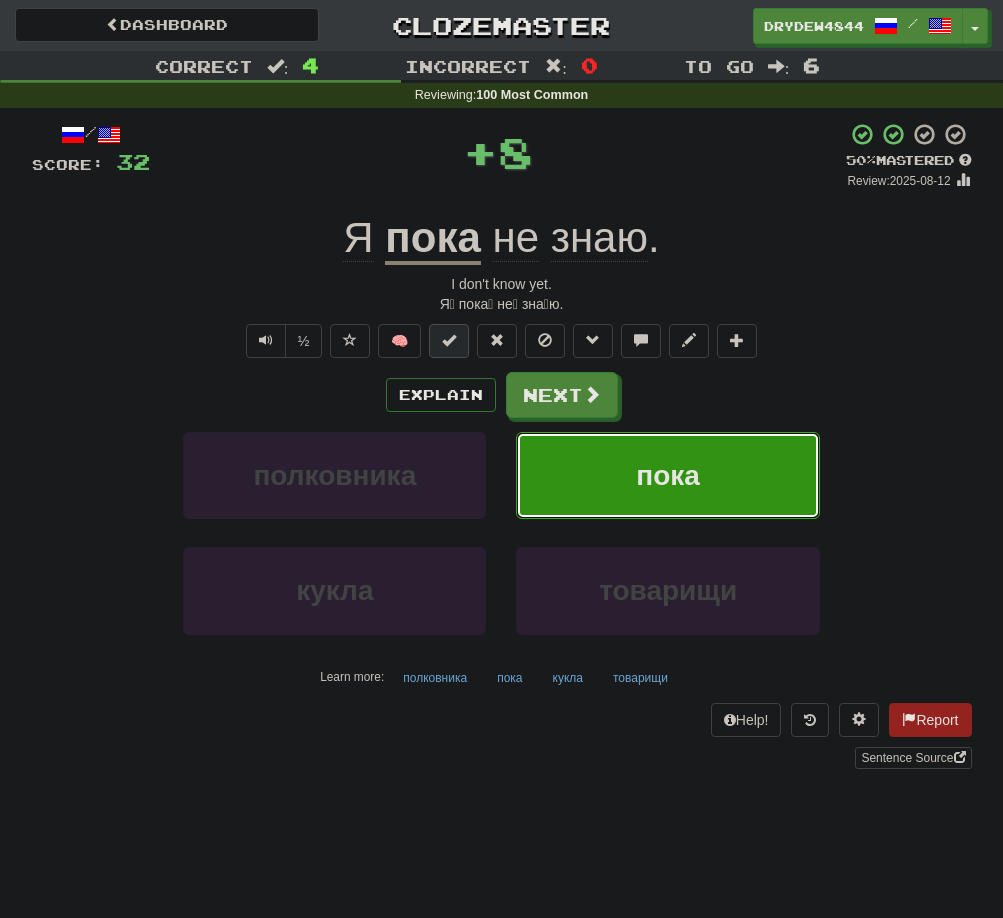 click at bounding box center [449, 340] 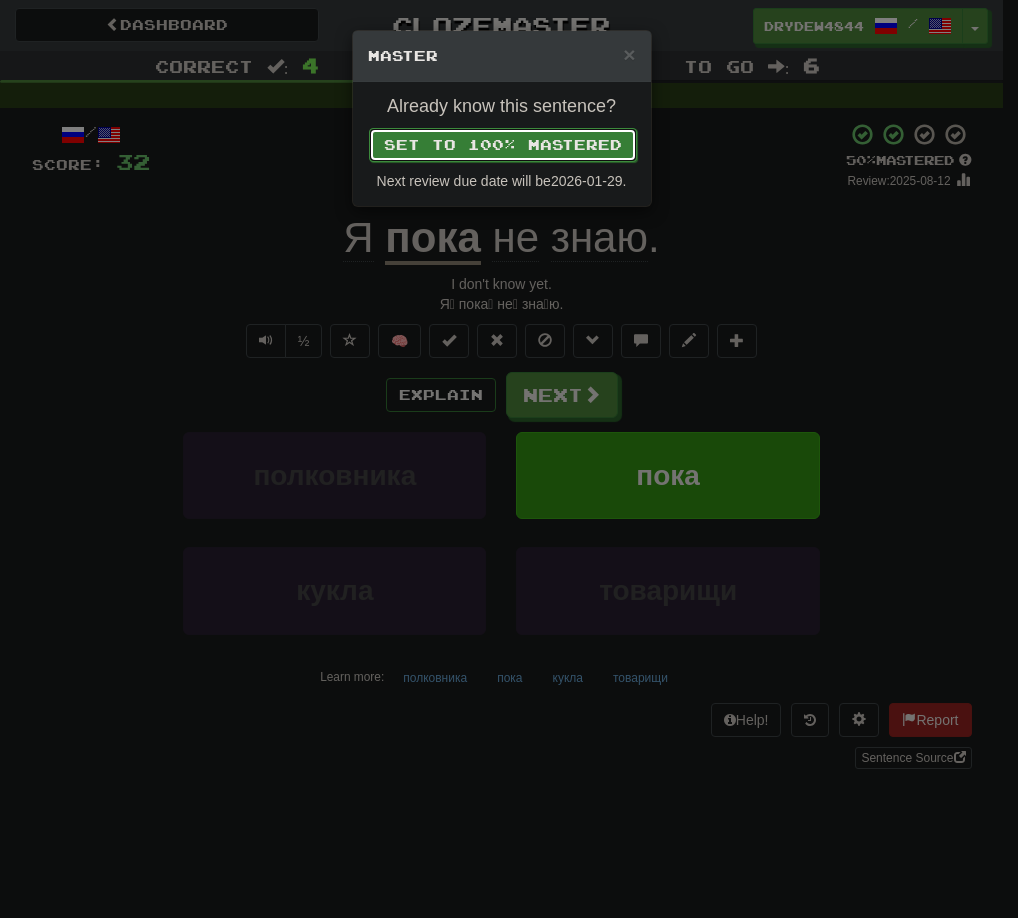 click on "Set to 100% Mastered" at bounding box center [503, 145] 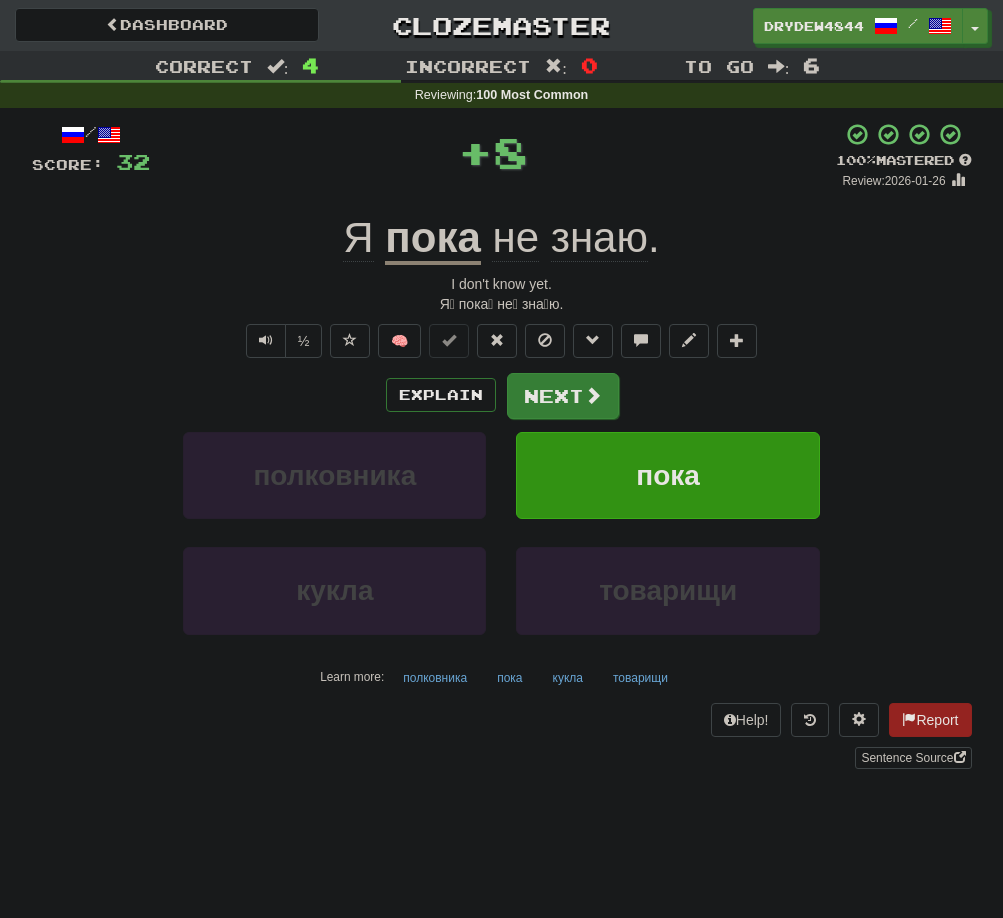 click at bounding box center [593, 395] 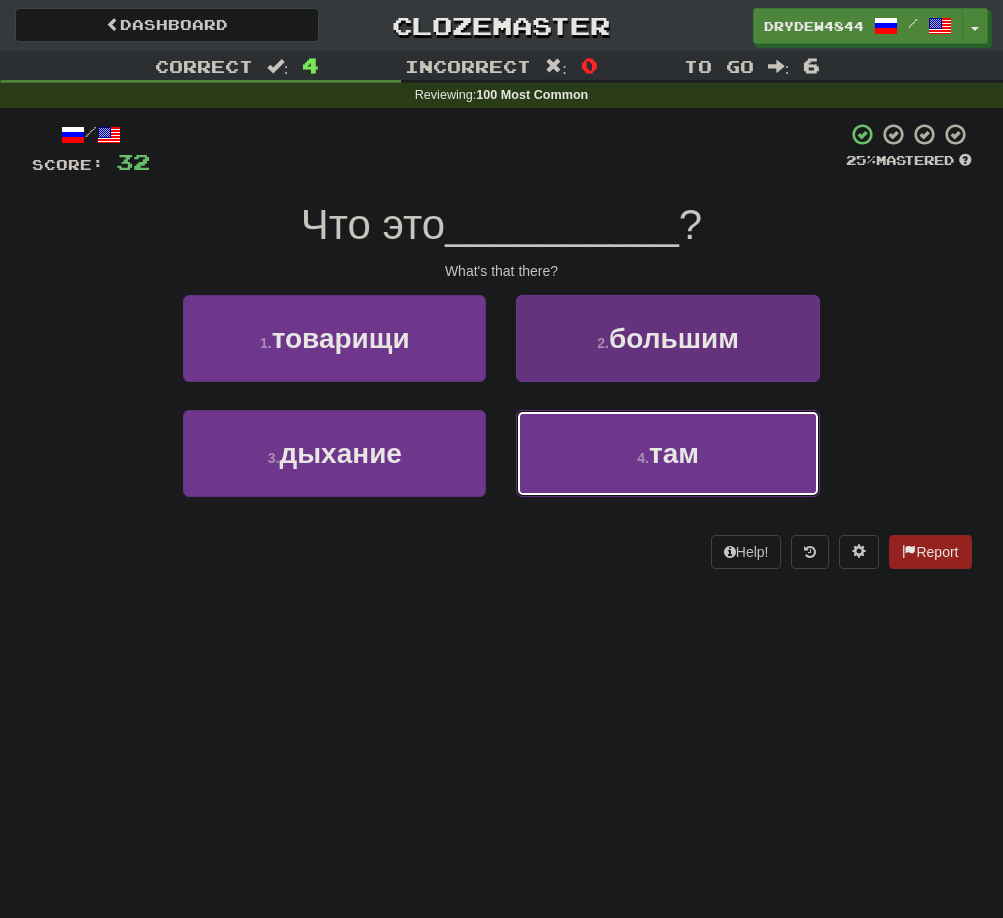 click on "4 .  там" at bounding box center (667, 453) 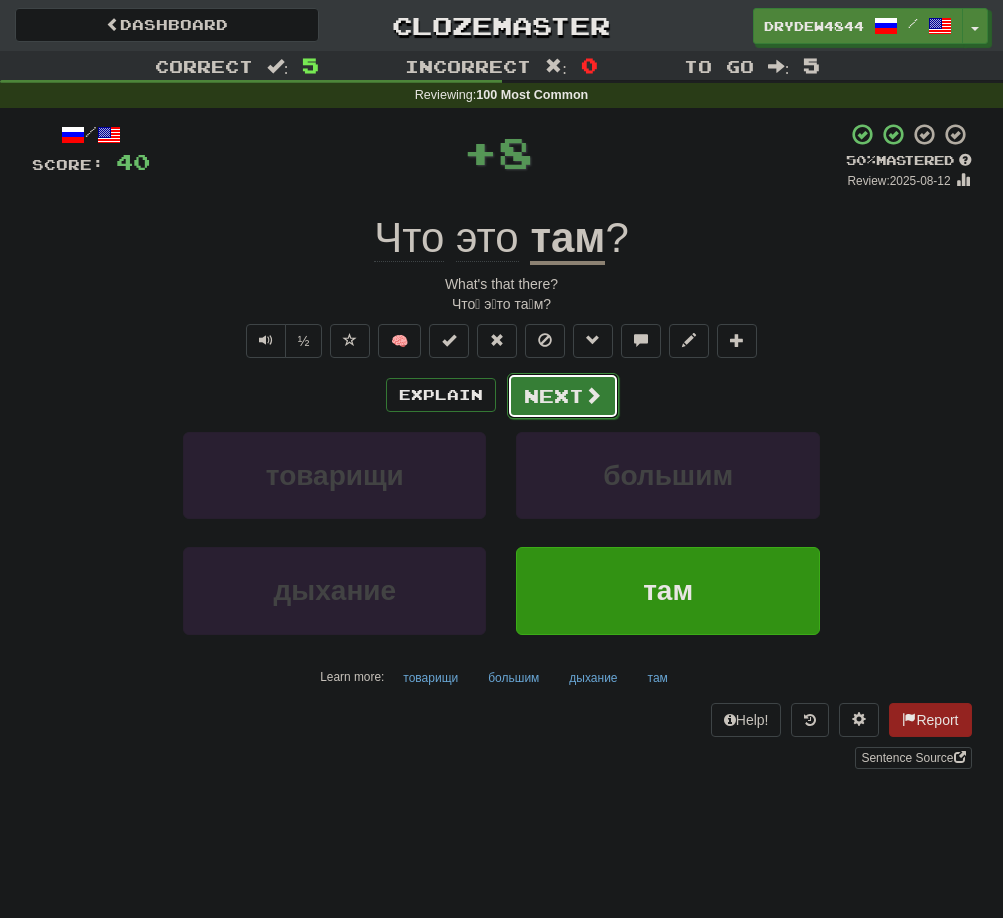 click on "Next" at bounding box center (563, 396) 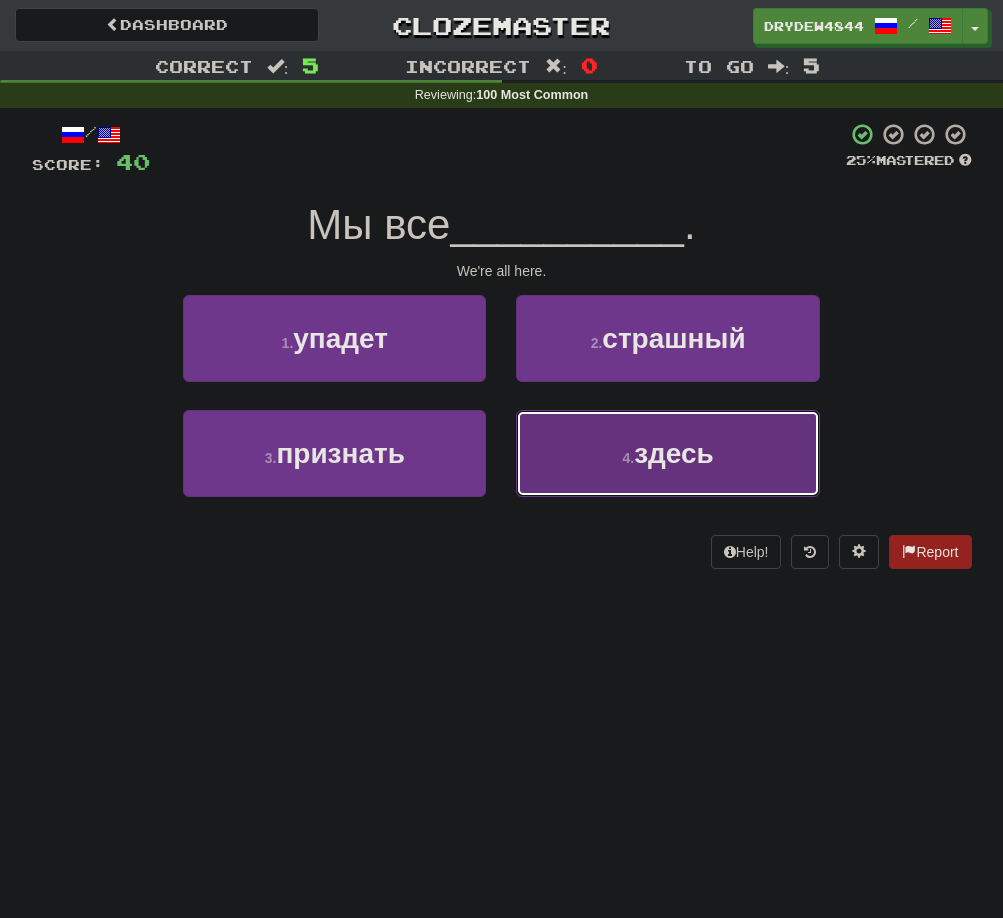 click on "4 .  здесь" at bounding box center [667, 453] 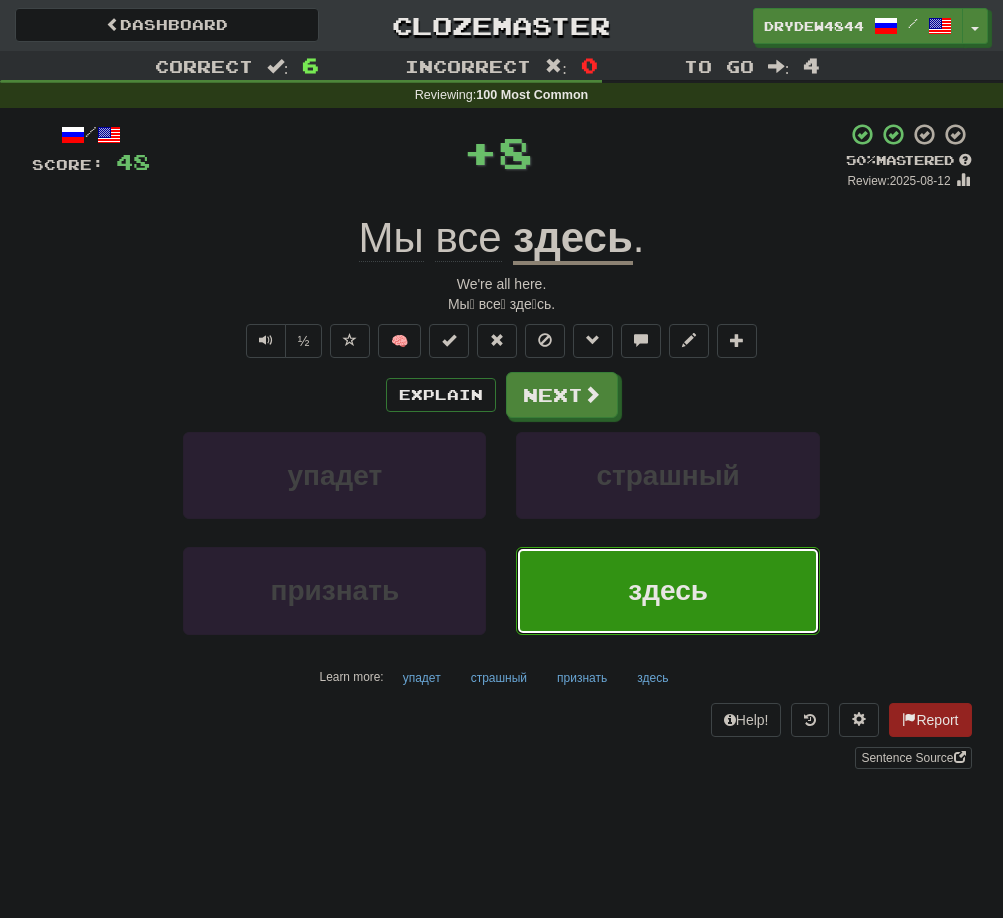 click on "/  Score:   48 + 8 50 %  Mastered Review:  2025-08-12 Мы   все   здесь . We're all here. Мы́ все́ зде́сь. ½ 🧠 Explain Next упадет страшный признать здесь Learn more: упадет страшный признать здесь  Help!  Report Sentence Source" at bounding box center (502, 445) 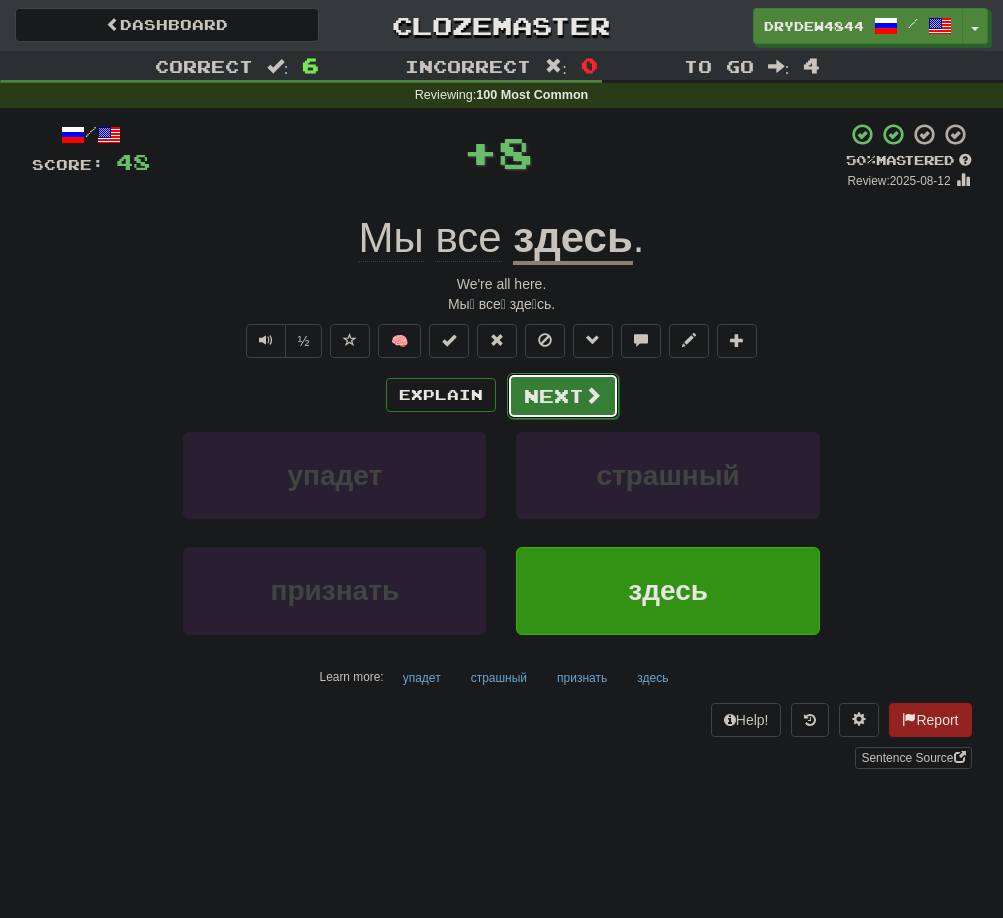 click on "Next" at bounding box center [563, 396] 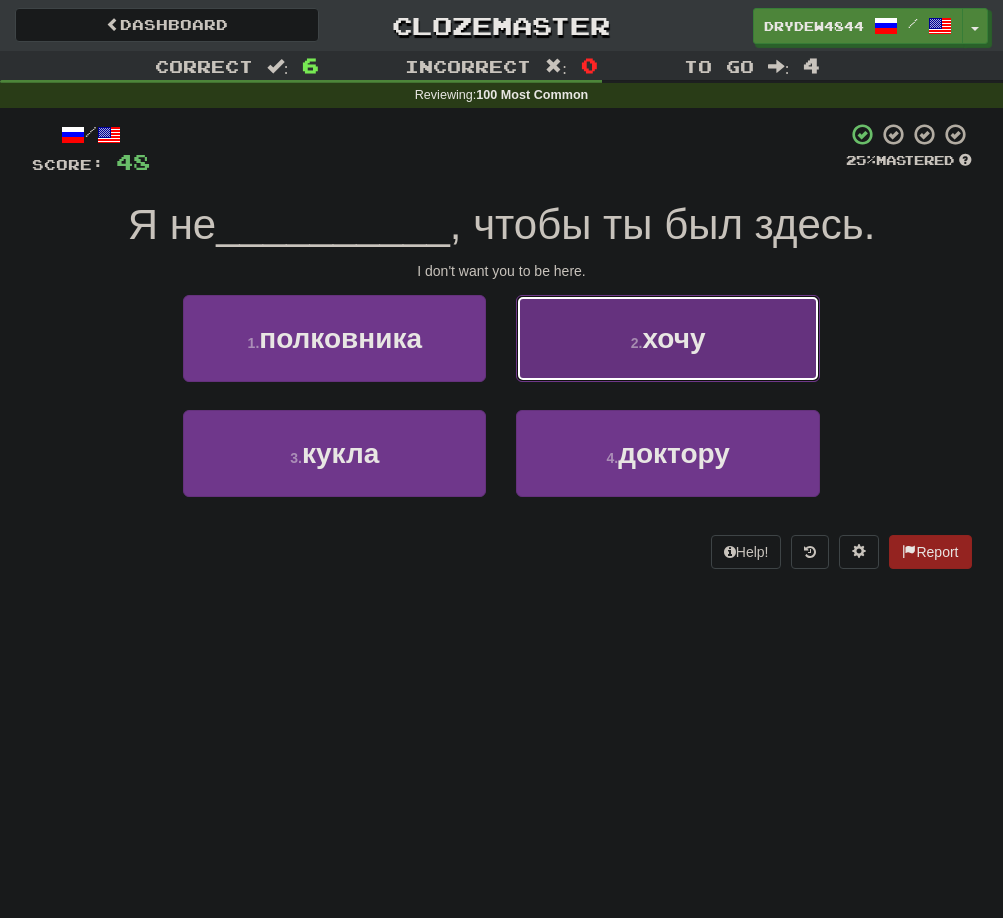 click on "2 .  хочу" at bounding box center [667, 338] 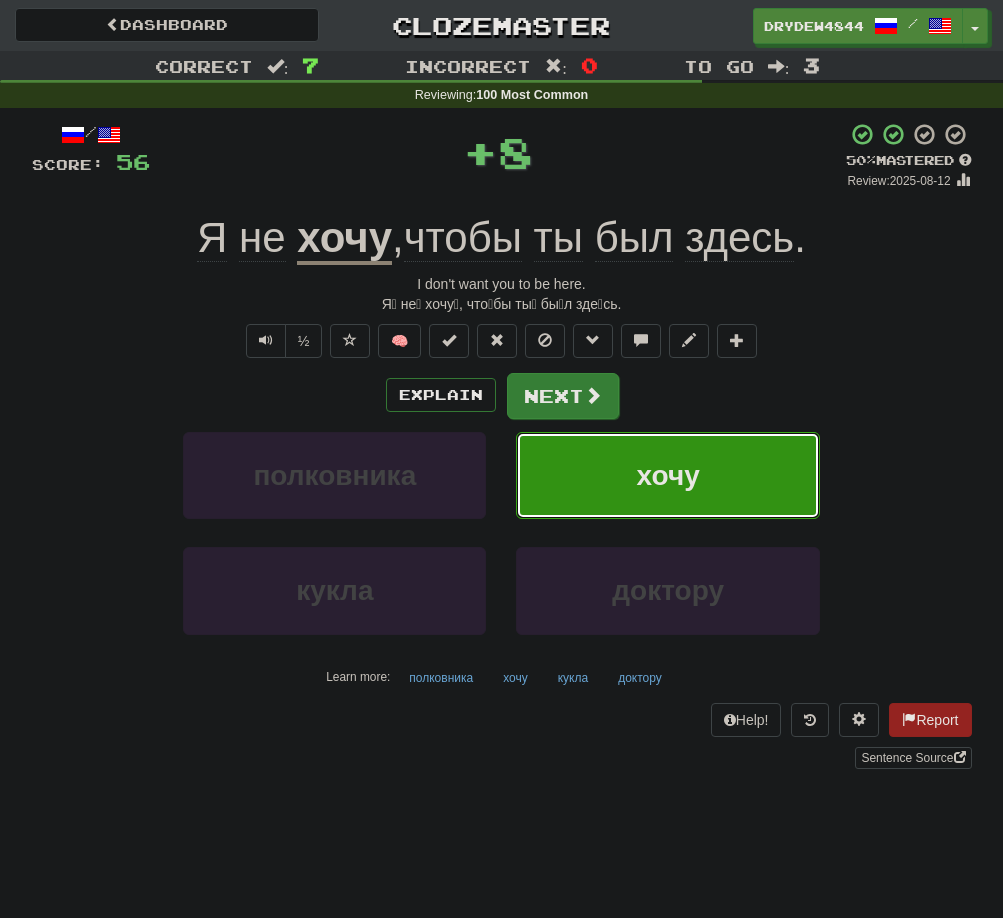 click at bounding box center [593, 395] 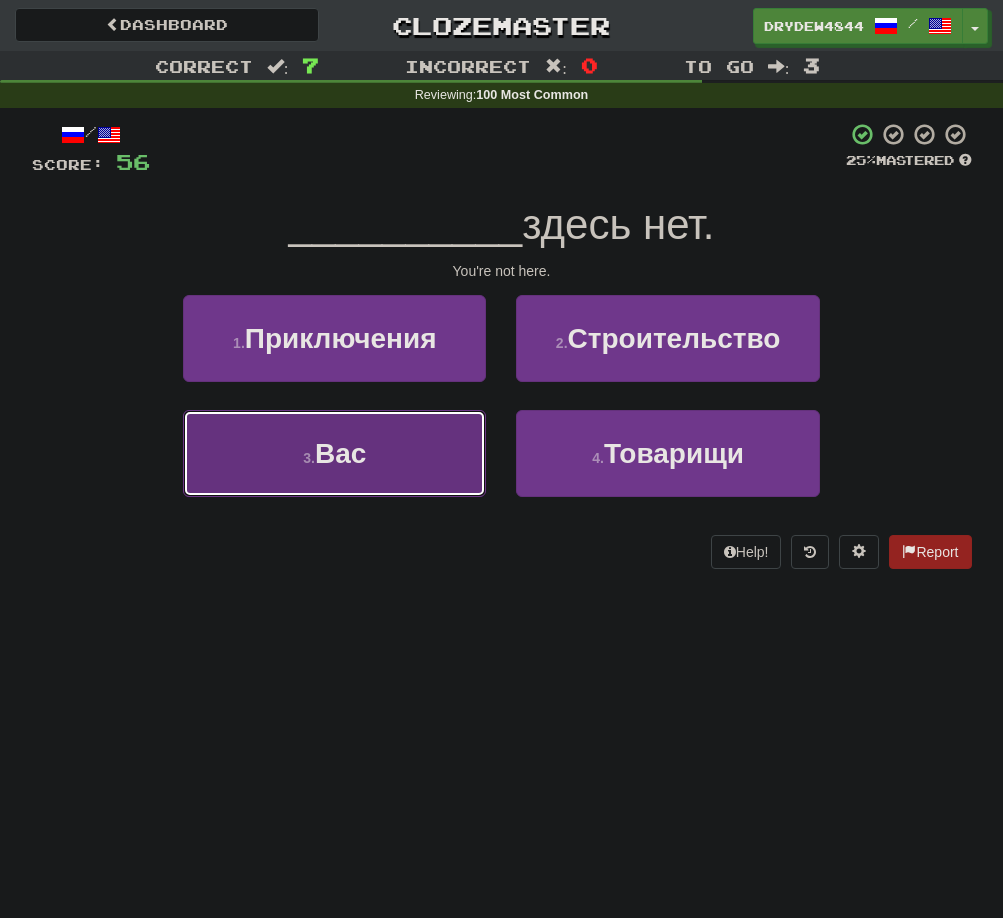 click on "3 .  Вас" at bounding box center (334, 453) 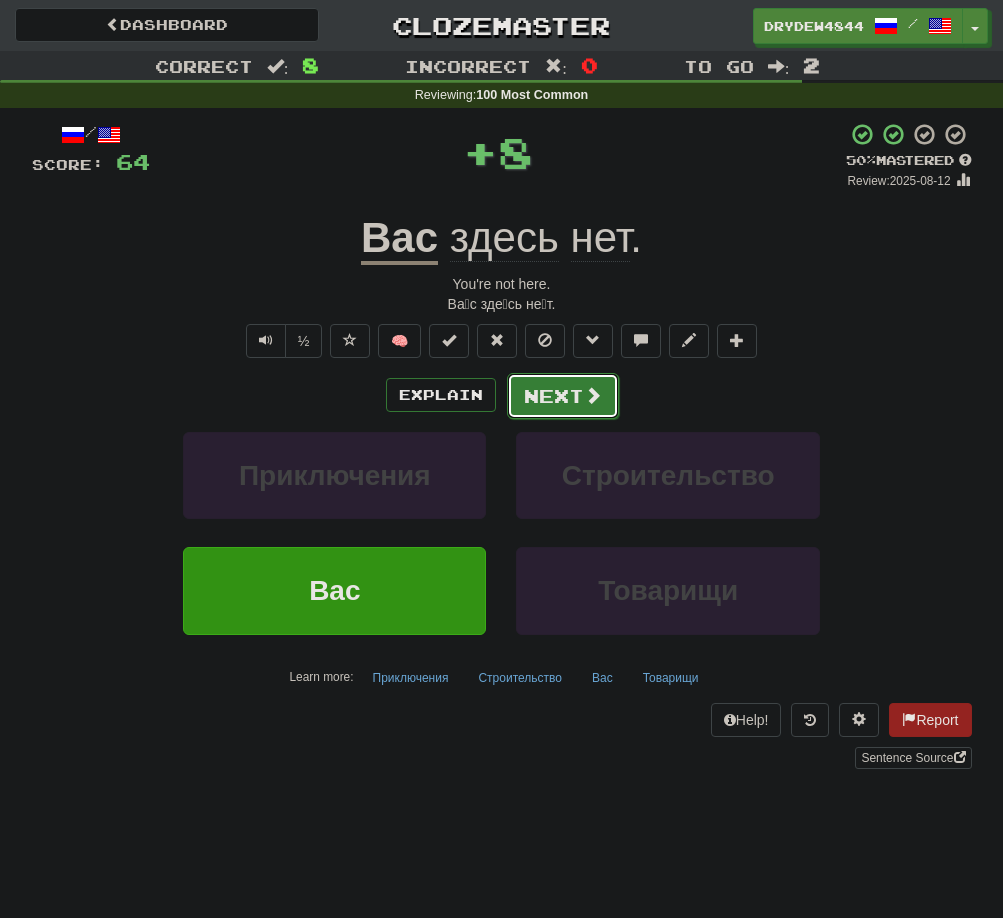 click on "Next" at bounding box center (563, 396) 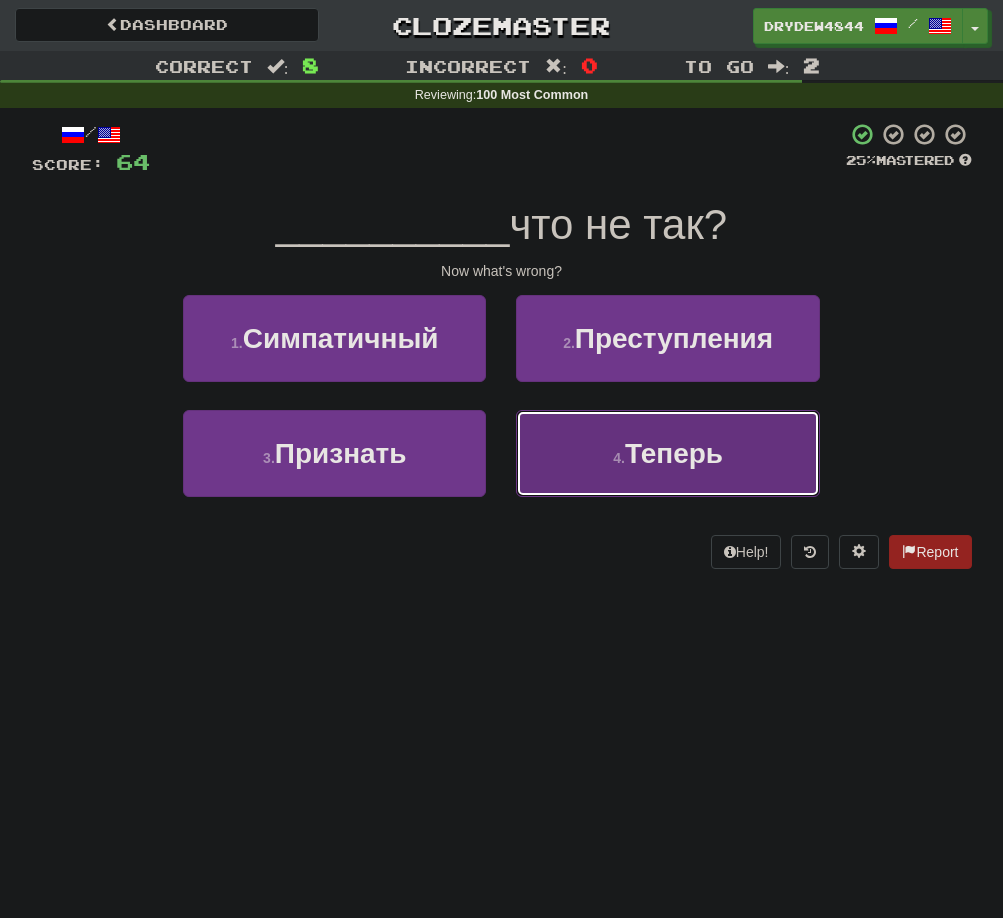 click on "4 .  Теперь" at bounding box center (667, 453) 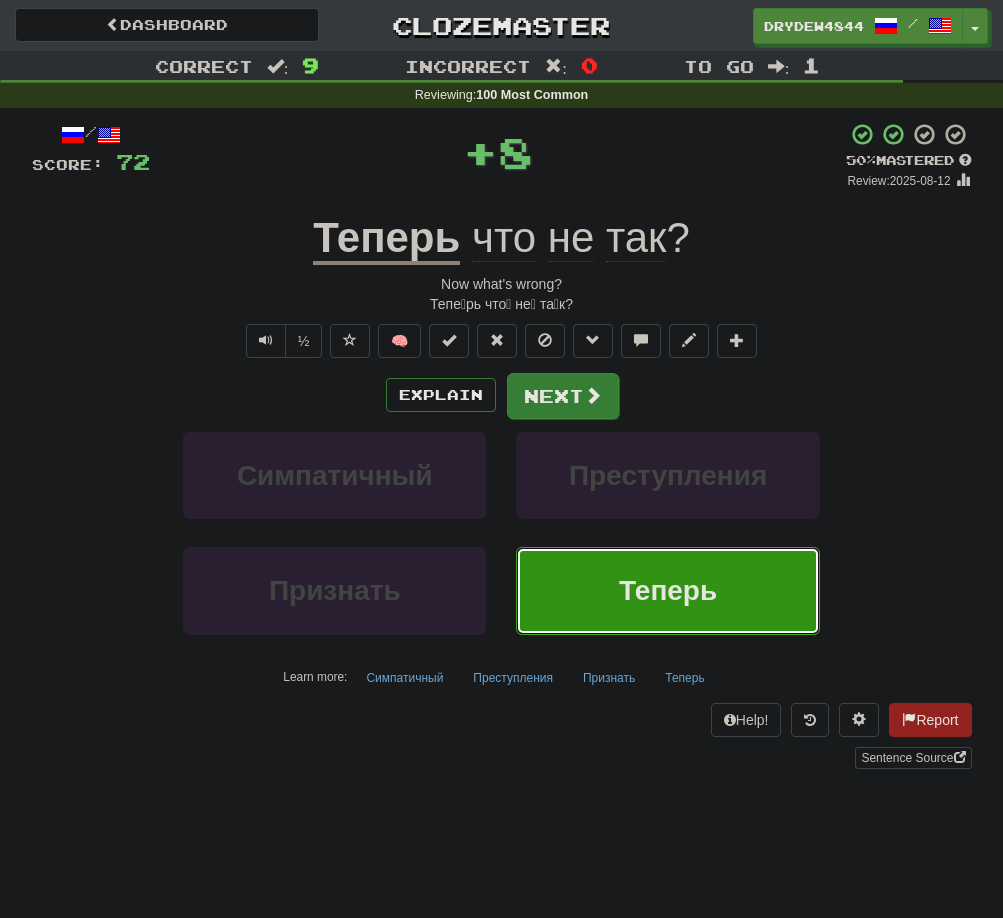 click at bounding box center (593, 395) 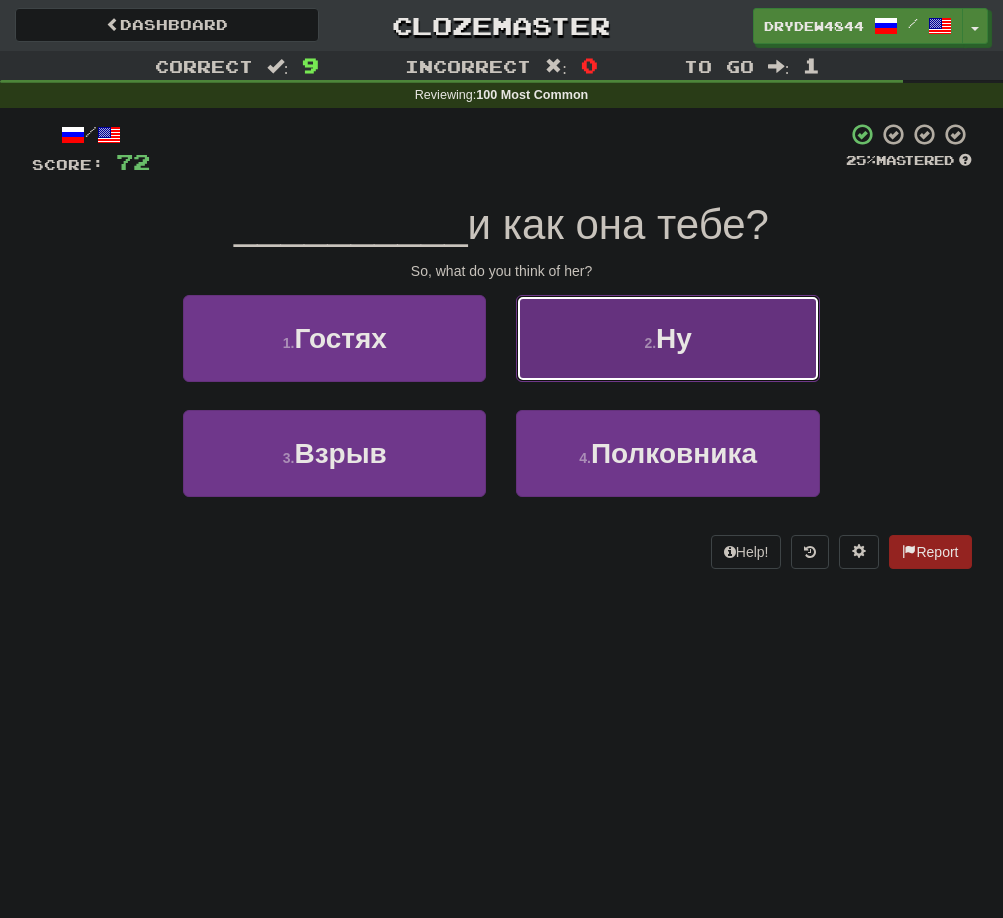 click on "2 .  Ну" at bounding box center [667, 338] 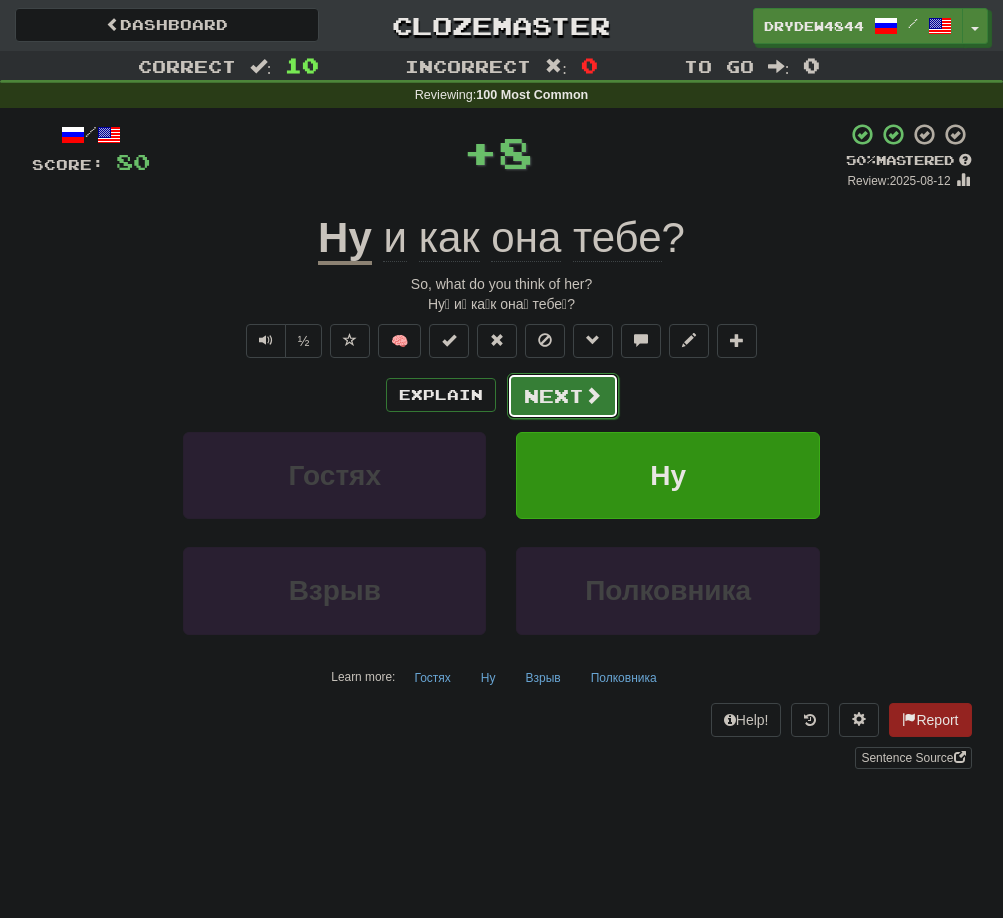 click on "Next" at bounding box center (563, 396) 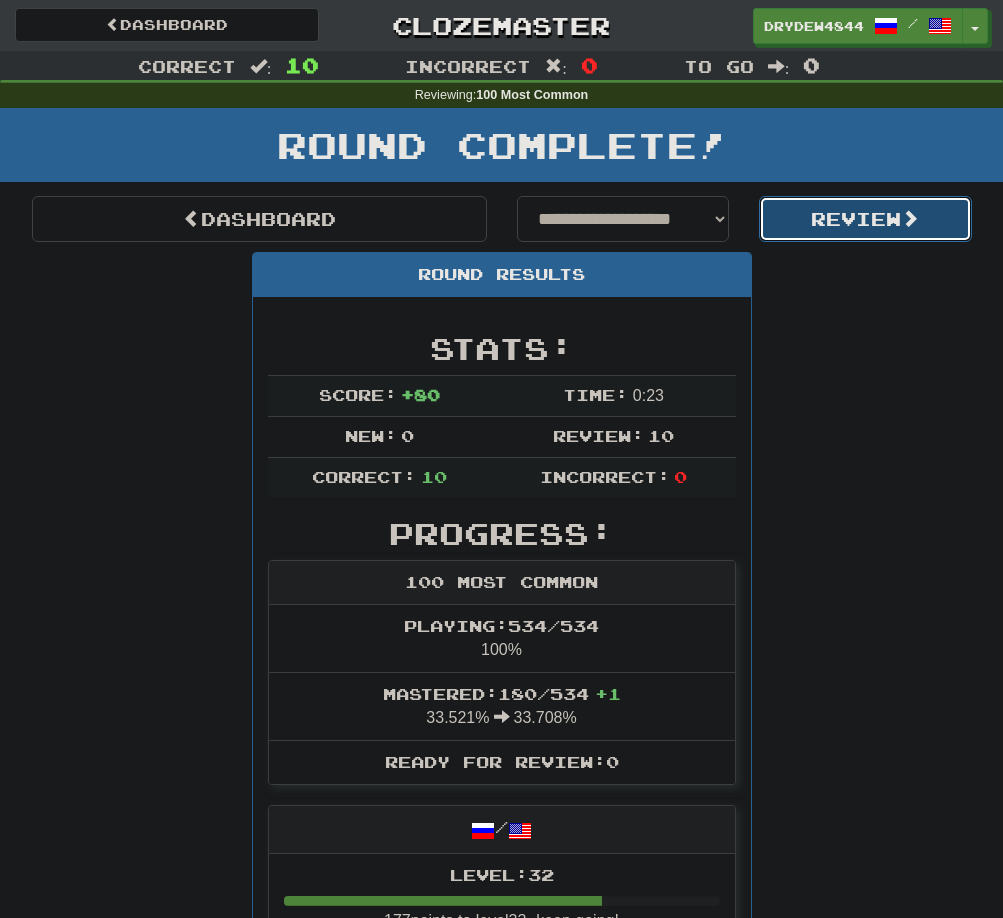 click on "Review" at bounding box center [865, 219] 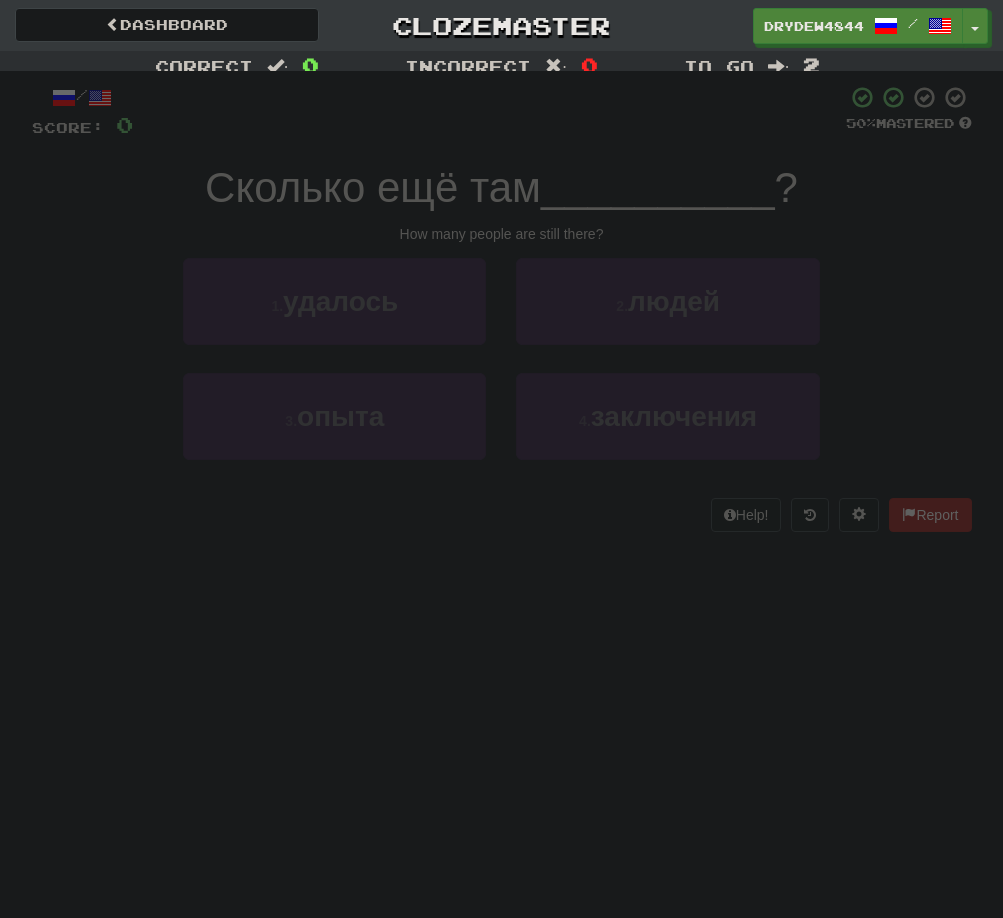 scroll, scrollTop: 0, scrollLeft: 0, axis: both 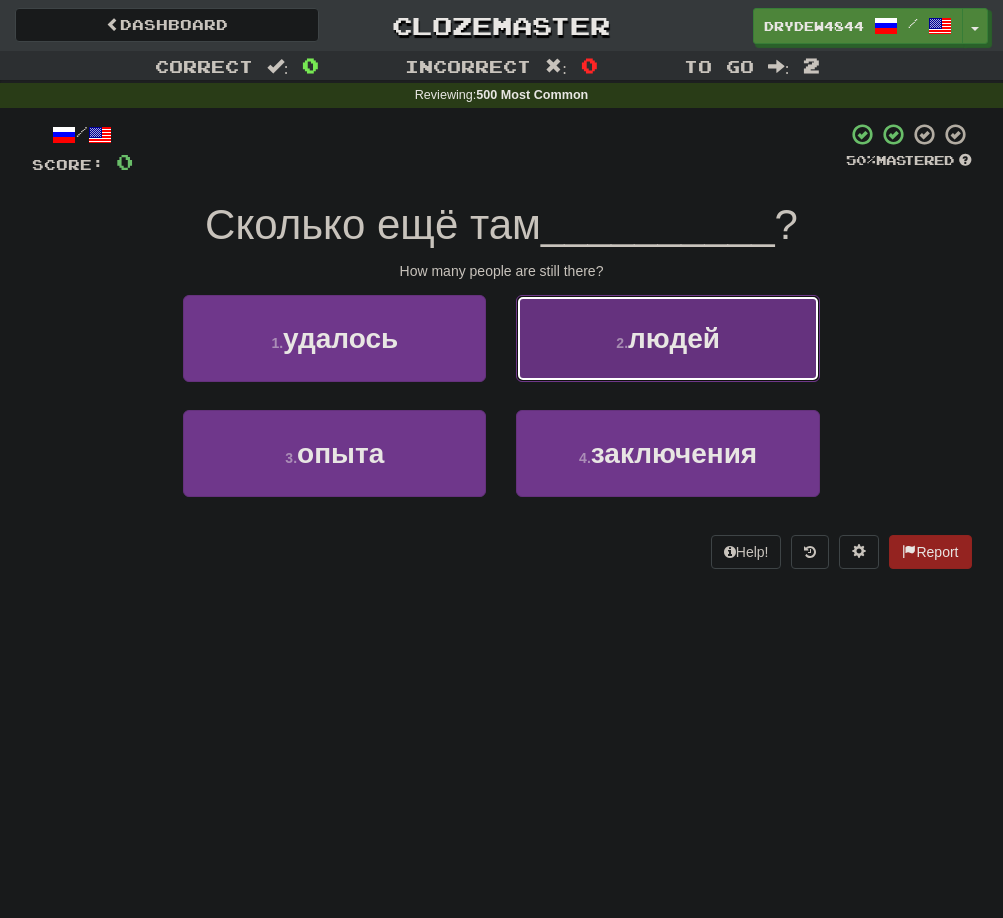 click on "2 . [NAME]" at bounding box center [667, 338] 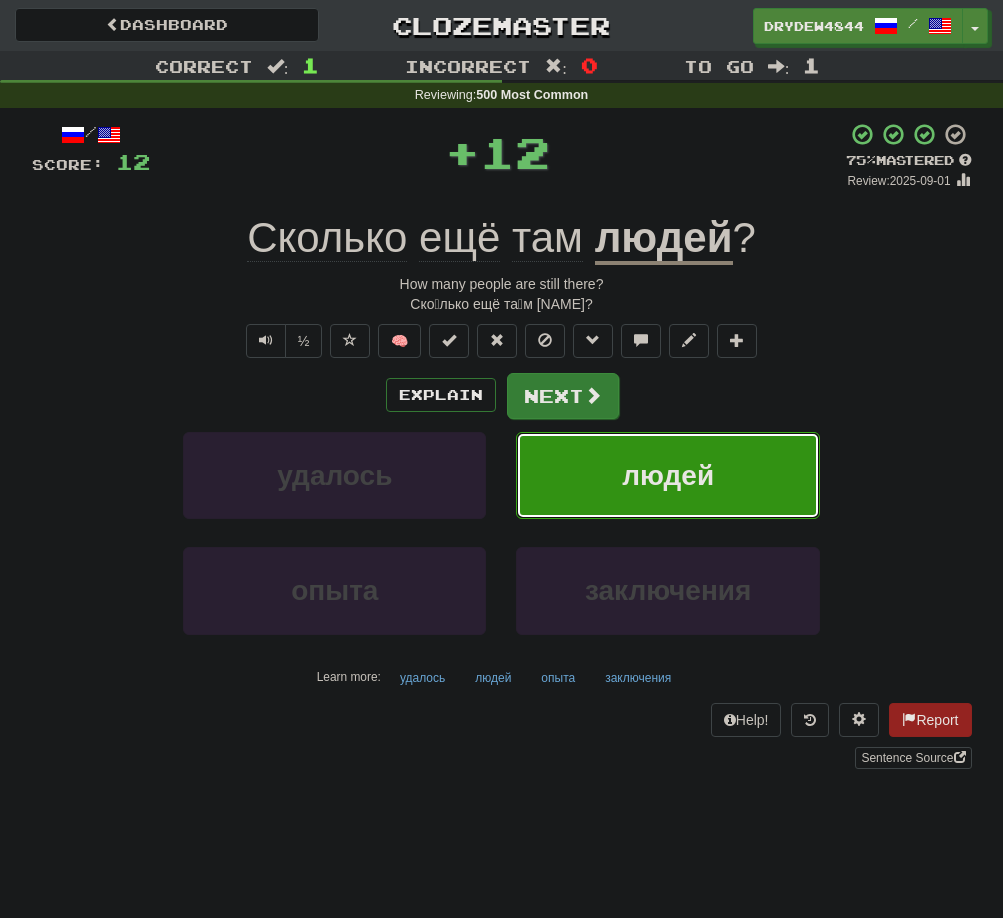 click at bounding box center (593, 395) 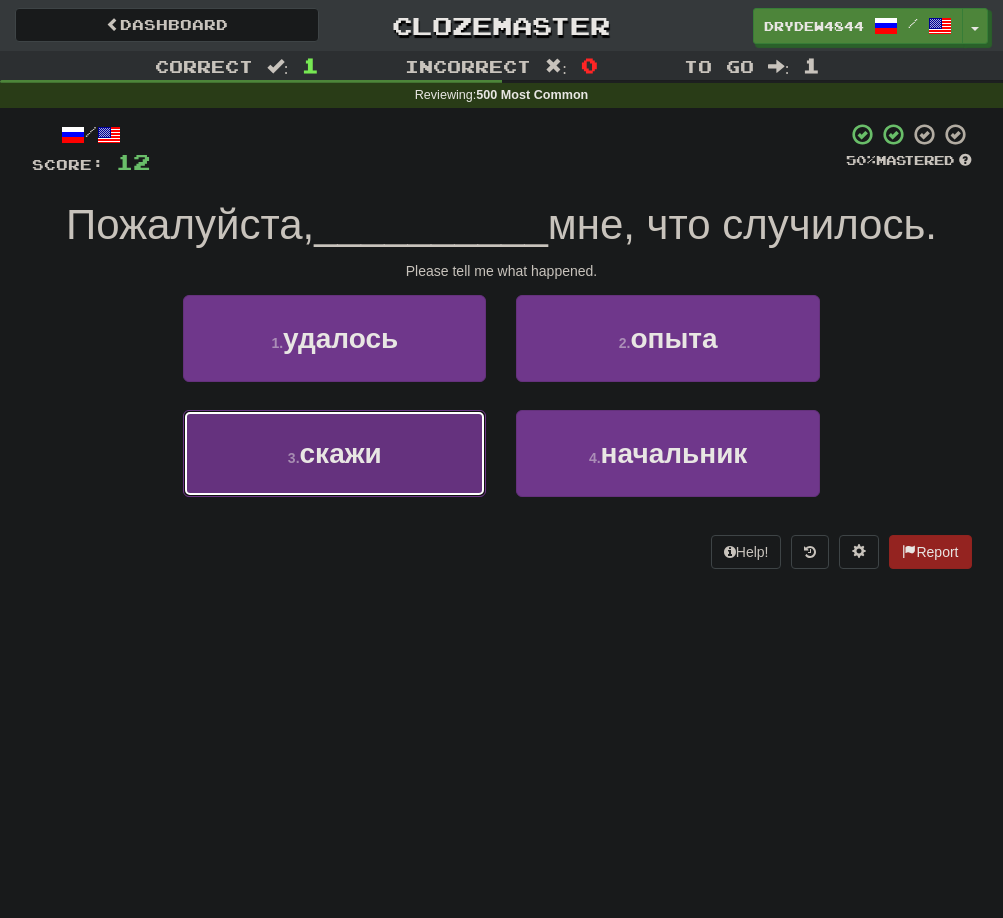 click on "3 ." at bounding box center (294, 458) 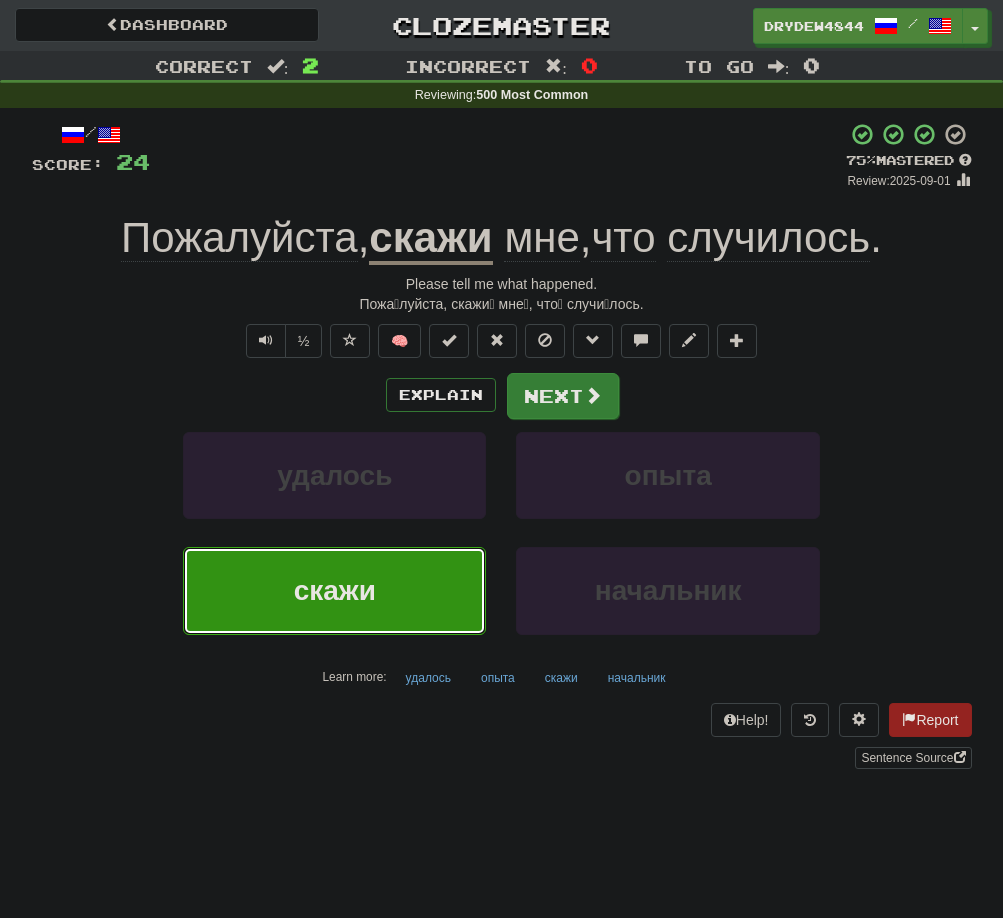 click at bounding box center [593, 395] 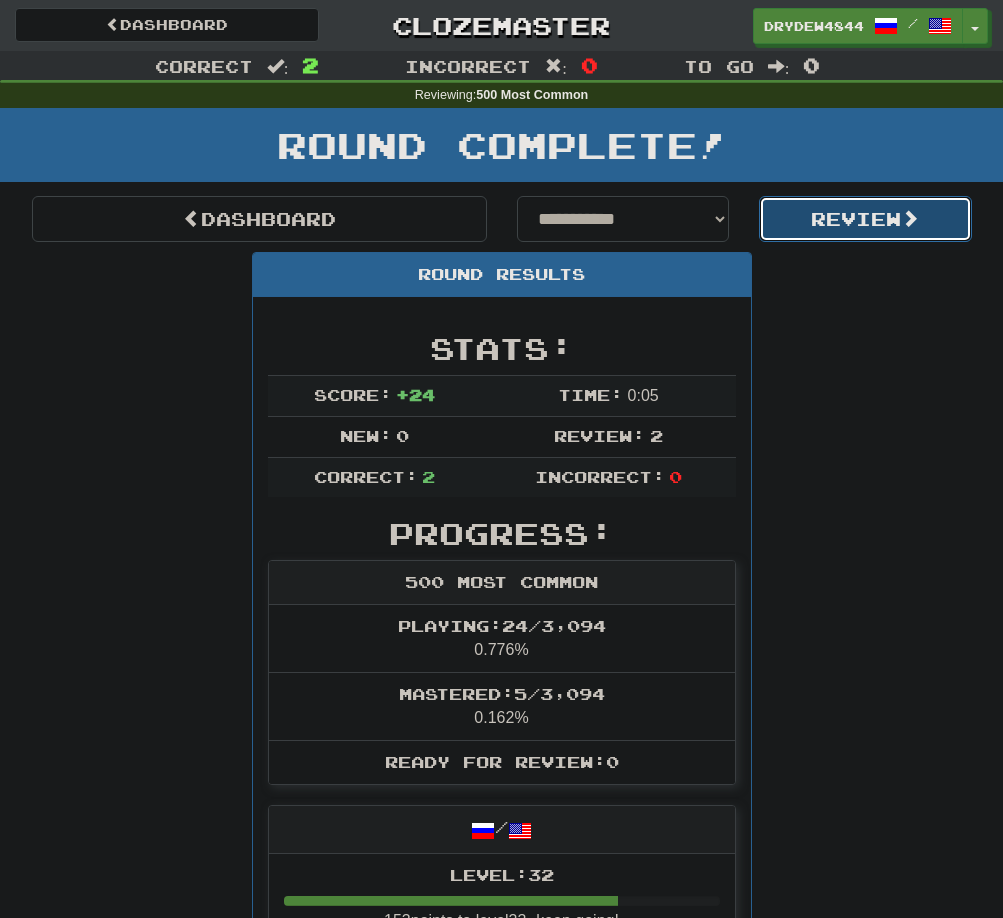 click on "Review" at bounding box center (865, 219) 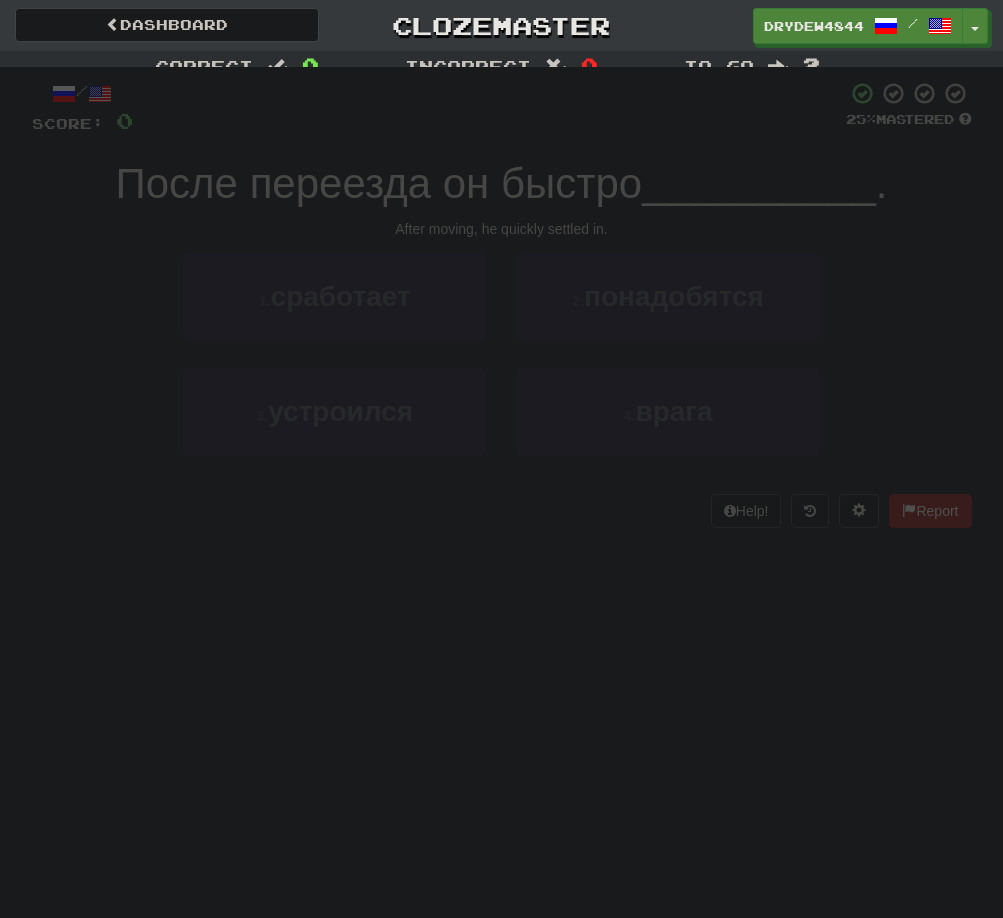 scroll, scrollTop: 0, scrollLeft: 0, axis: both 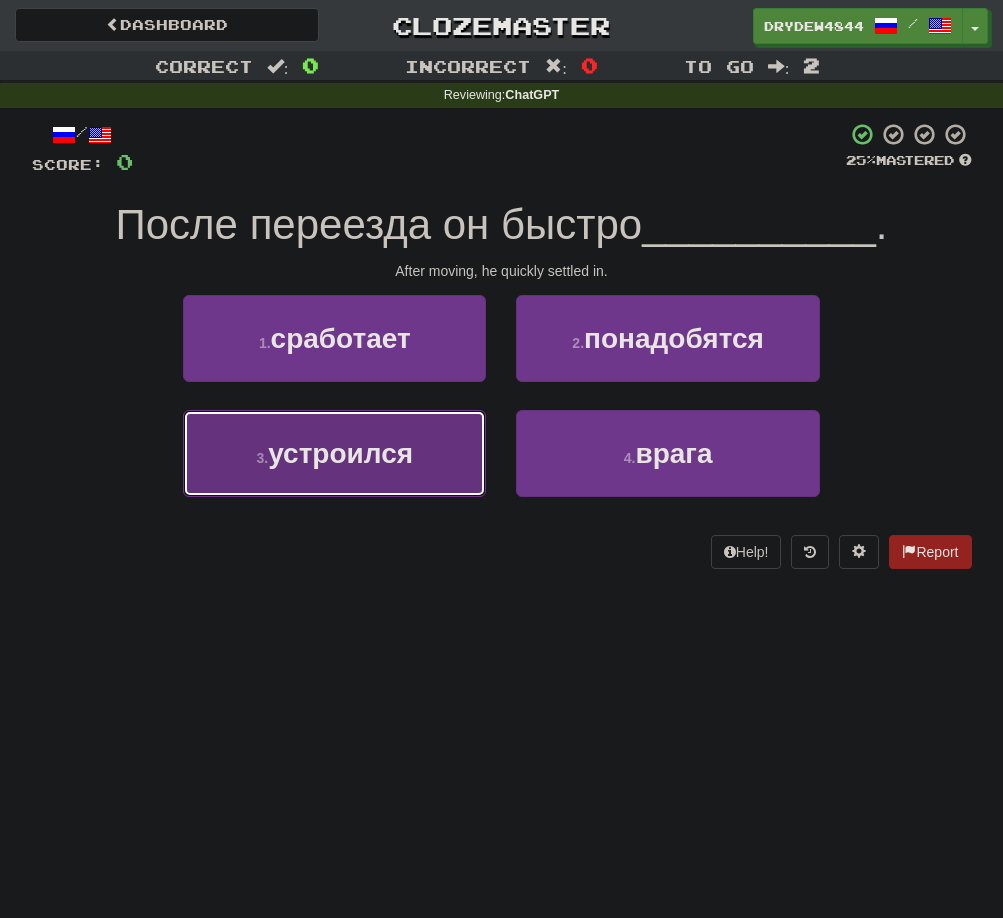 click on "устроился" at bounding box center (340, 453) 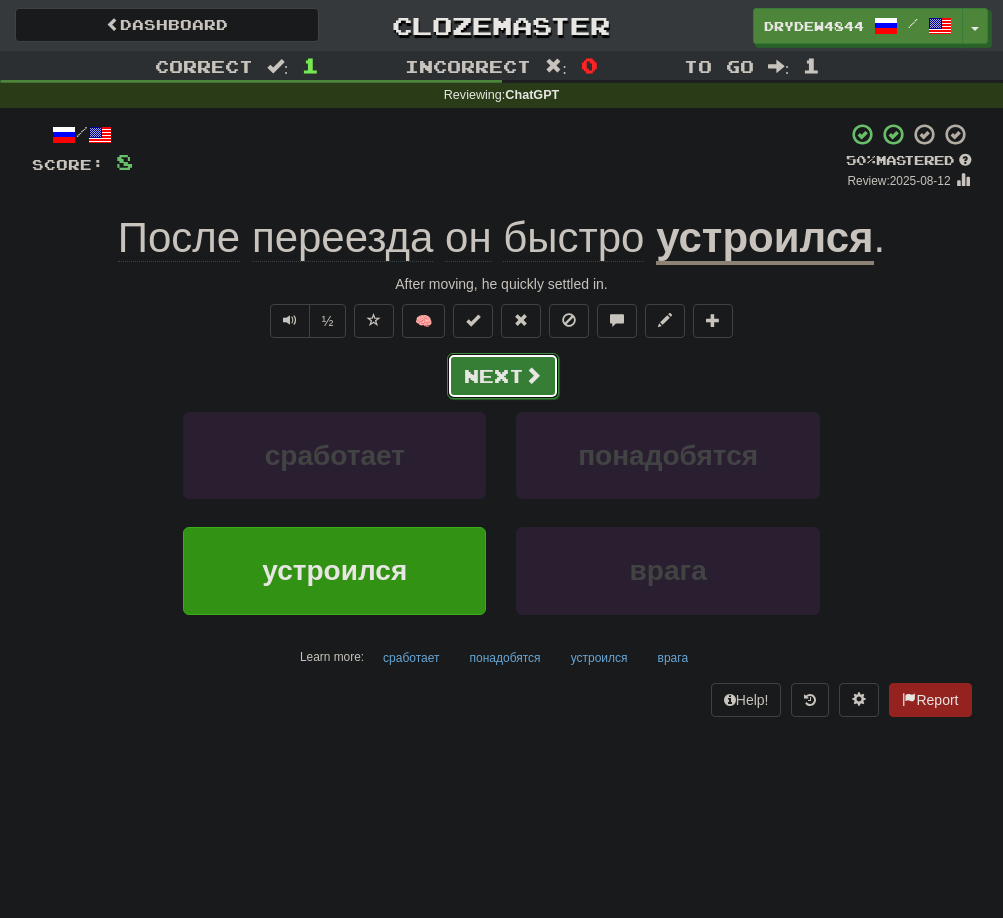 click on "Next" at bounding box center [503, 376] 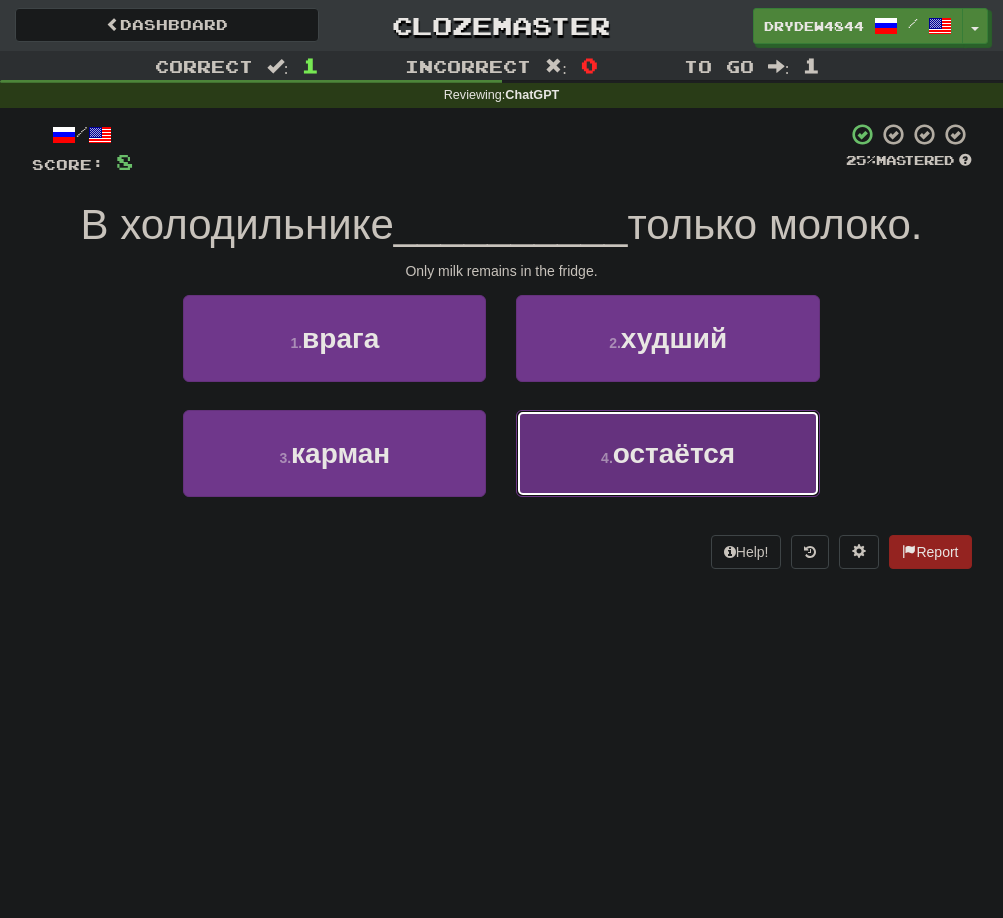 click on "4 .  остаётся" at bounding box center (667, 453) 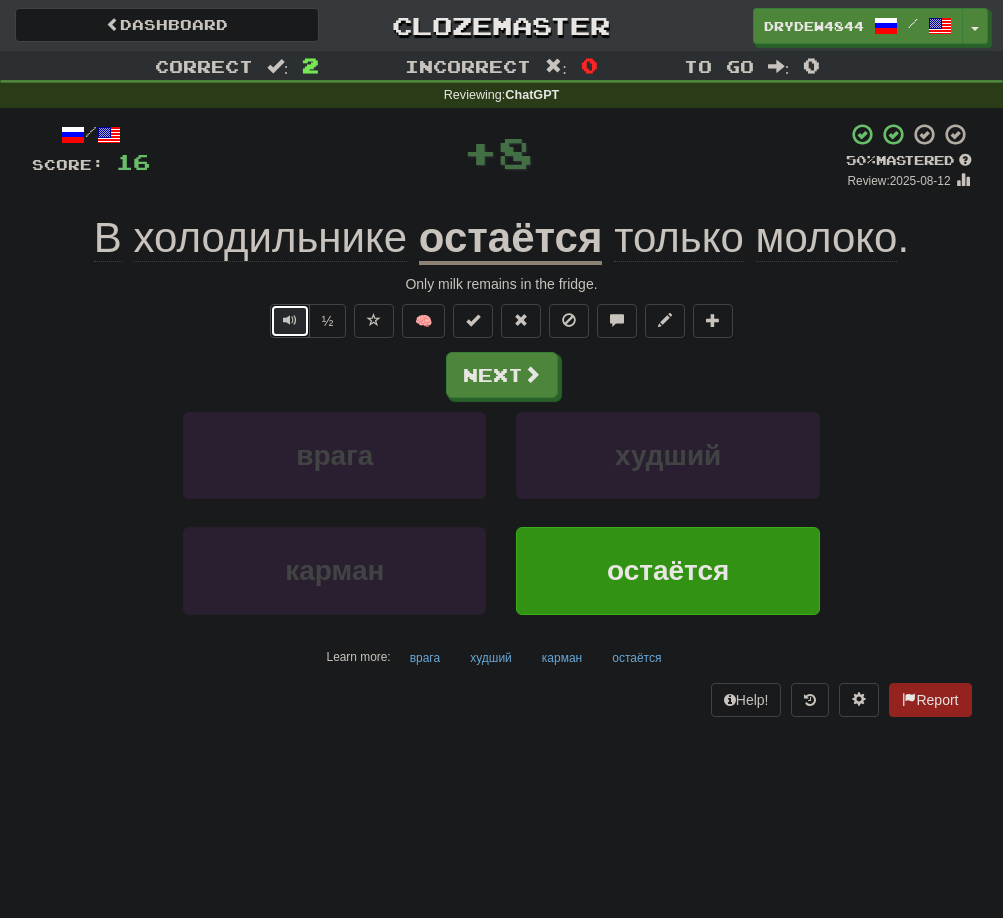 click at bounding box center [290, 321] 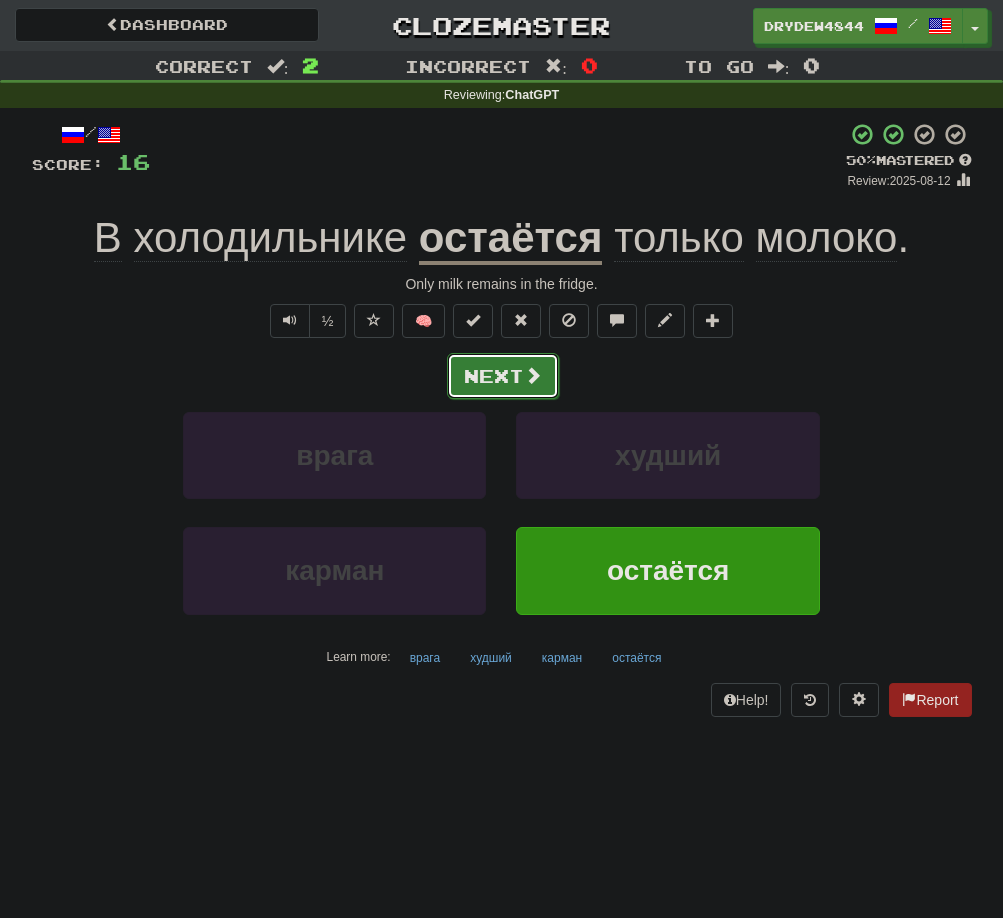 click on "Next" at bounding box center (503, 376) 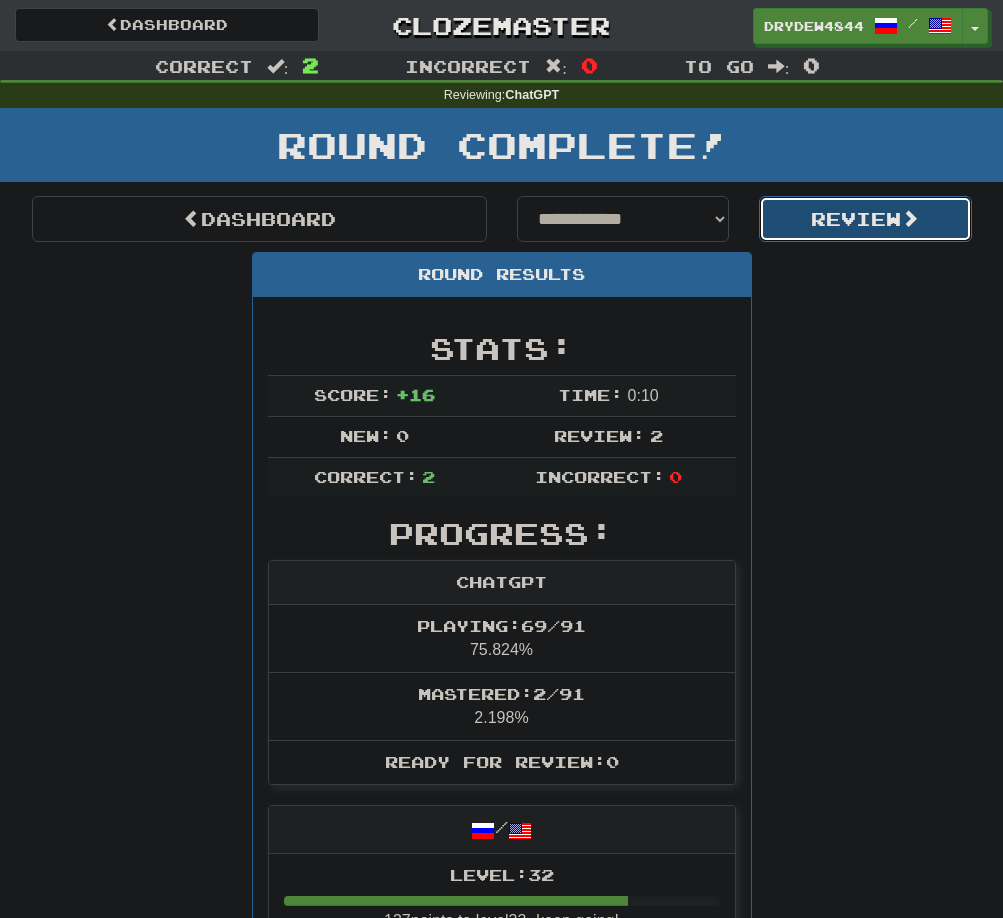 click on "Review" at bounding box center (865, 219) 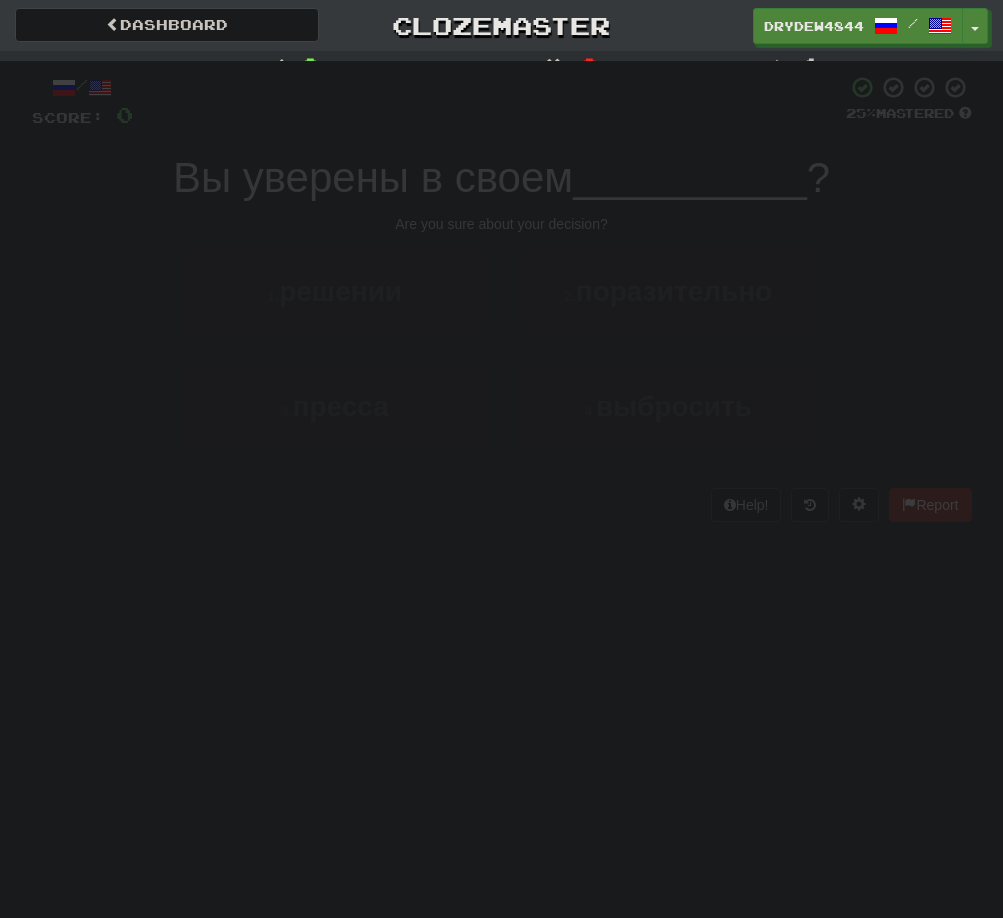 scroll, scrollTop: 0, scrollLeft: 0, axis: both 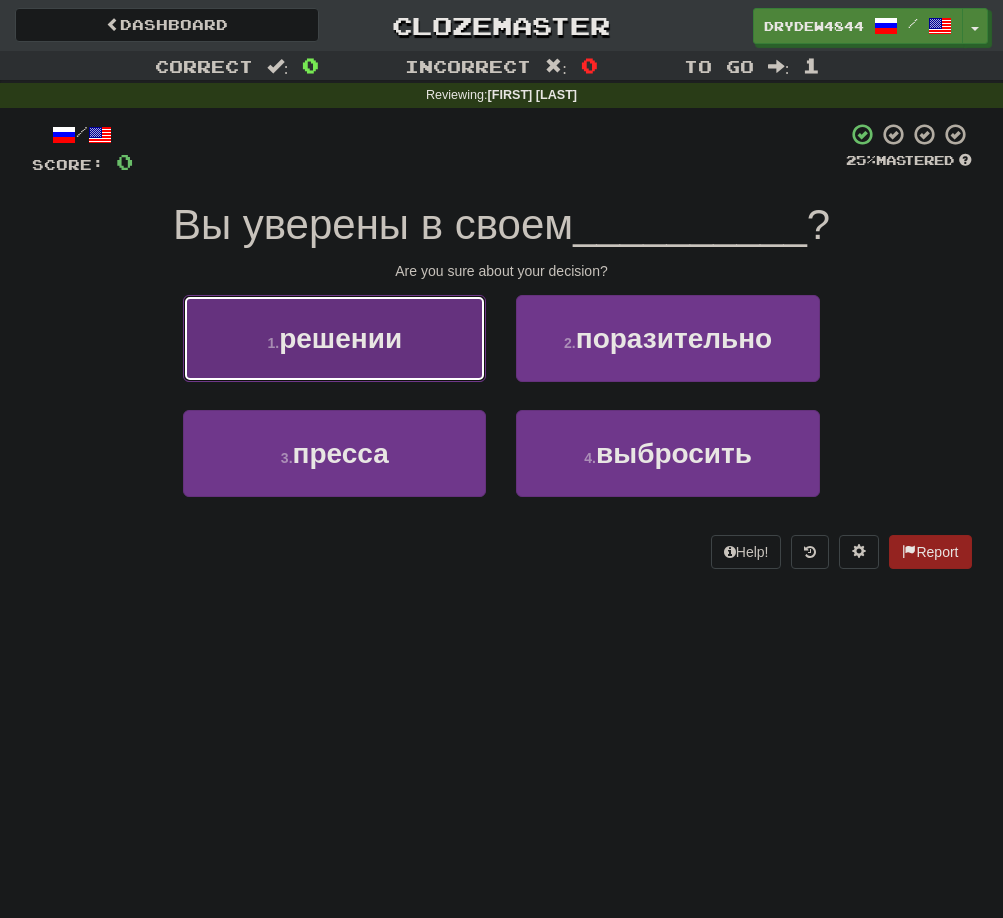 click on "1 .  решении" at bounding box center [334, 338] 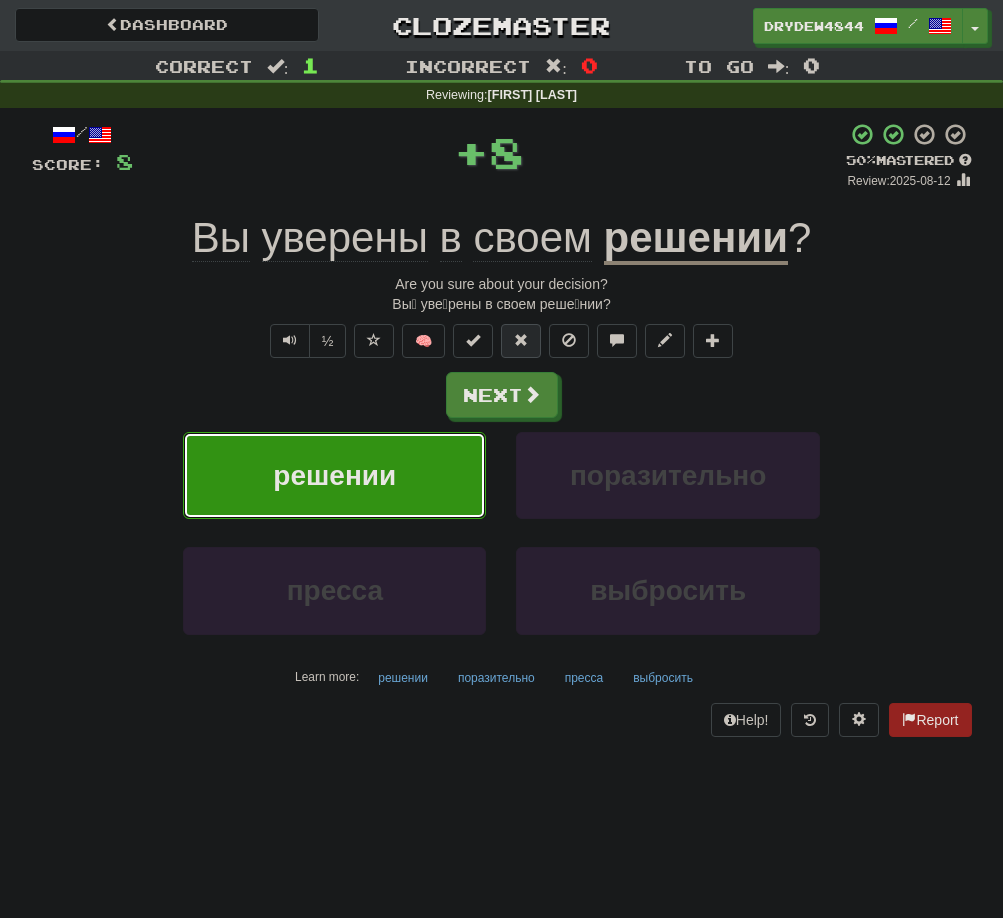 click at bounding box center (521, 340) 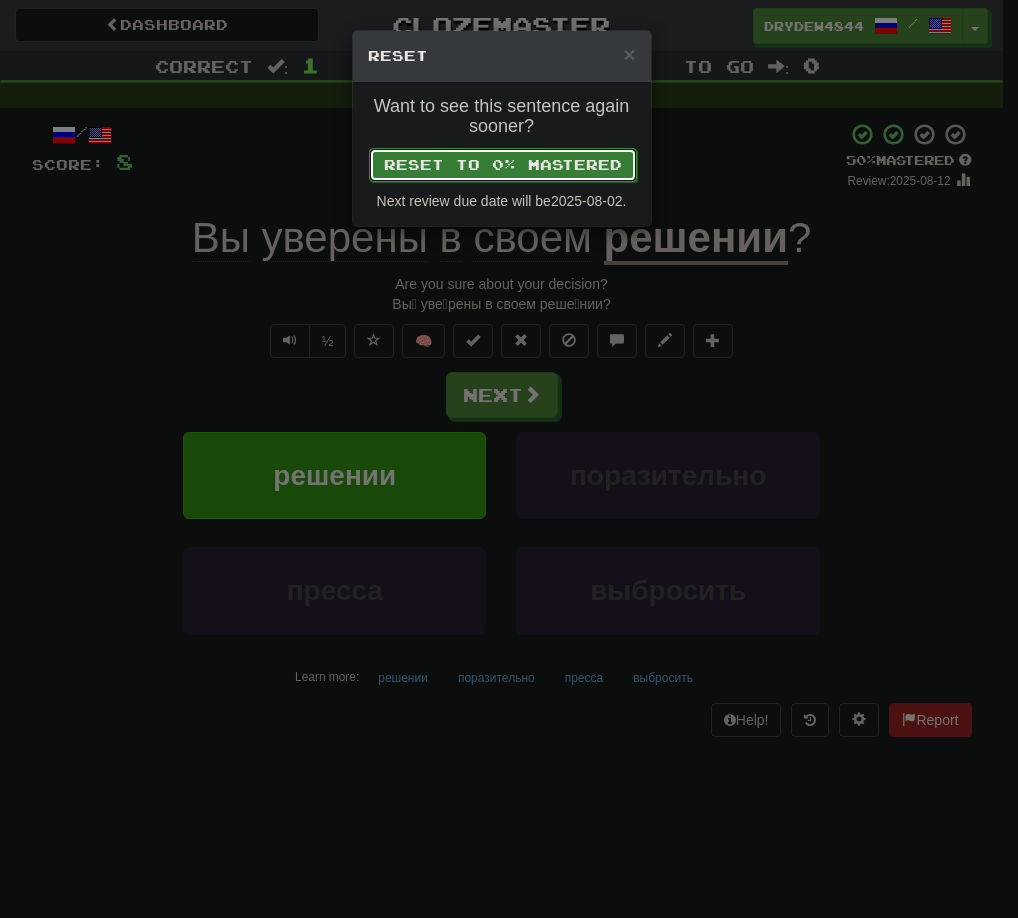click on "Reset to 0% Mastered" at bounding box center (503, 165) 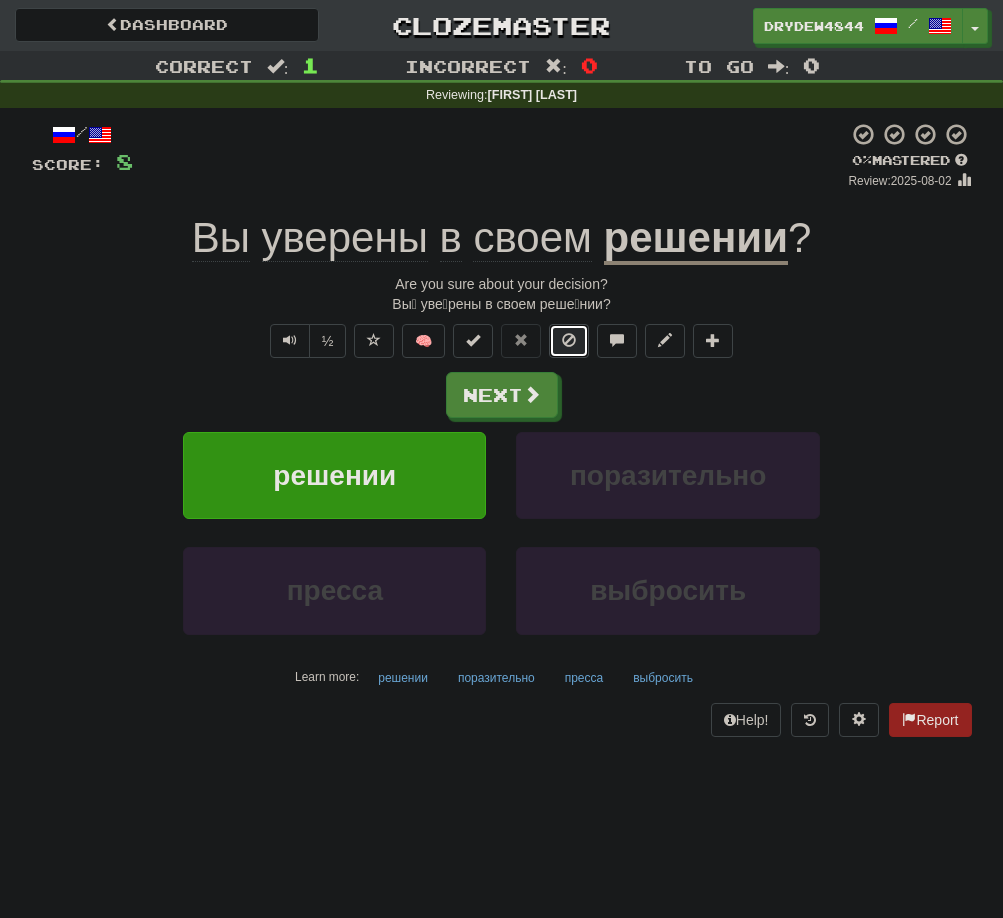 click at bounding box center [569, 341] 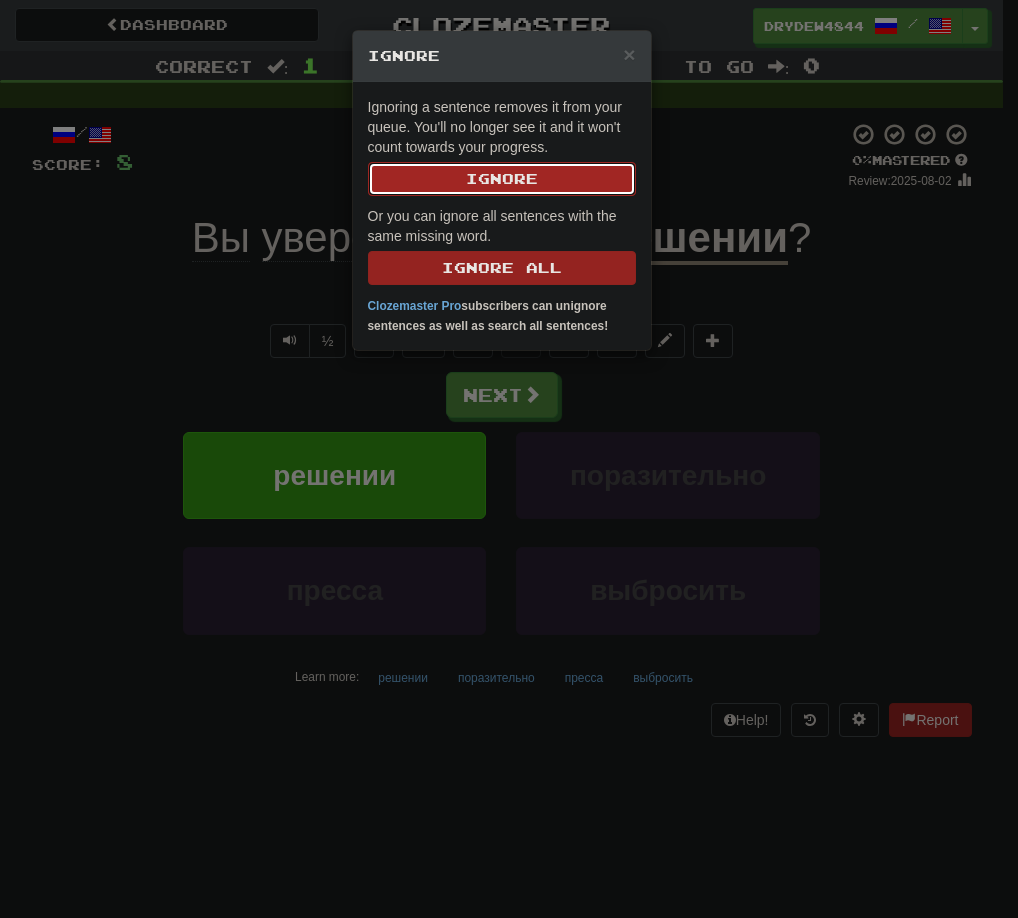 click on "Ignore" at bounding box center (502, 179) 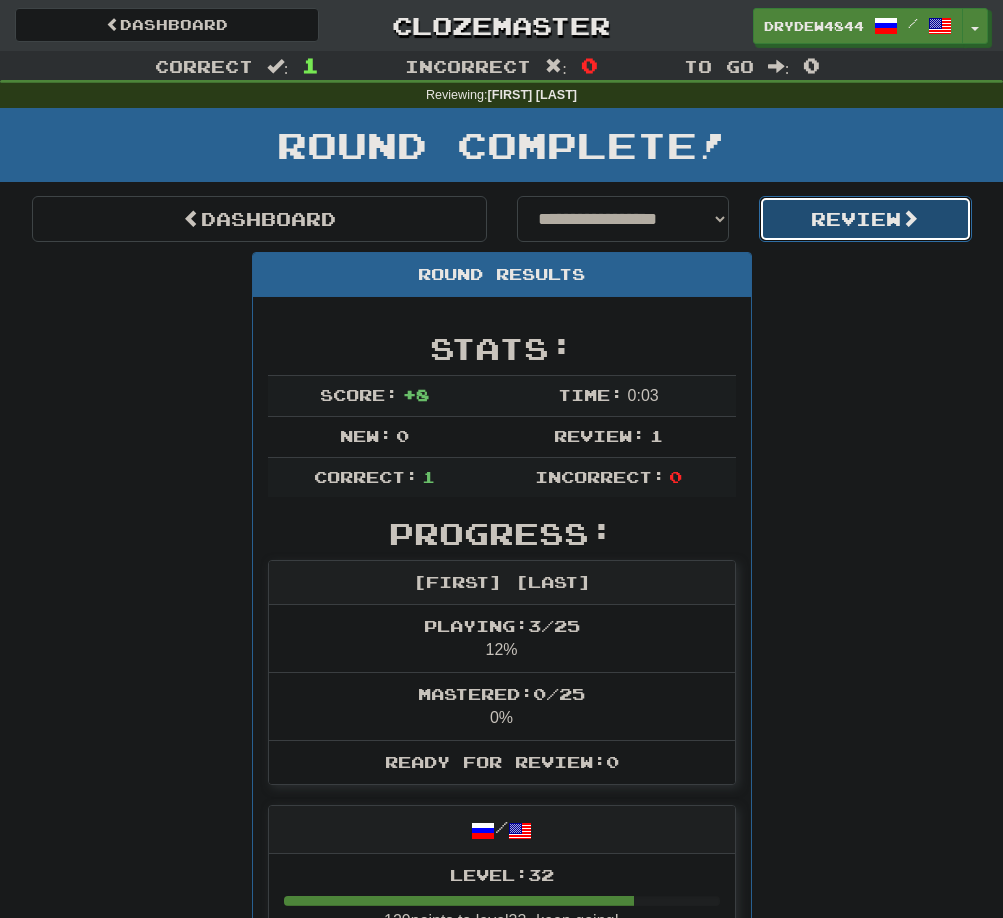 click on "Review" at bounding box center (865, 219) 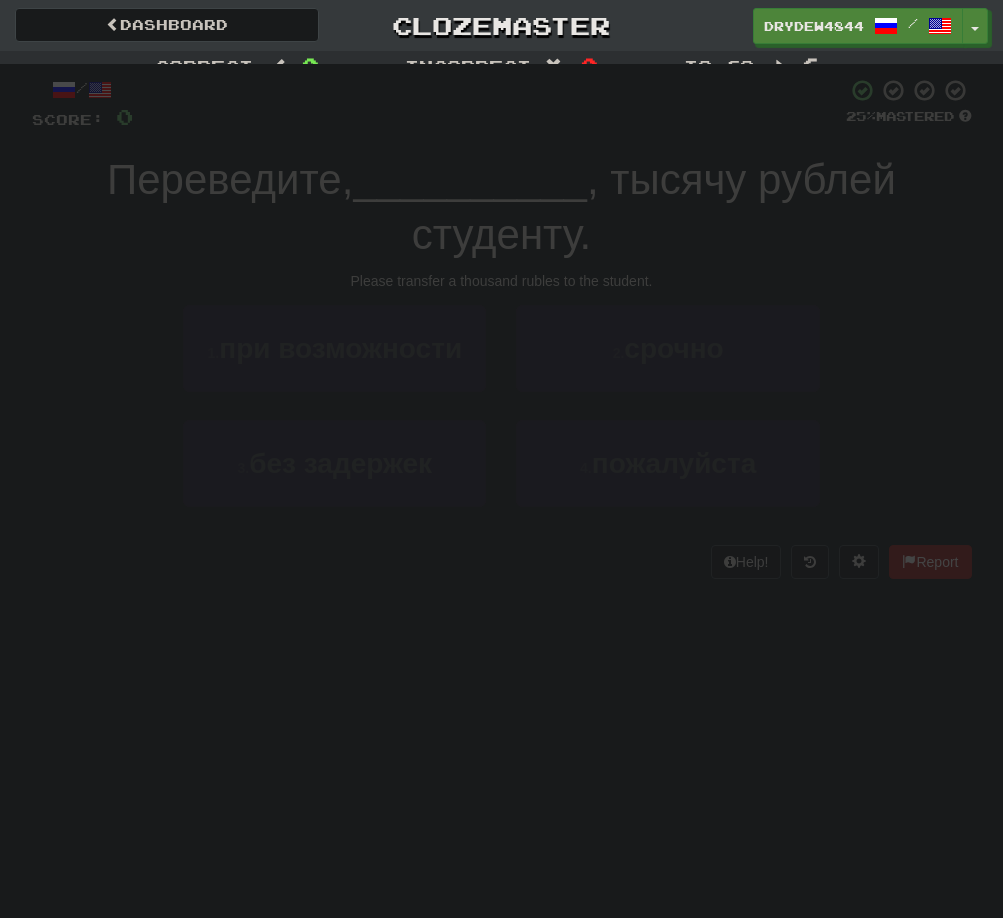 scroll, scrollTop: 0, scrollLeft: 0, axis: both 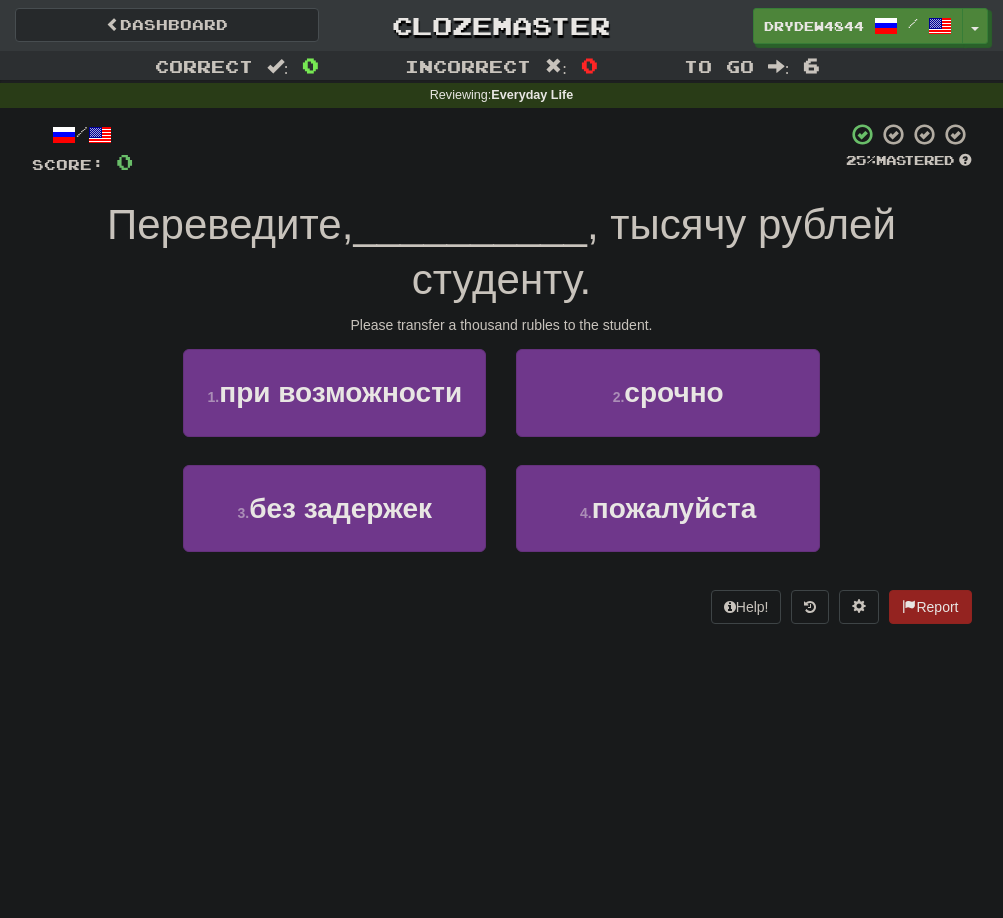 click on "Dashboard" at bounding box center [167, 25] 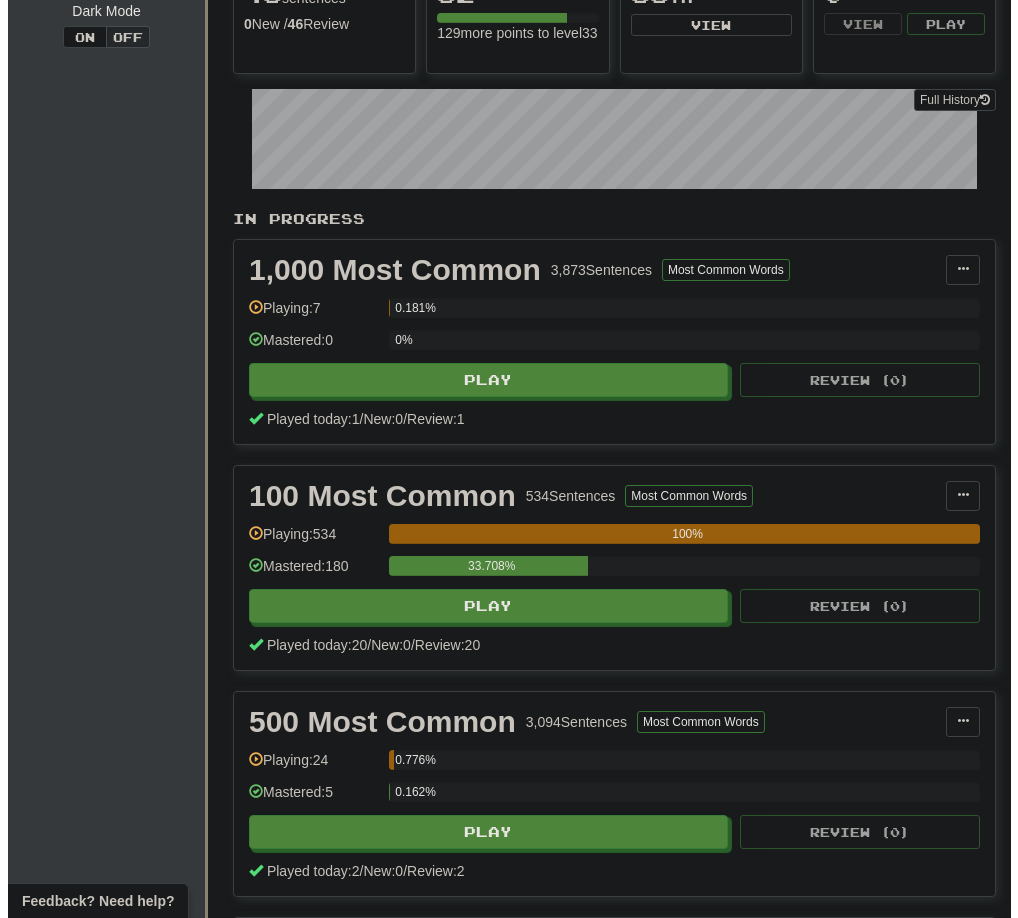 scroll, scrollTop: 0, scrollLeft: 0, axis: both 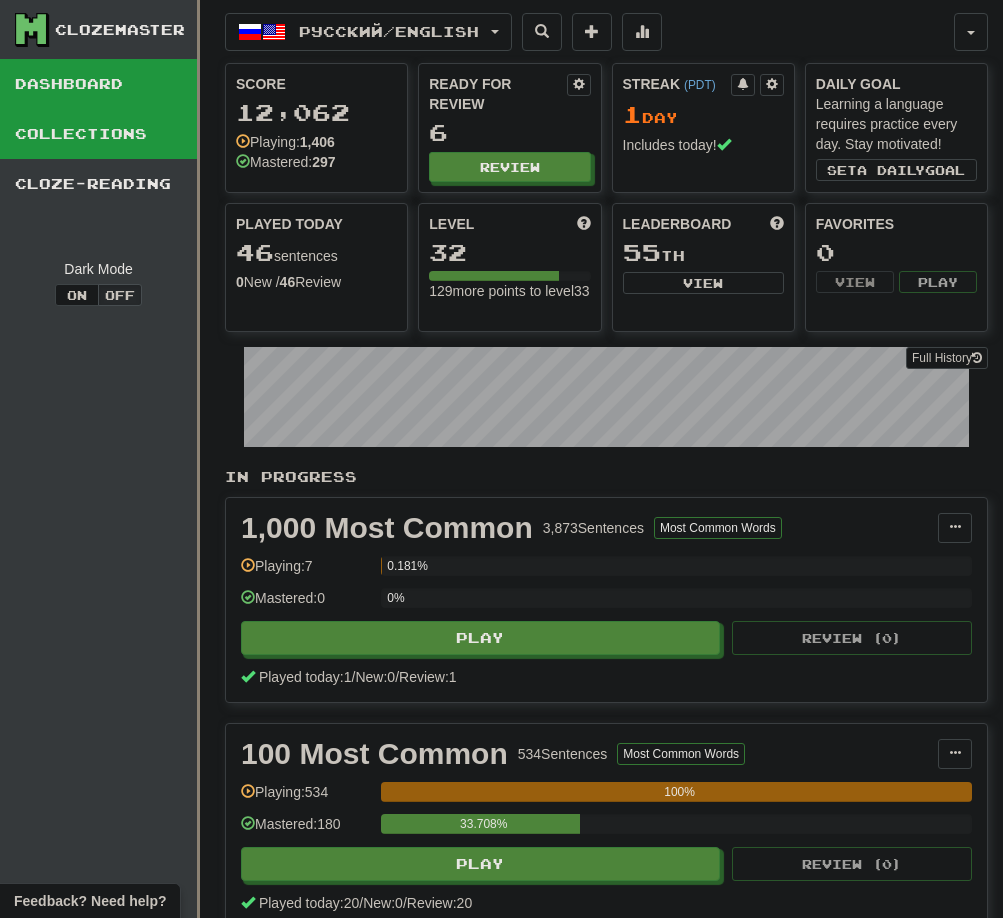 click on "Collections" at bounding box center [98, 134] 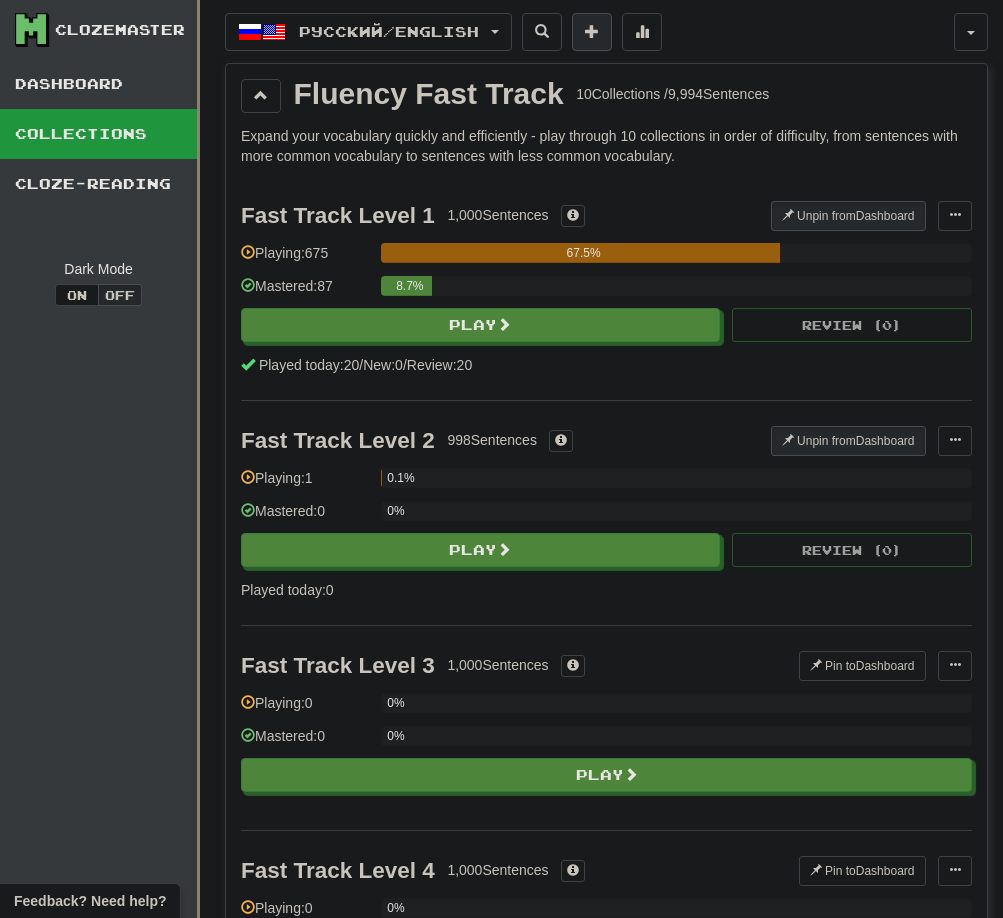 click at bounding box center (592, 31) 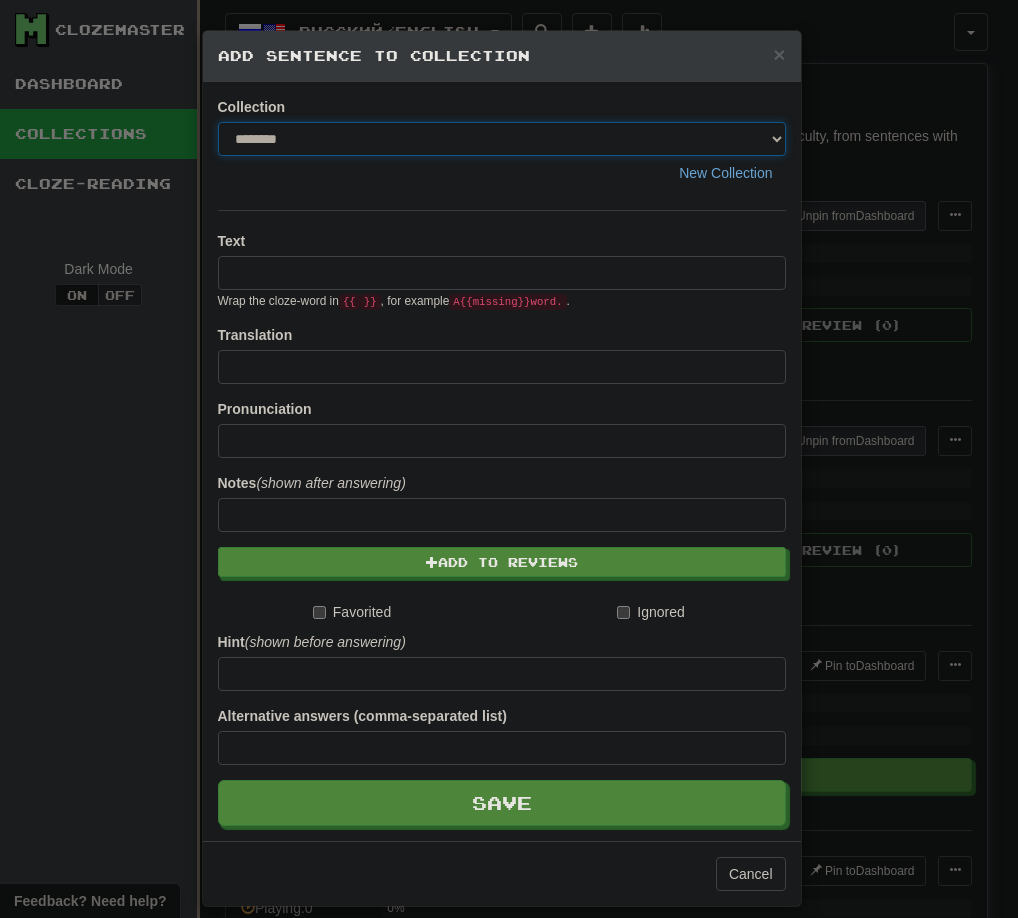click on "******** *******" at bounding box center (502, 139) 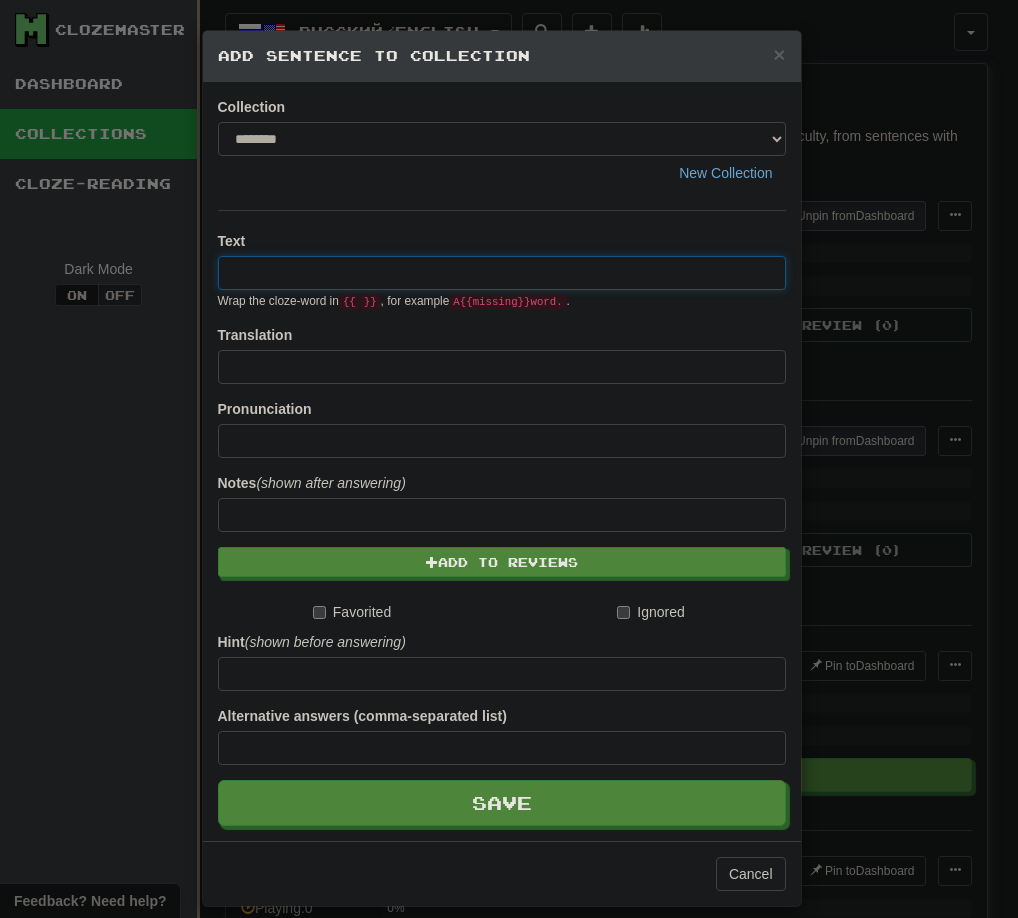 paste on "**********" 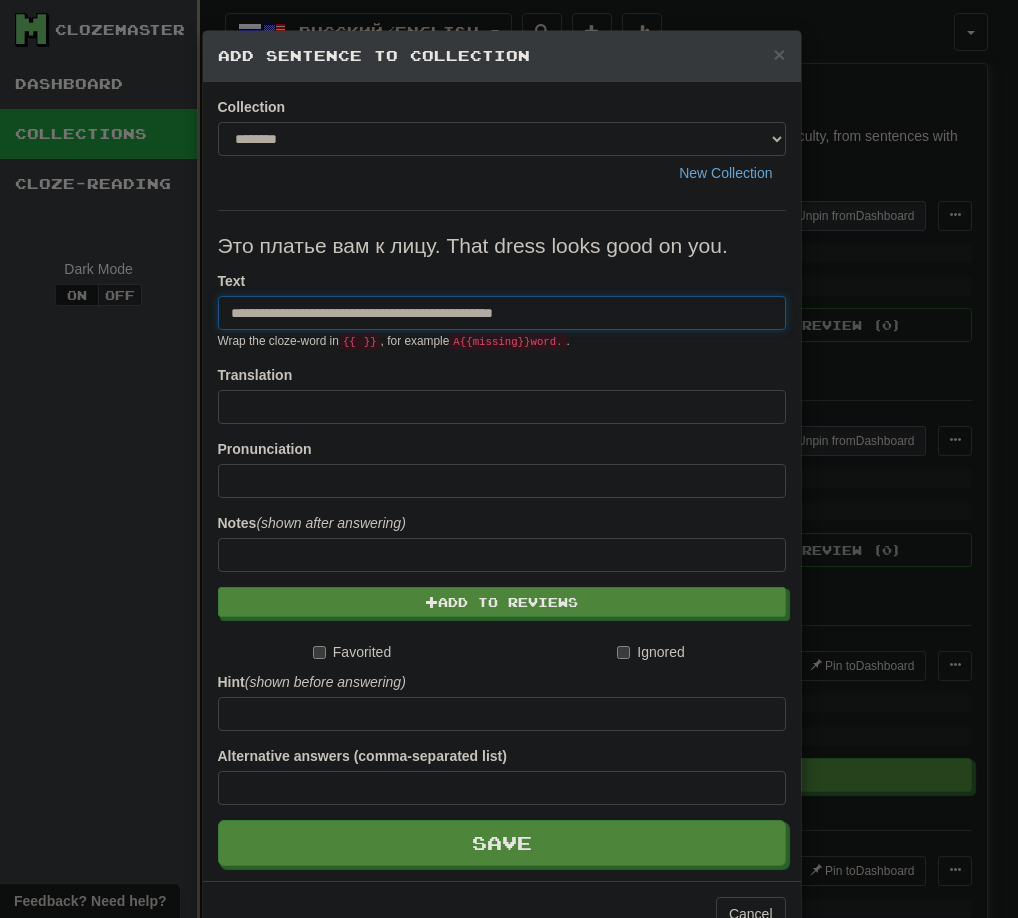 drag, startPoint x: 378, startPoint y: 309, endPoint x: 673, endPoint y: 308, distance: 295.0017 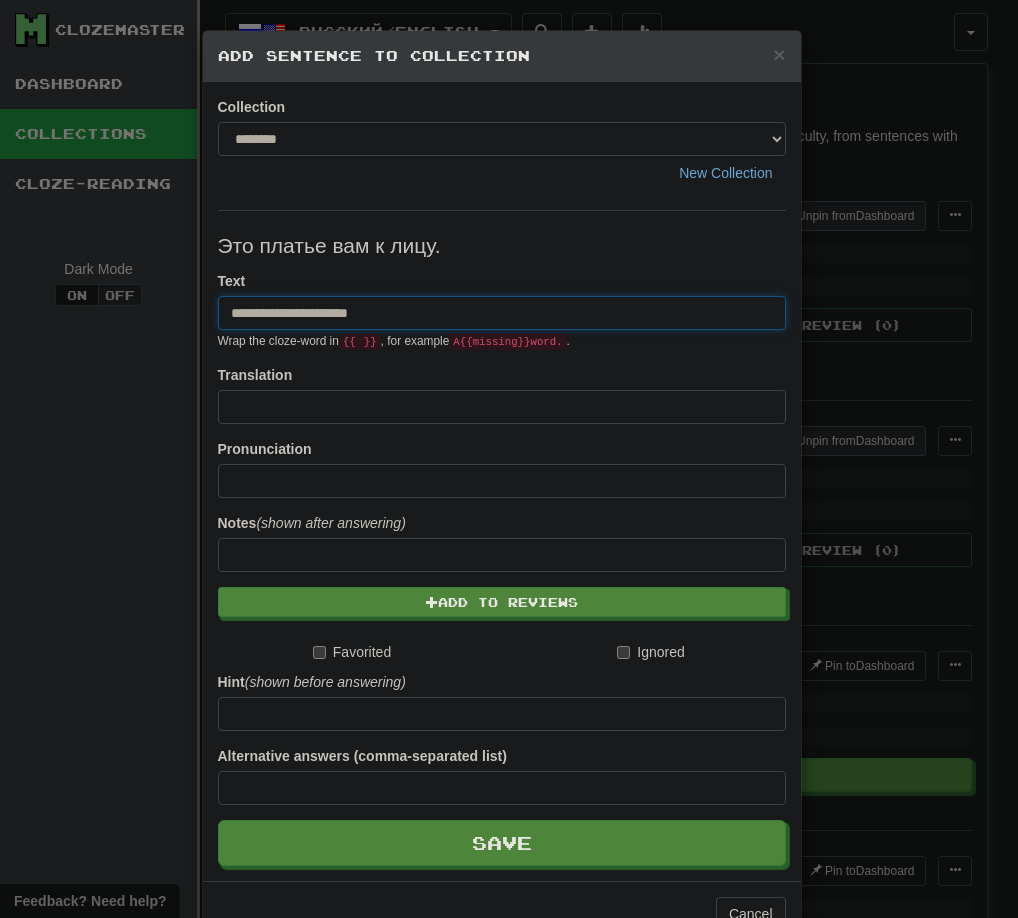 type on "**********" 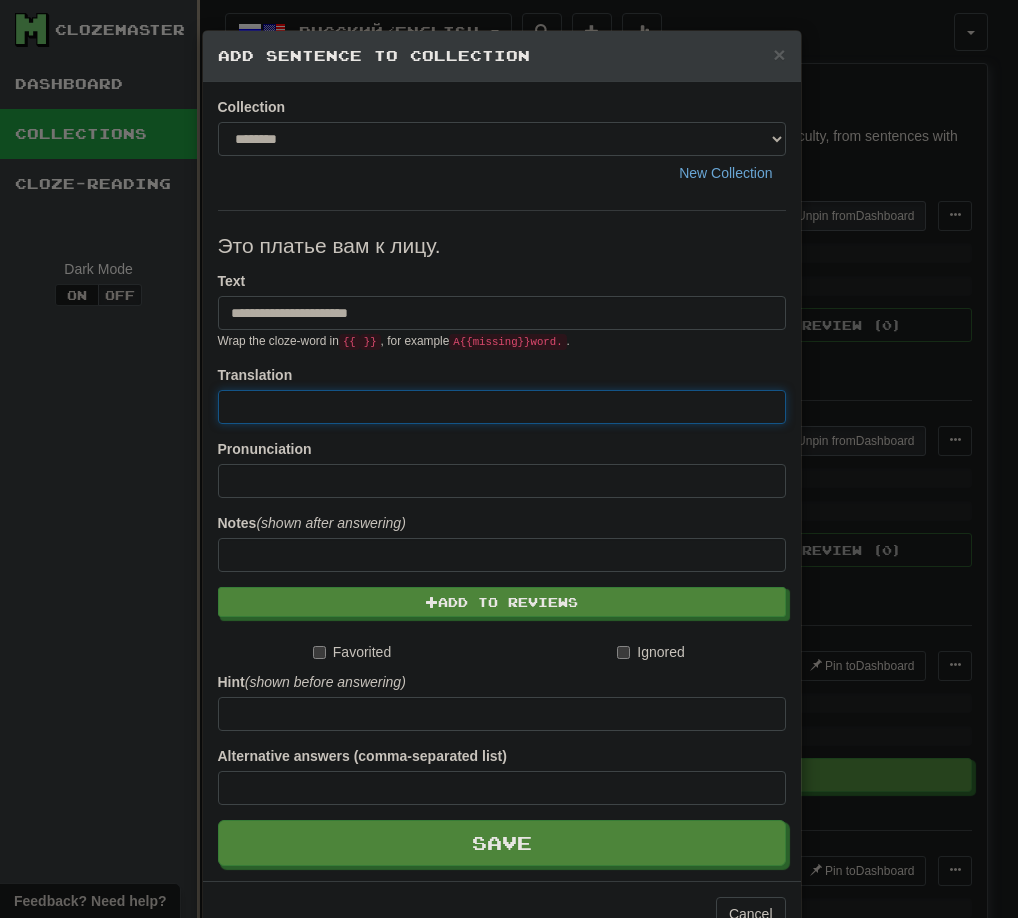 paste on "**********" 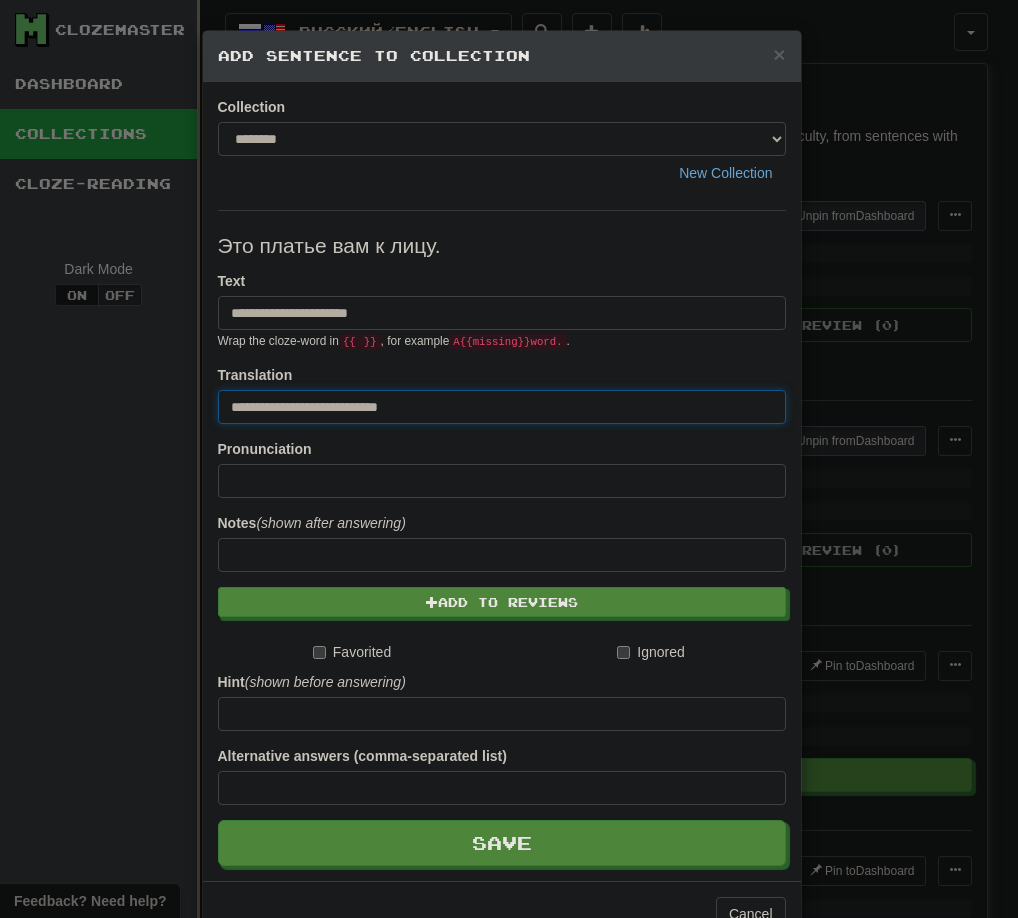 type on "**********" 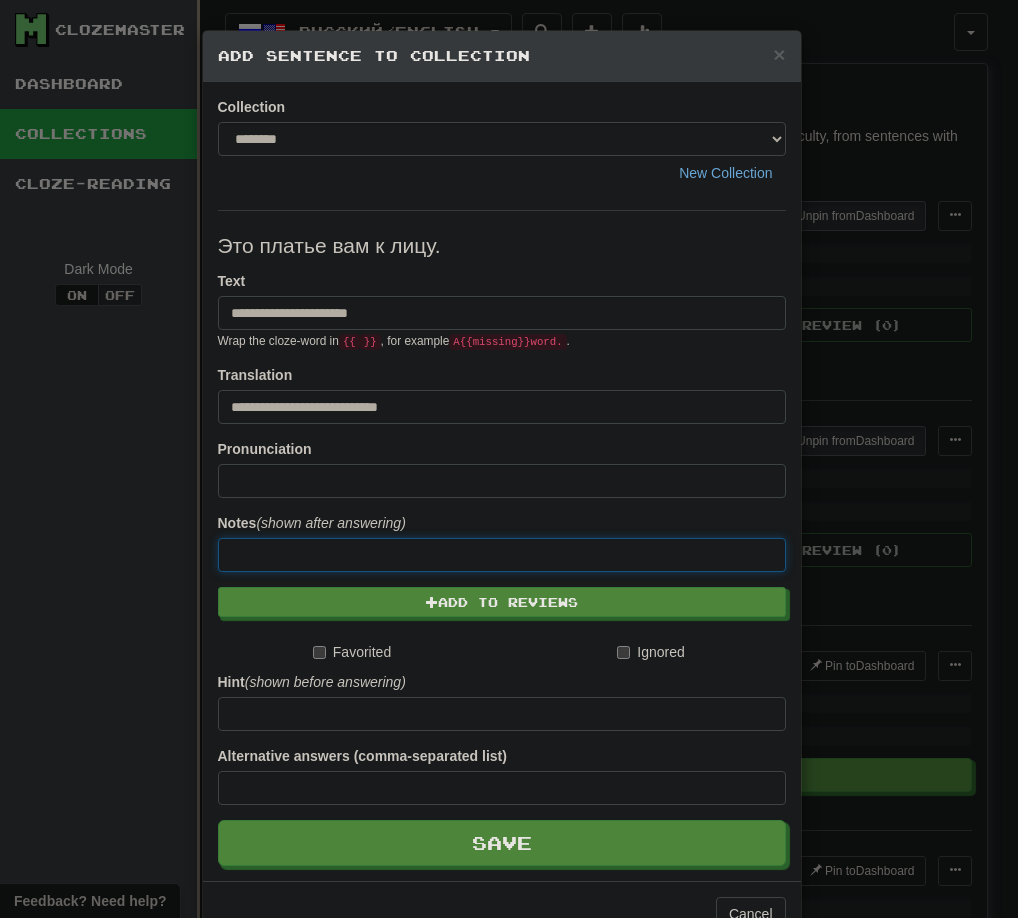 paste on "**********" 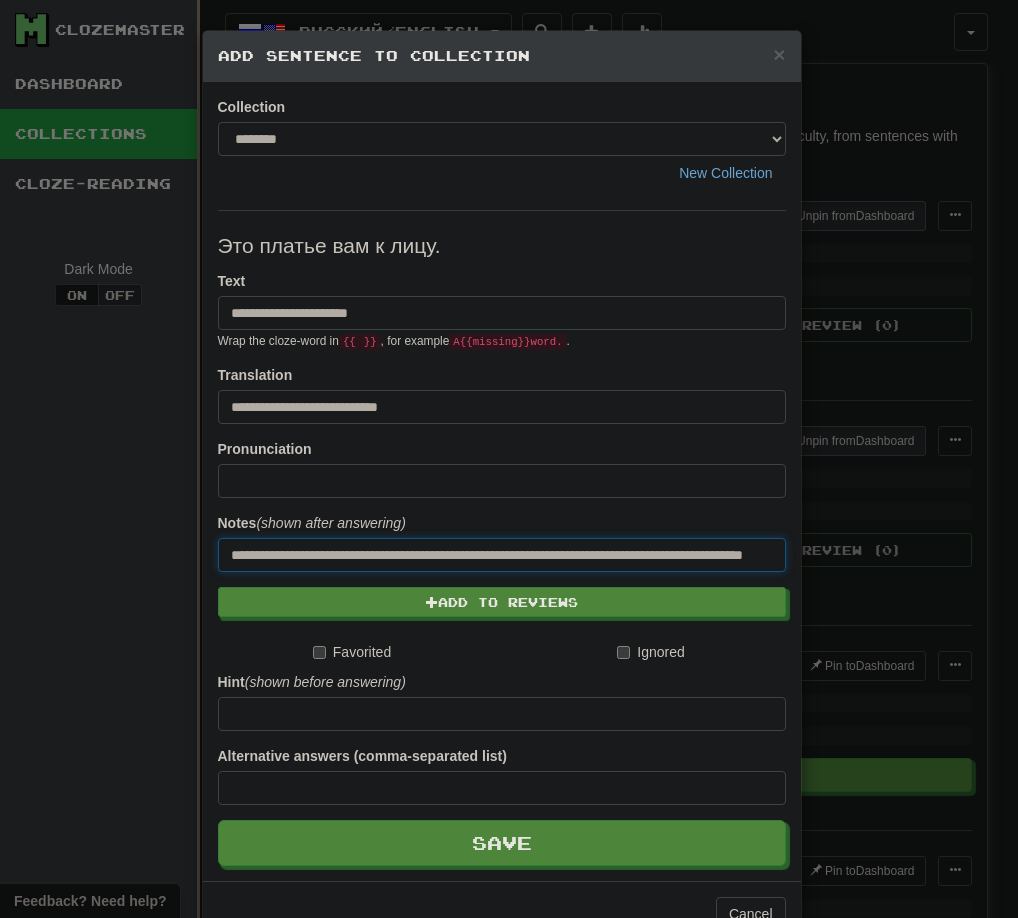 scroll, scrollTop: 0, scrollLeft: 33, axis: horizontal 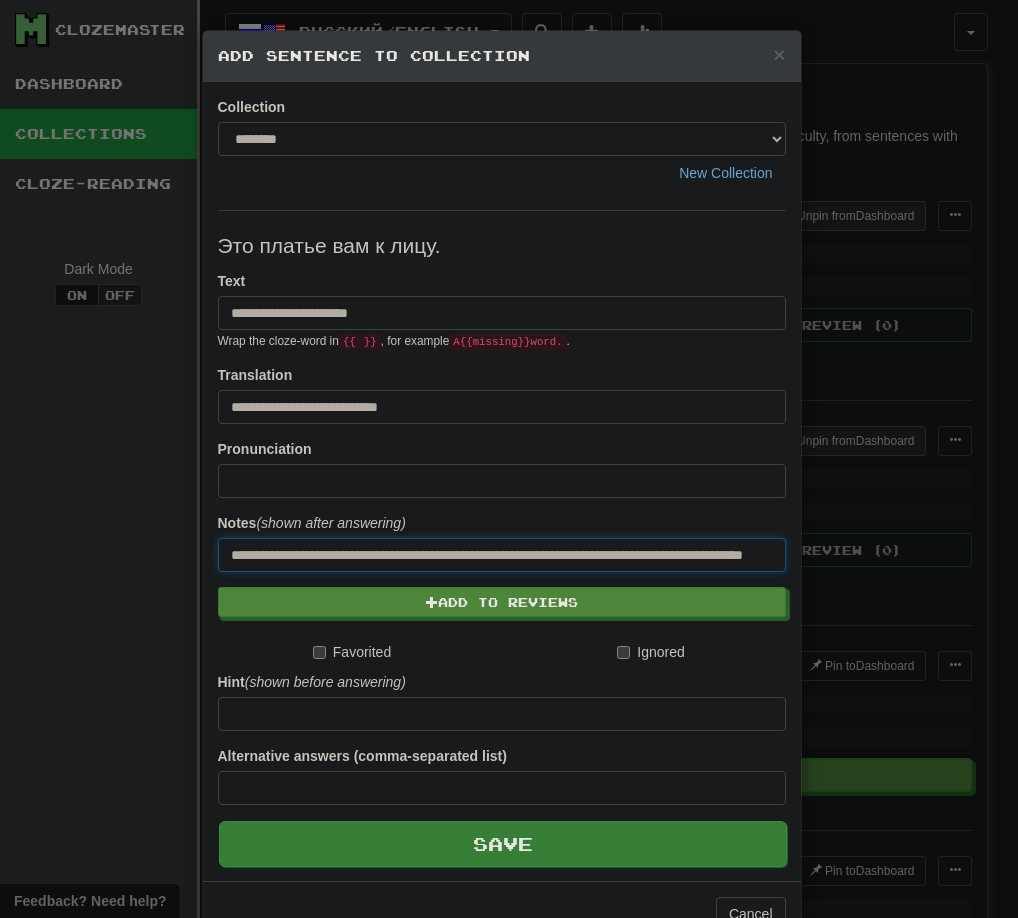 type on "**********" 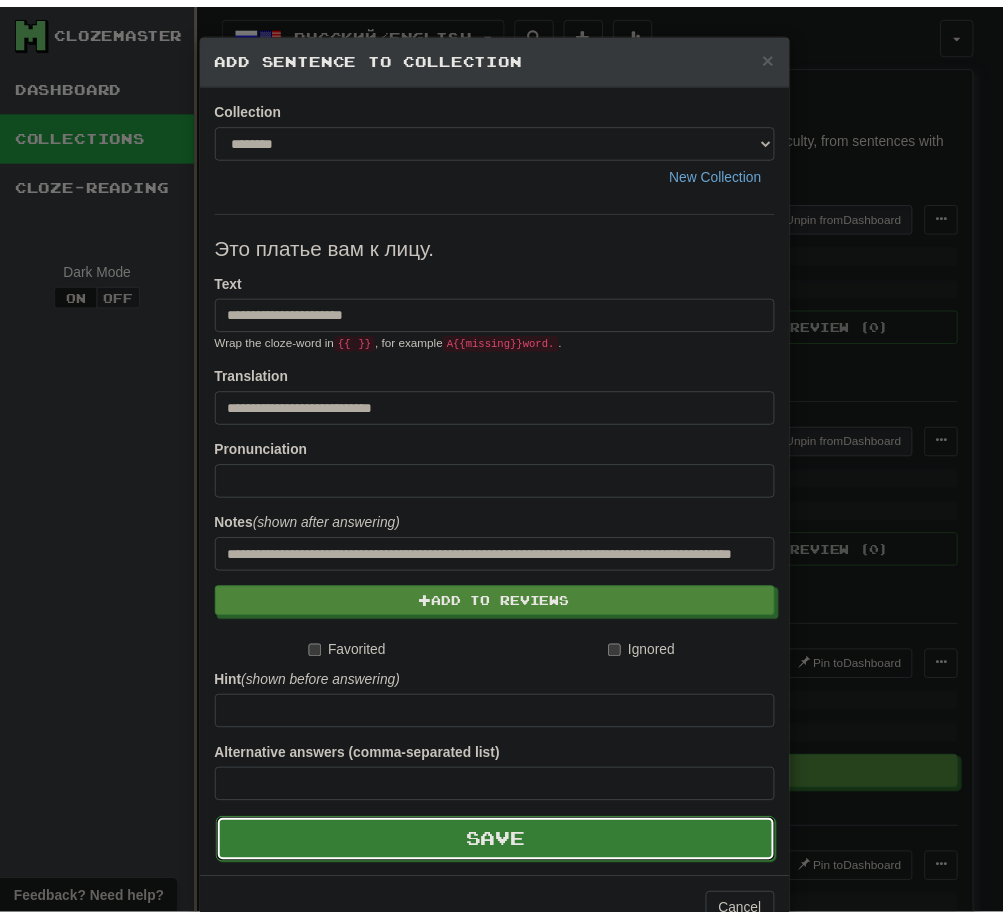 scroll, scrollTop: 0, scrollLeft: 0, axis: both 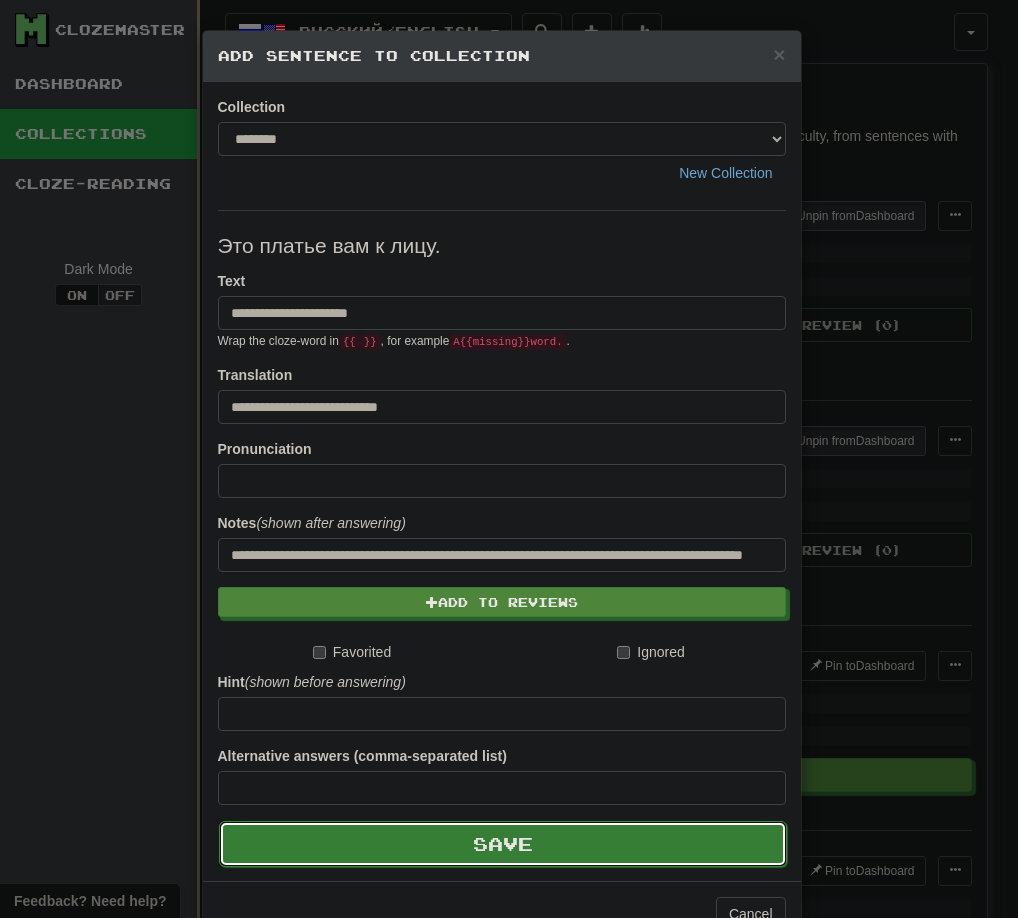 click on "Save" at bounding box center (503, 844) 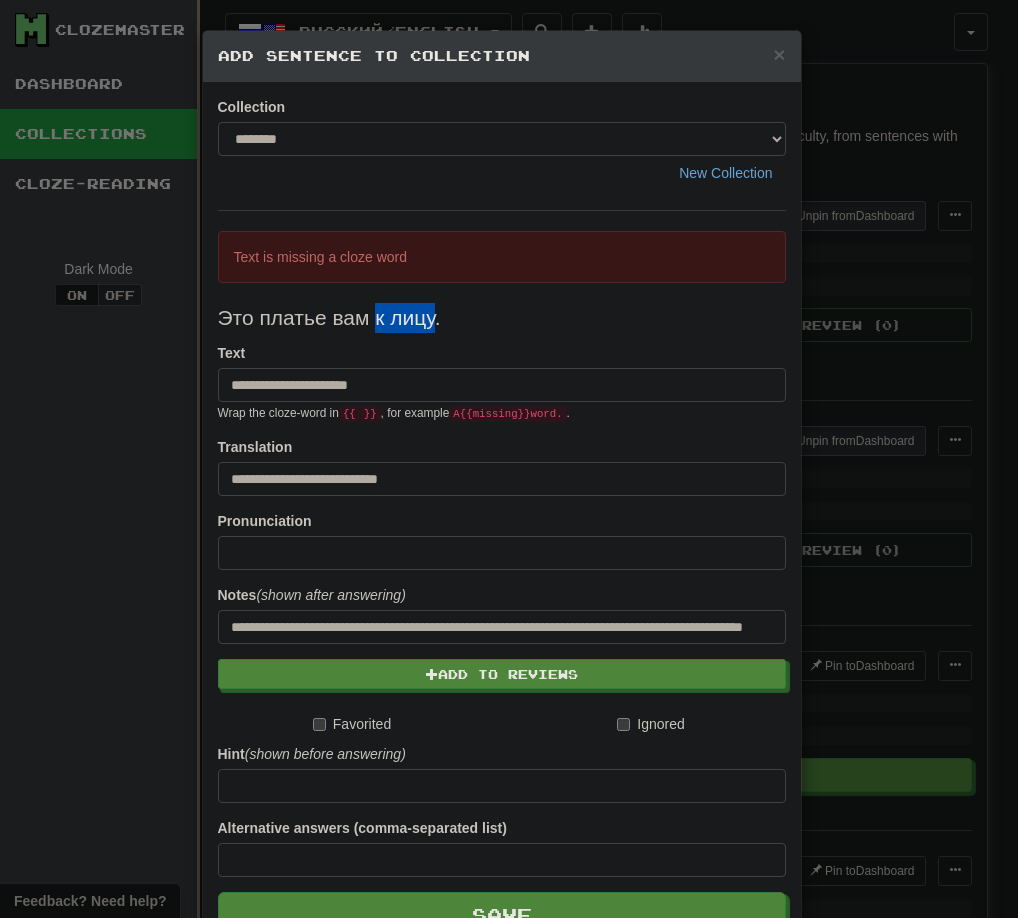 drag, startPoint x: 370, startPoint y: 311, endPoint x: 429, endPoint y: 311, distance: 59 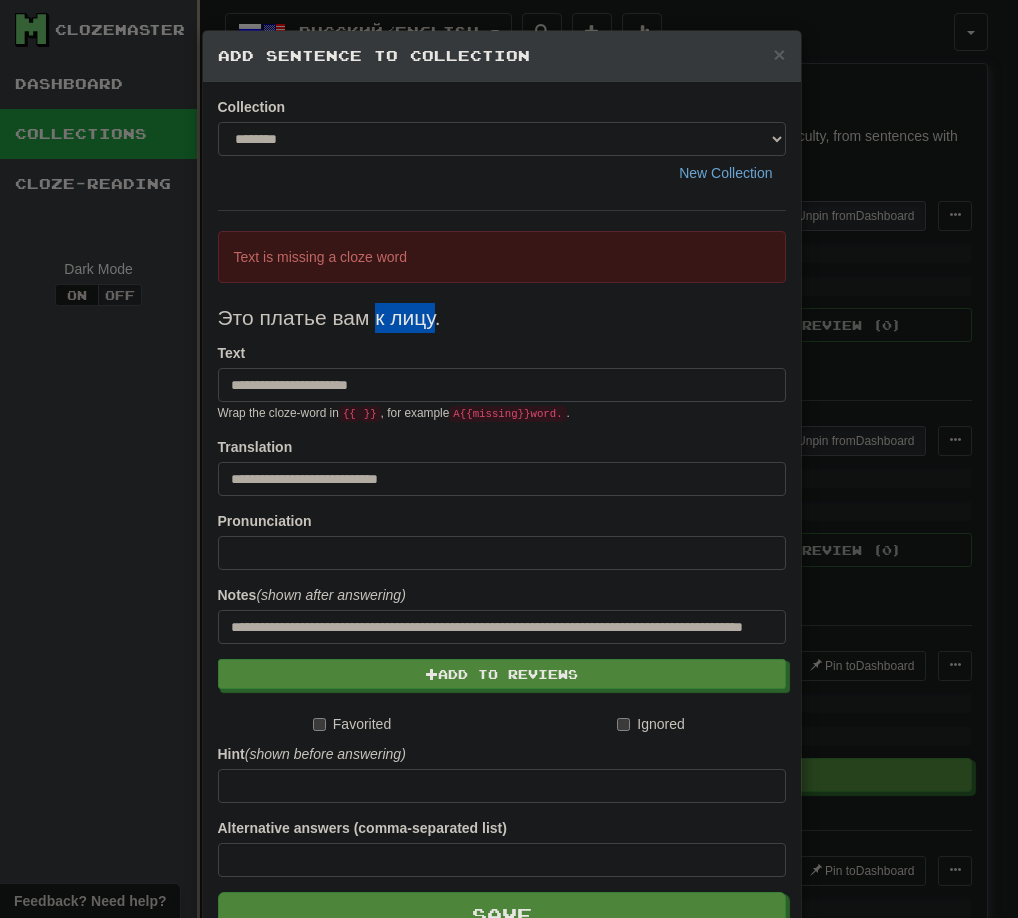 click on "Это платье вам к лицу." at bounding box center [502, 318] 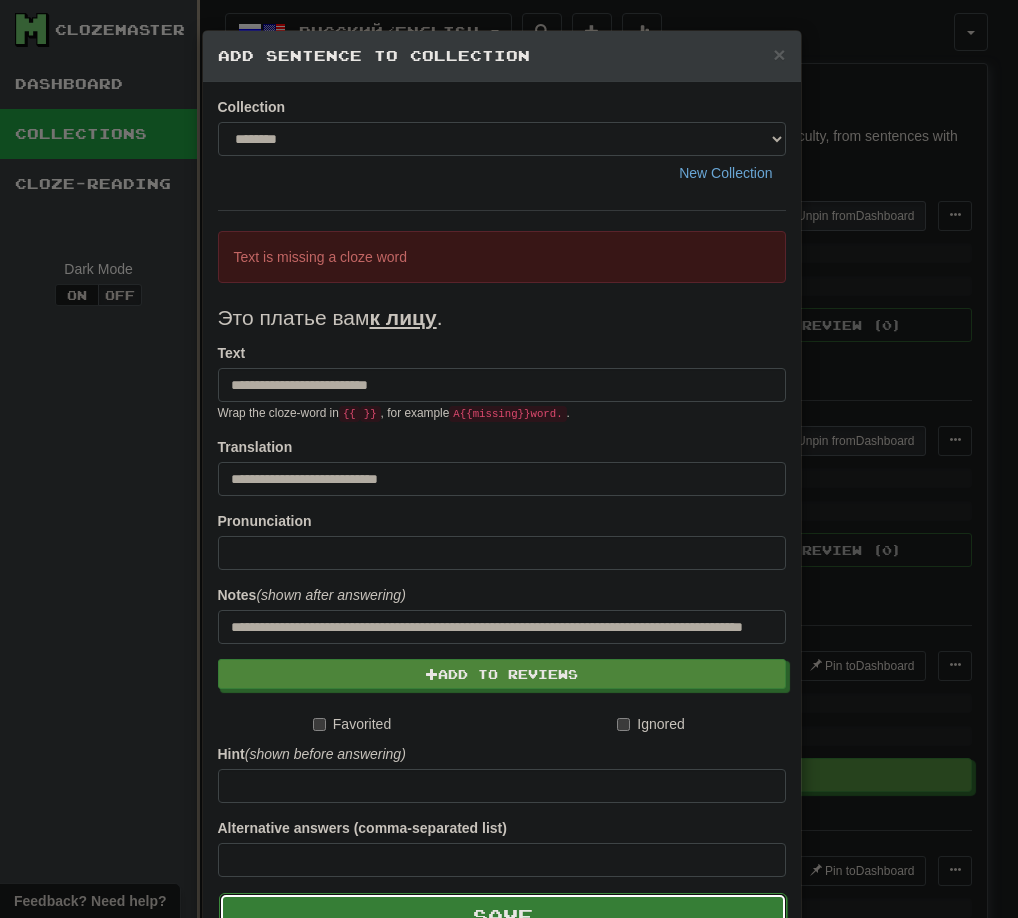 click on "Save" at bounding box center (503, 916) 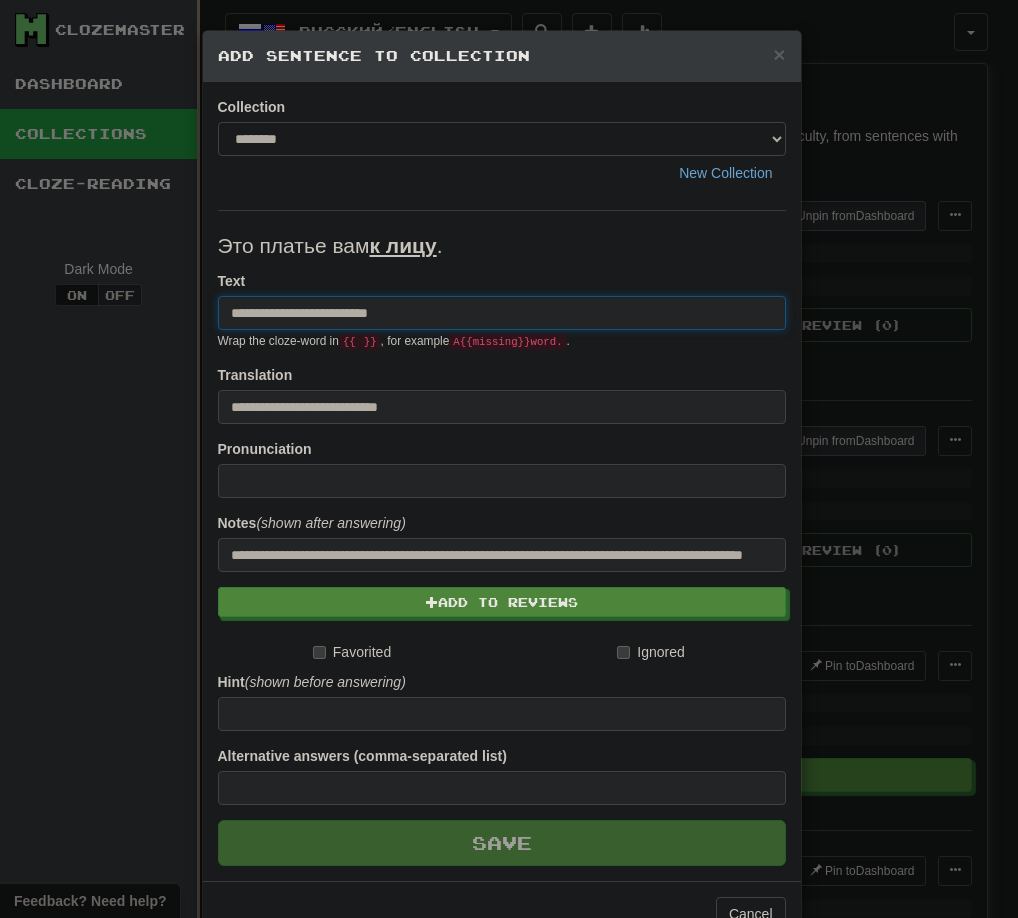 type 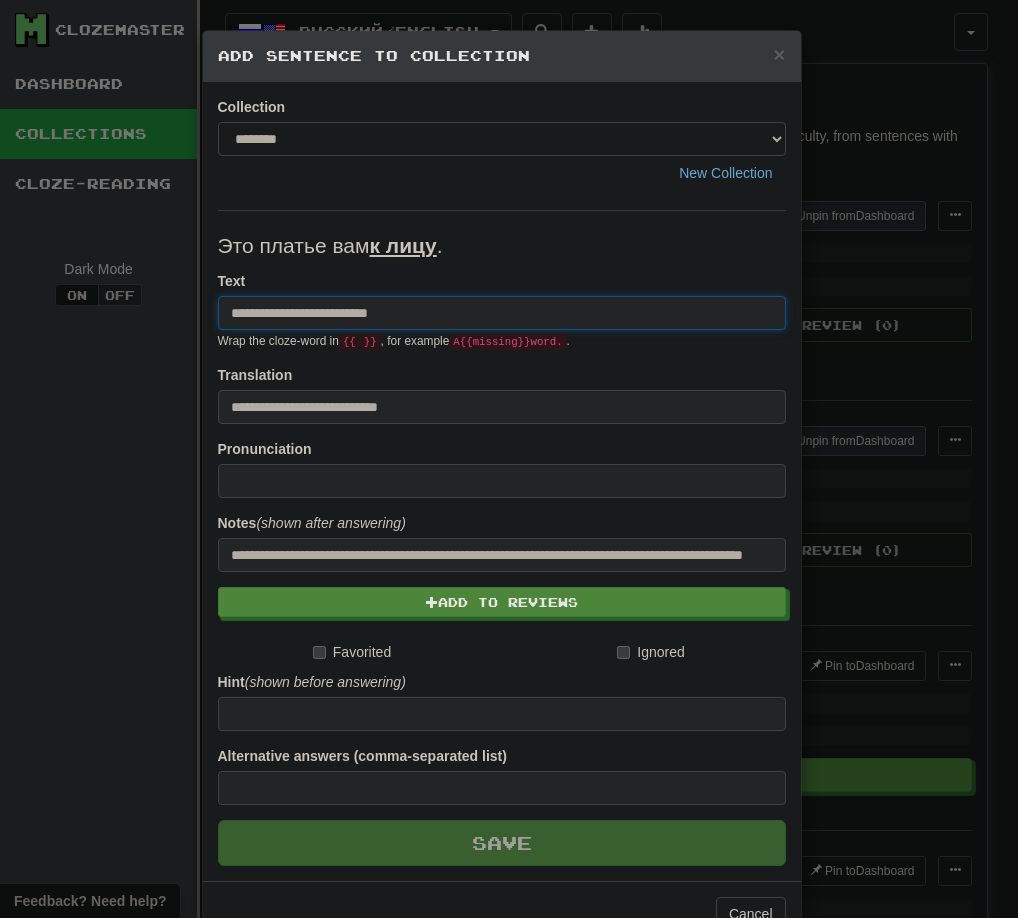 type 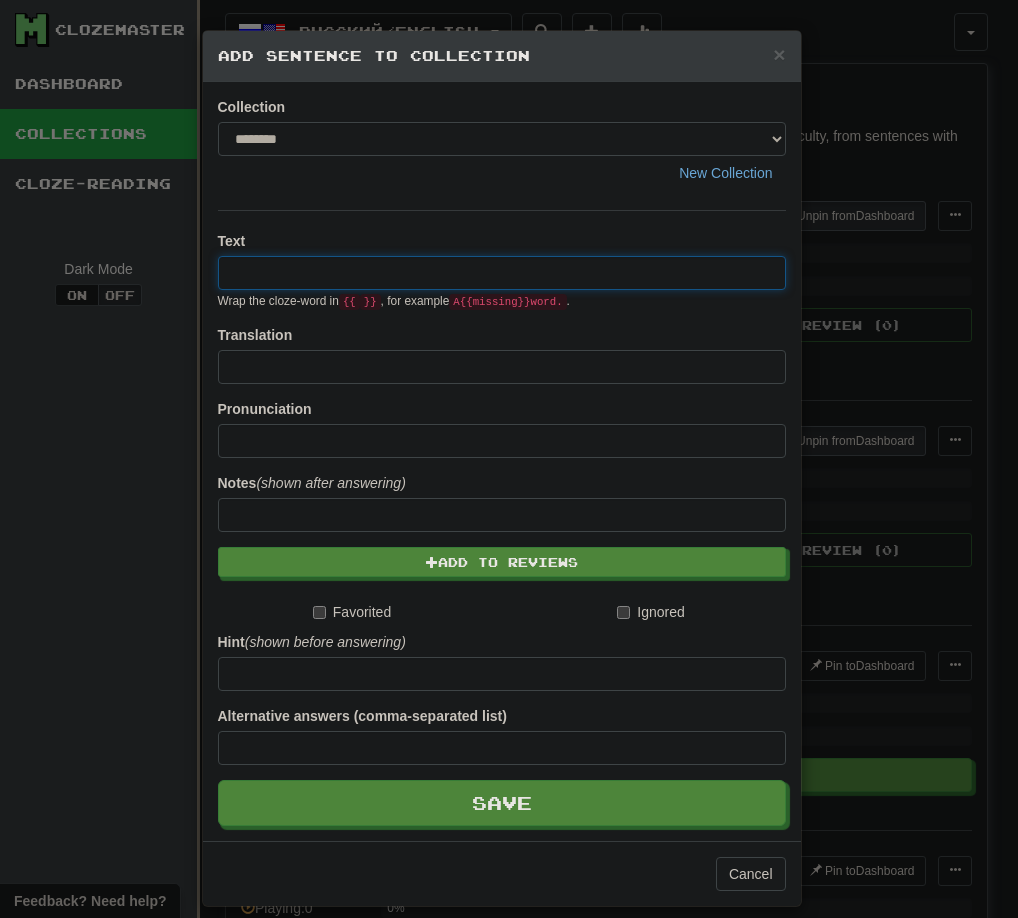paste on "**********" 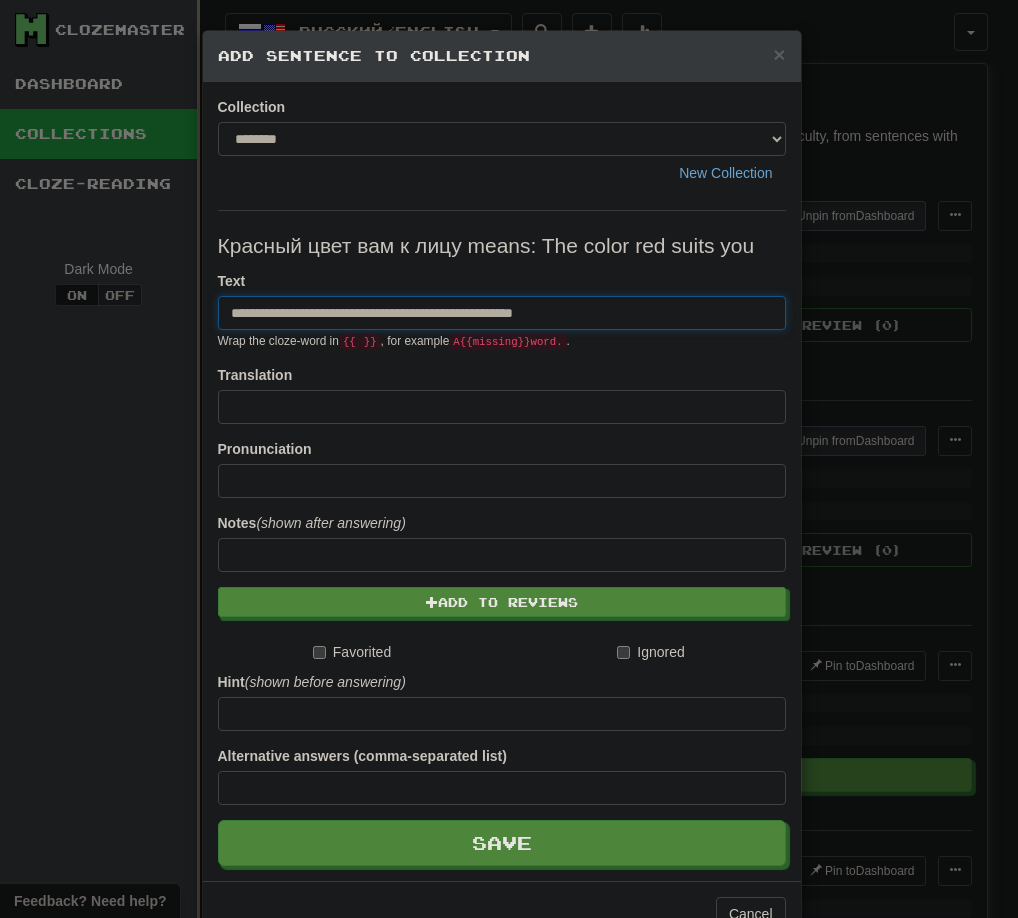 drag, startPoint x: 385, startPoint y: 319, endPoint x: 436, endPoint y: 319, distance: 51 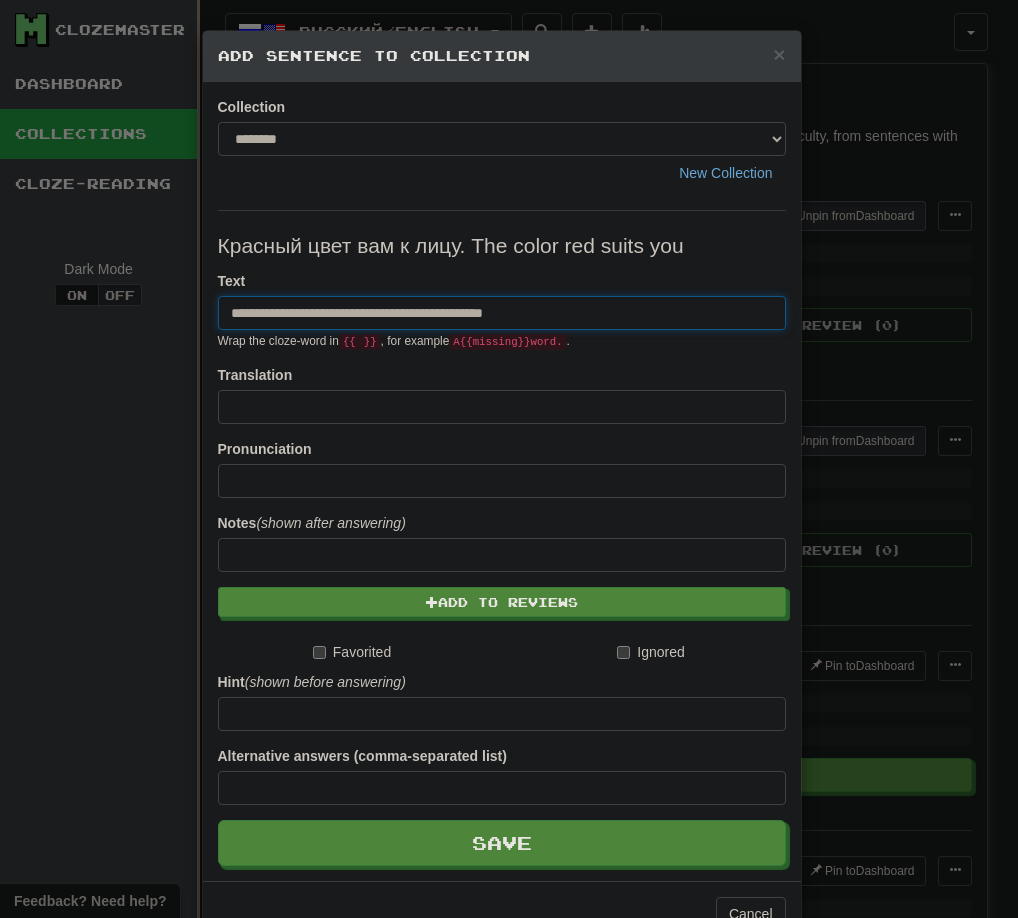 drag, startPoint x: 395, startPoint y: 316, endPoint x: 543, endPoint y: 313, distance: 148.0304 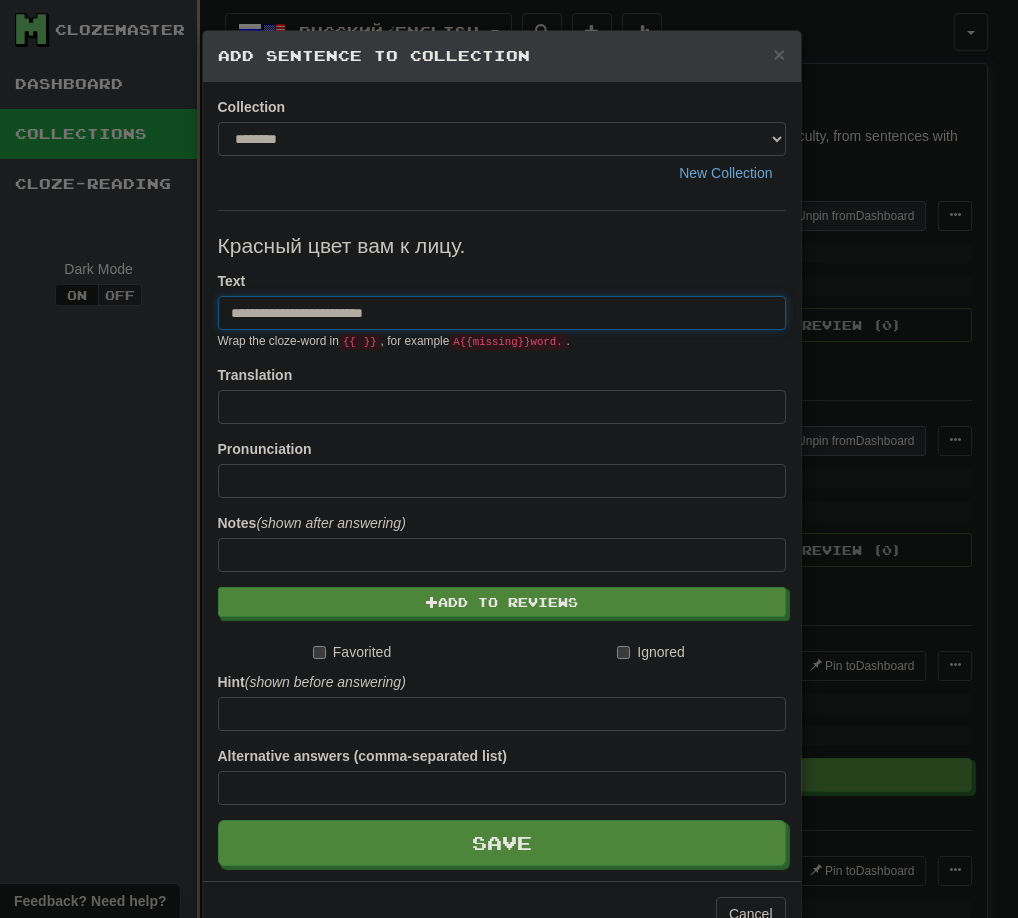 type on "**********" 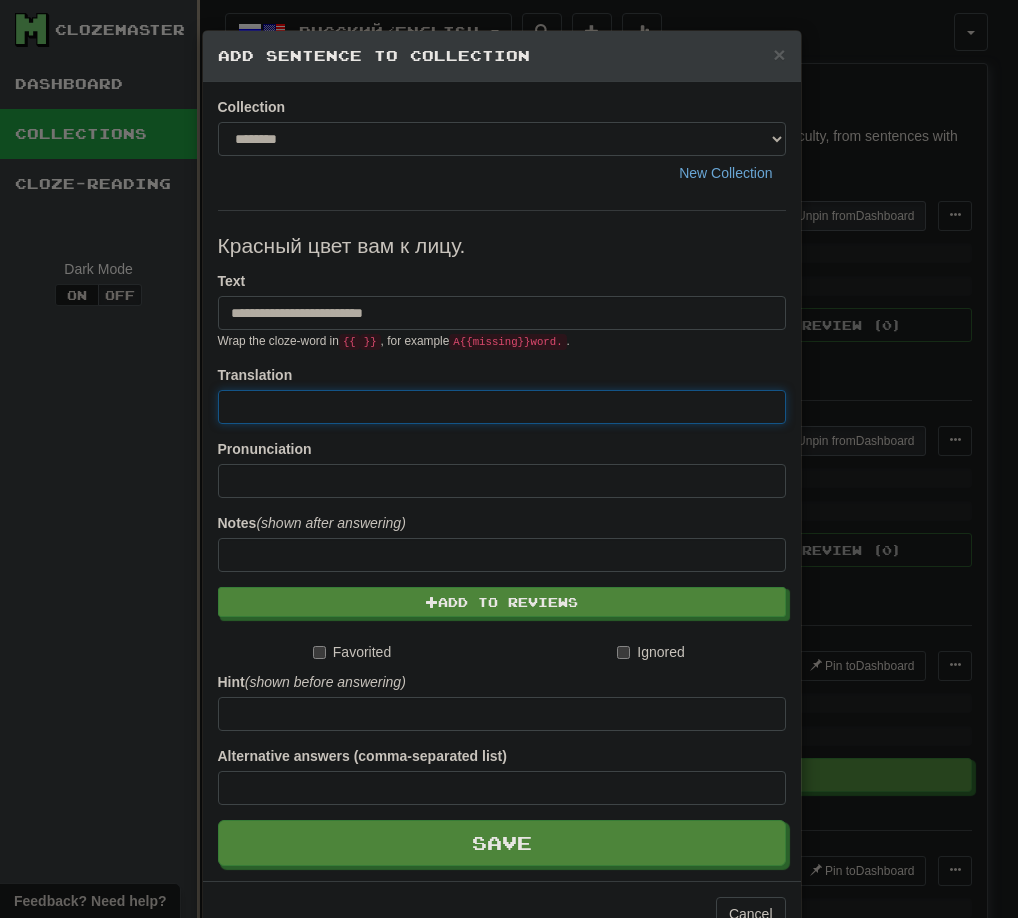 paste on "**********" 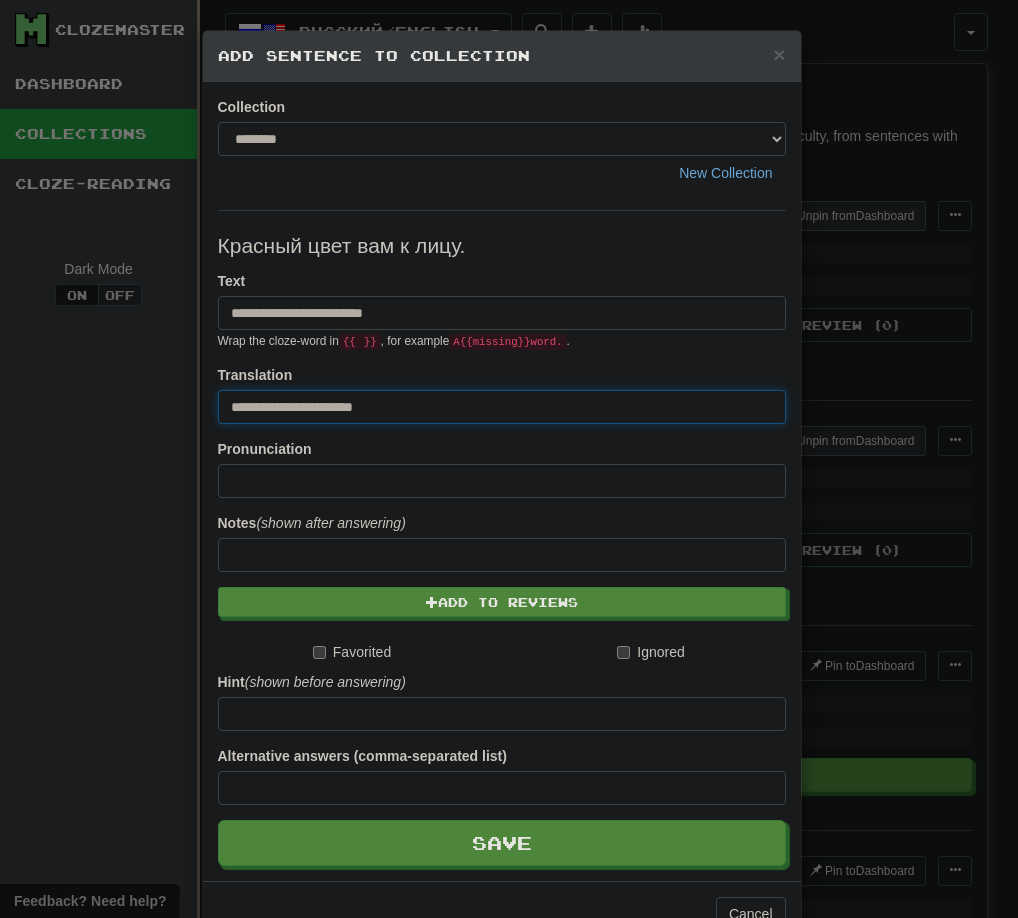 click on "**********" at bounding box center (502, 407) 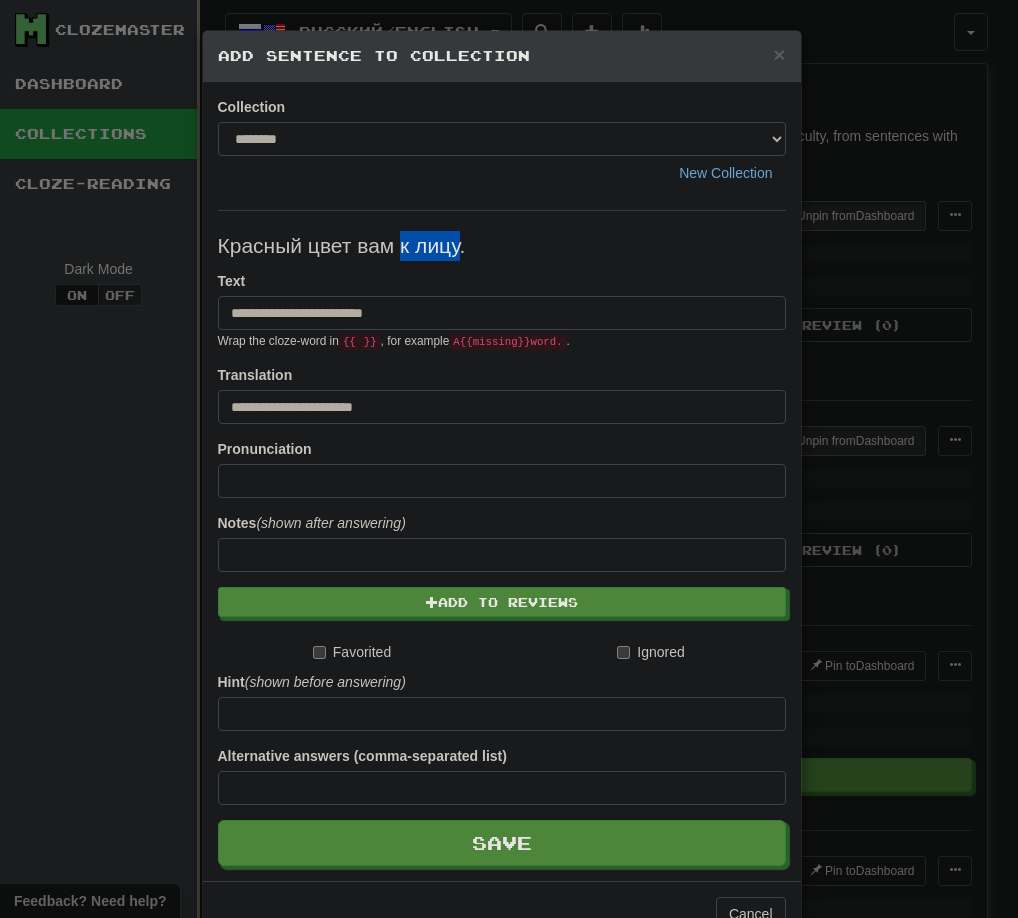 drag, startPoint x: 393, startPoint y: 244, endPoint x: 450, endPoint y: 244, distance: 57 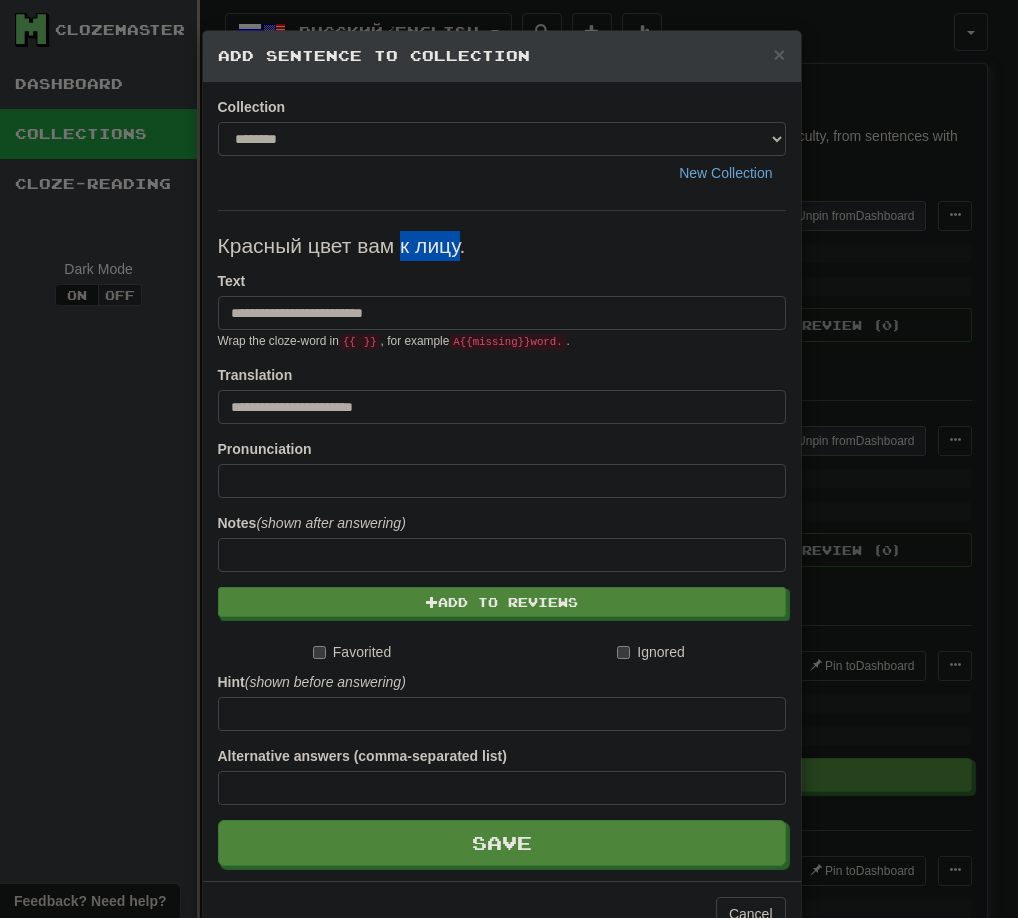 click on "Красный цвет вам к лицу." at bounding box center [502, 246] 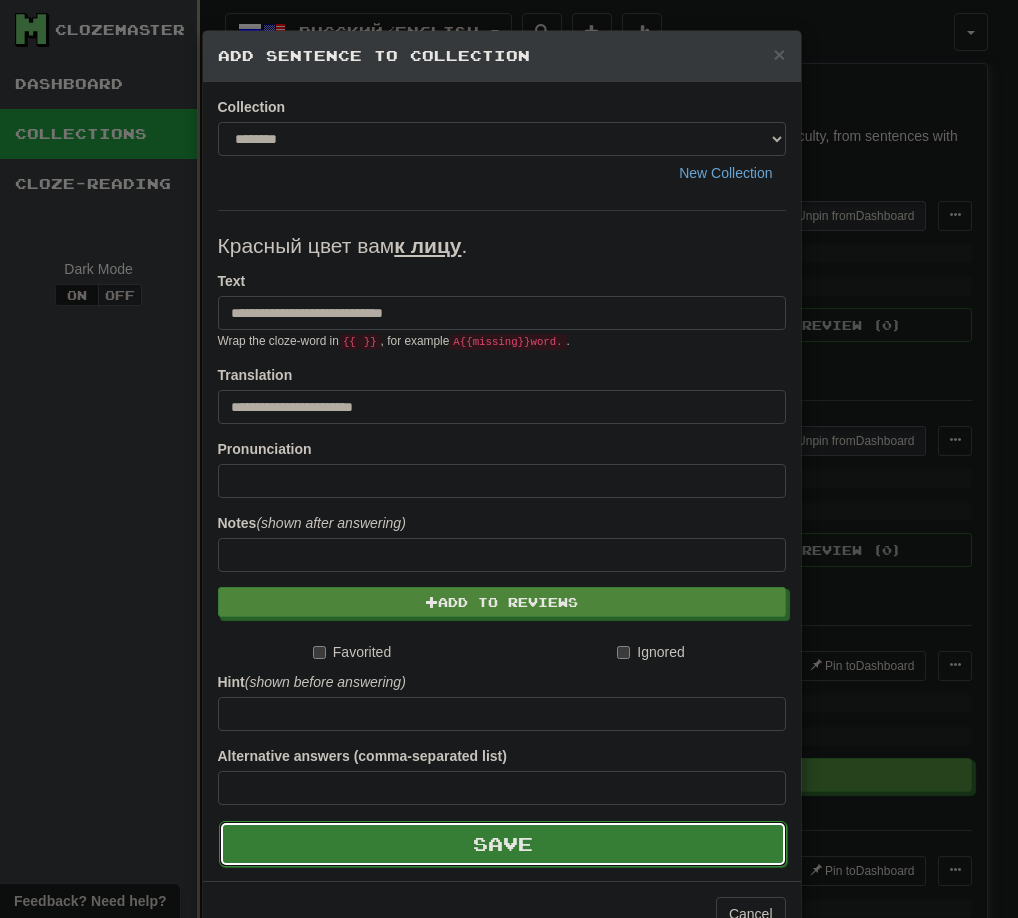 click on "Save" at bounding box center (503, 844) 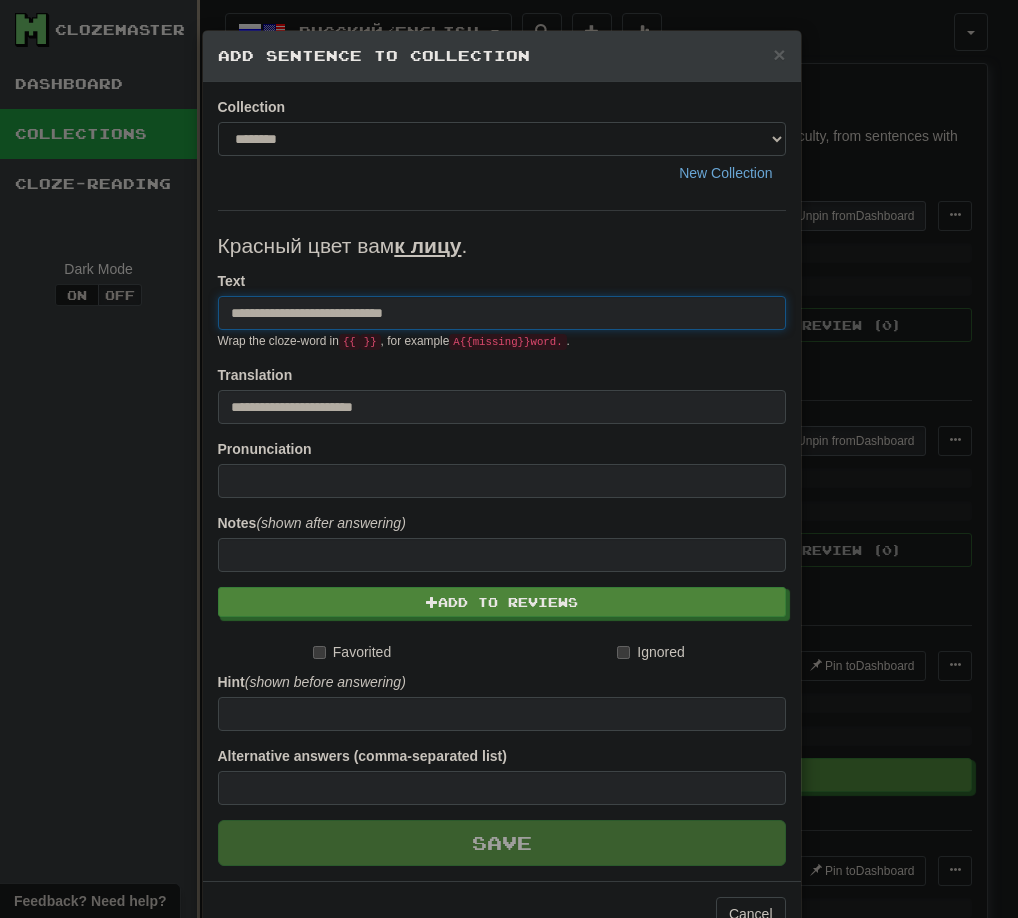 type 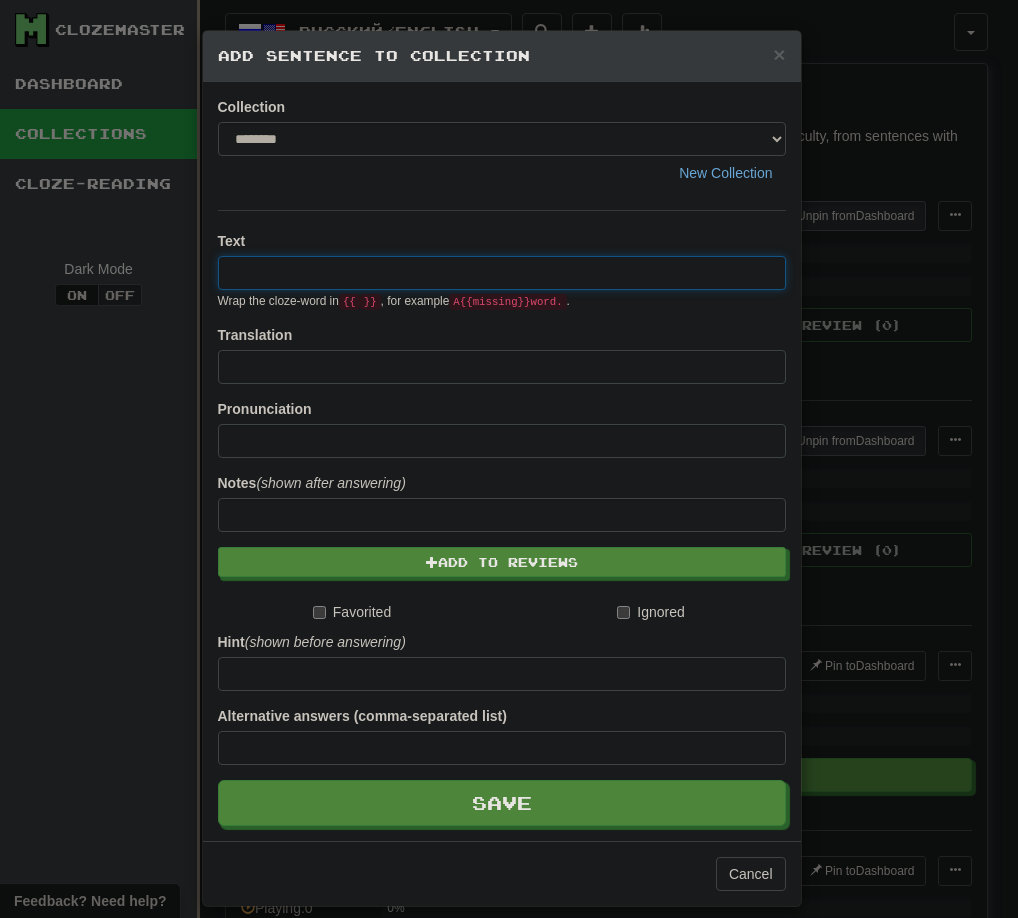 click on "× Add Sentence to Collection Collection ******** ******* New Collection Text Wrap the cloze-word in  {{ }} , for example  A  {{ missing }}  word. . Translation Pronunciation Notes  (shown after answering)  Add to Reviews  Favorited  Ignored Hint  (shown before answering) Alternative answers (comma-separated list) Save Cancel" at bounding box center [509, 459] 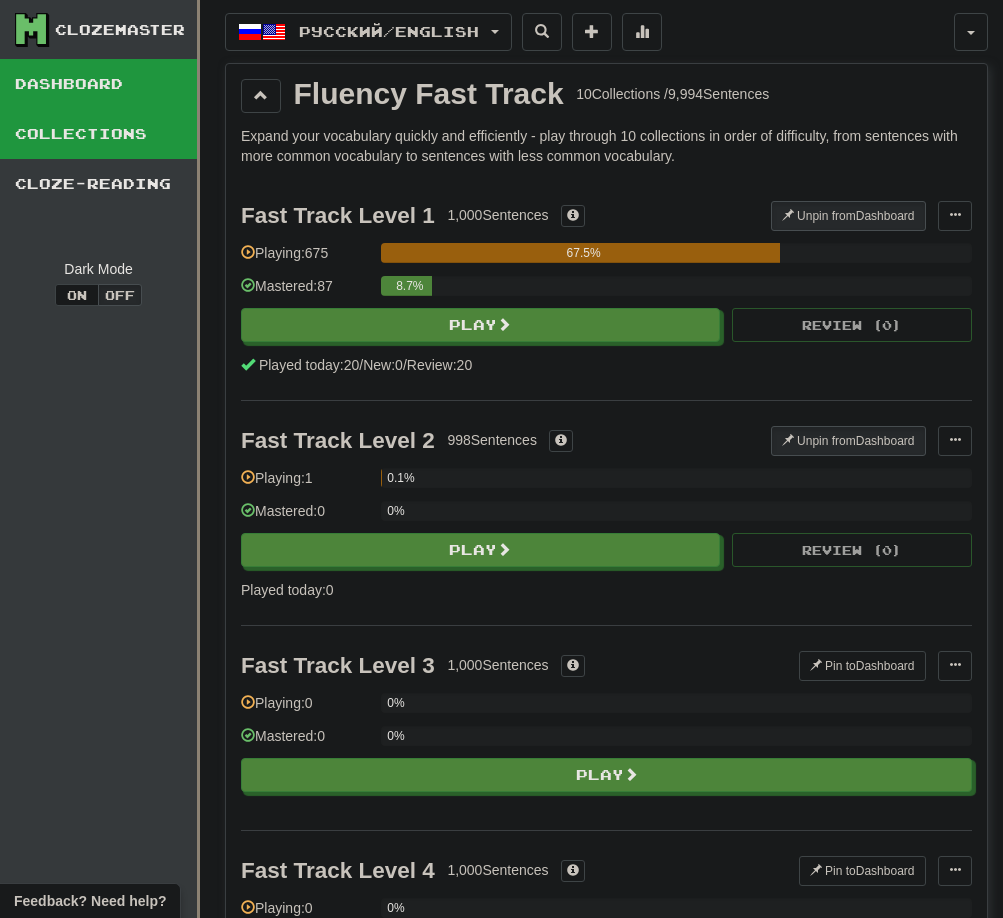 click on "Dashboard" at bounding box center [98, 84] 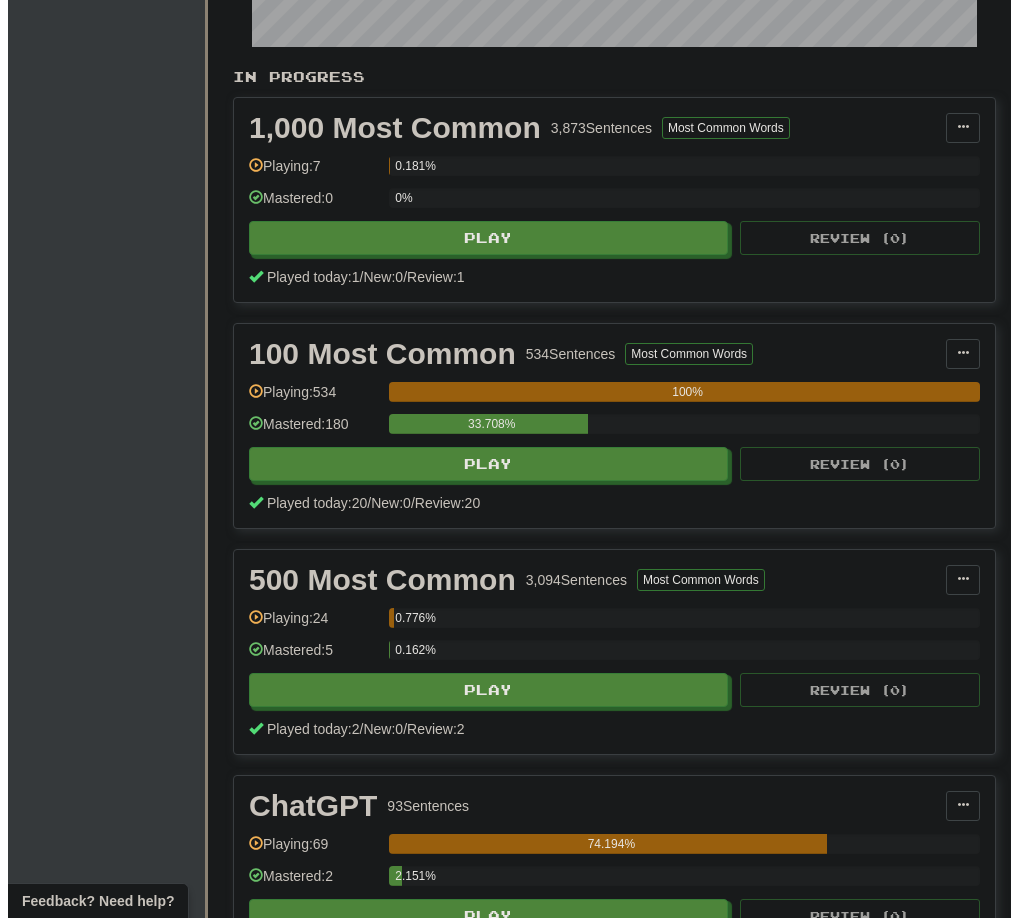 scroll, scrollTop: 0, scrollLeft: 0, axis: both 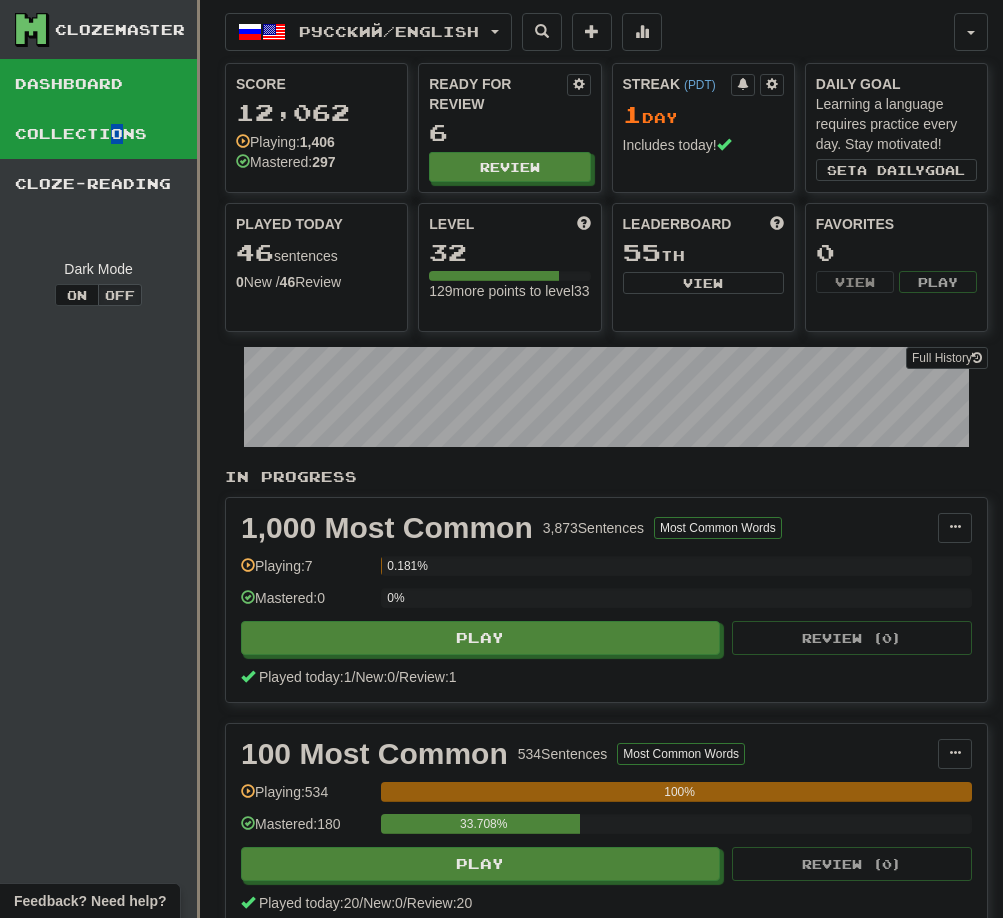 click on "Collections" at bounding box center (98, 134) 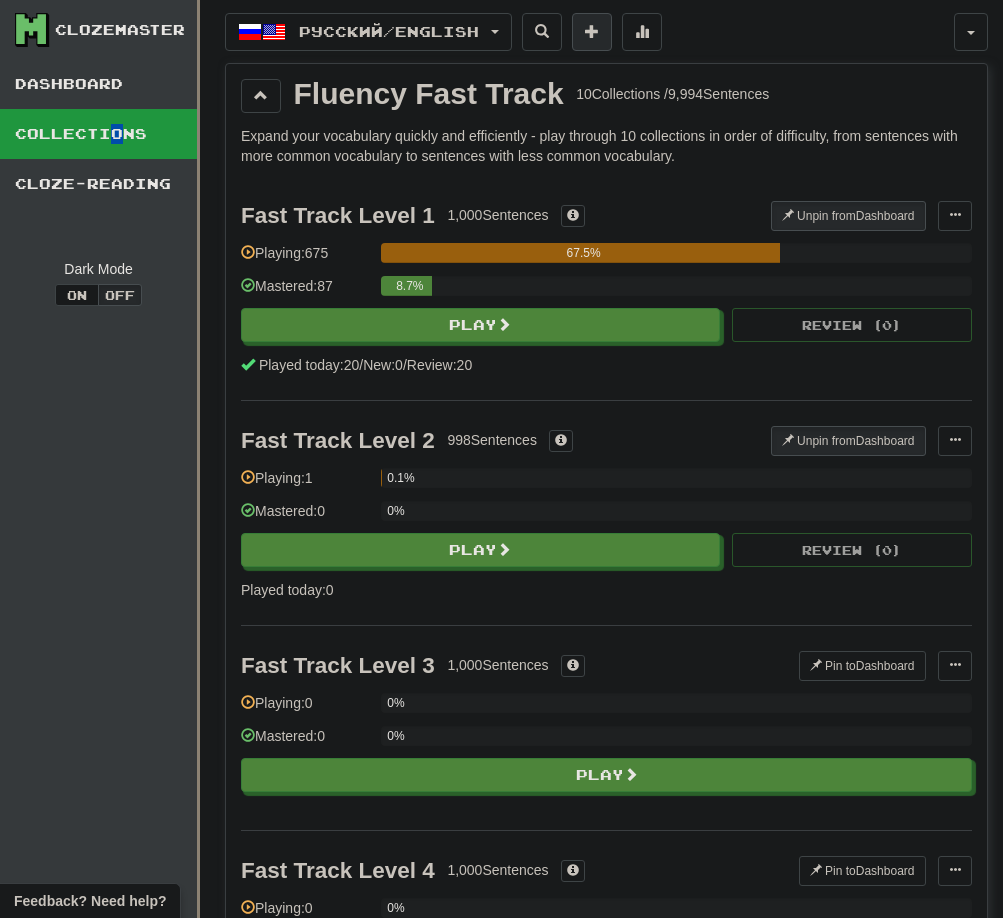 click at bounding box center (592, 31) 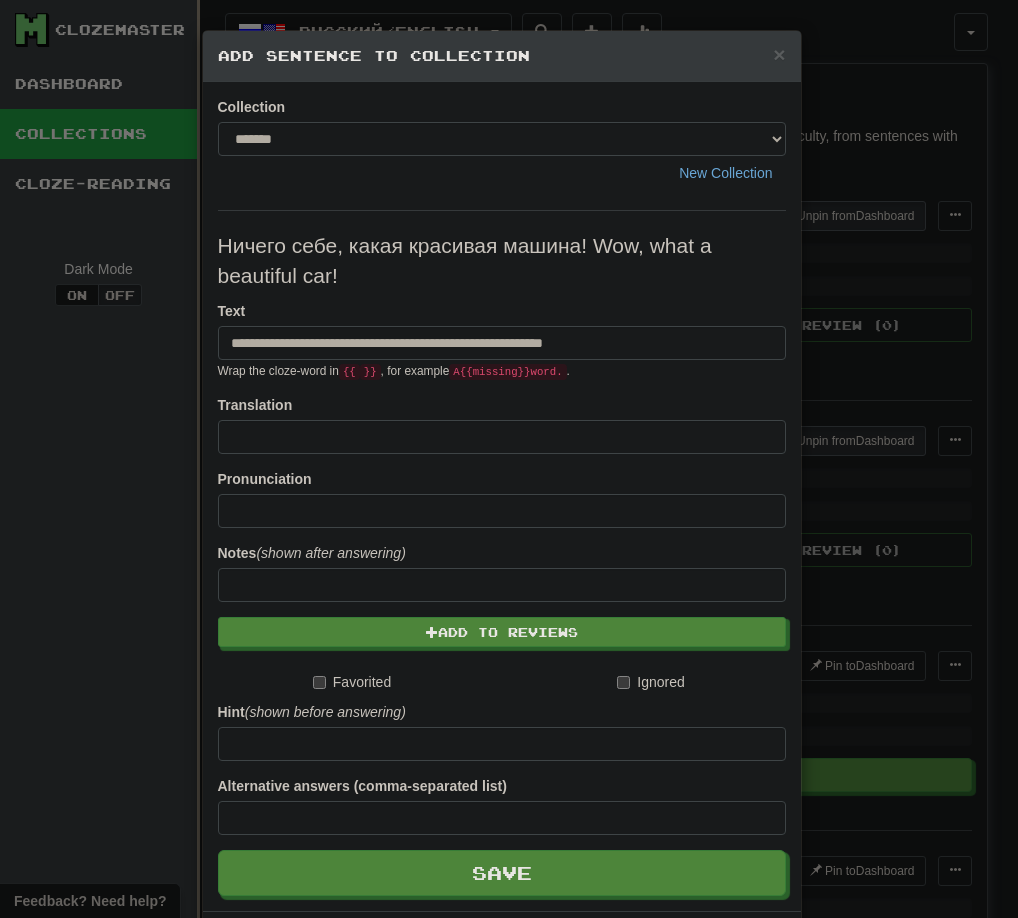drag, startPoint x: 478, startPoint y: 344, endPoint x: 750, endPoint y: 341, distance: 272.01654 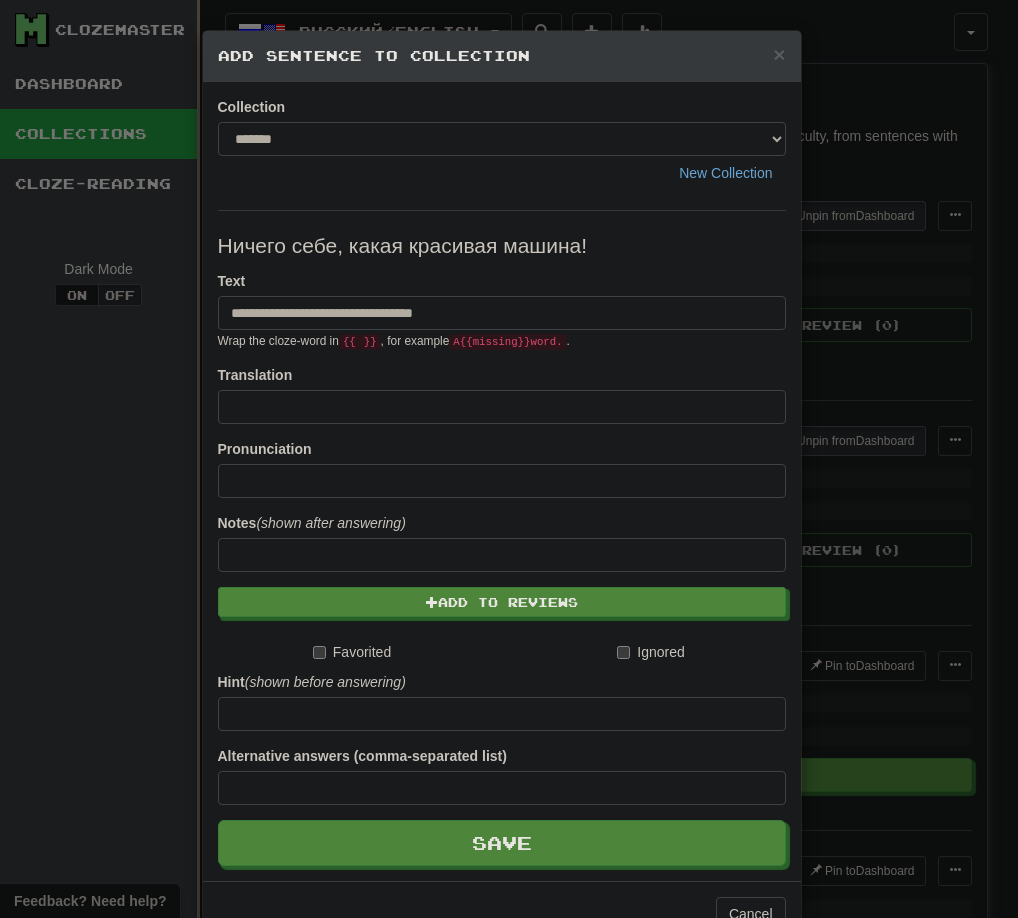 type on "**********" 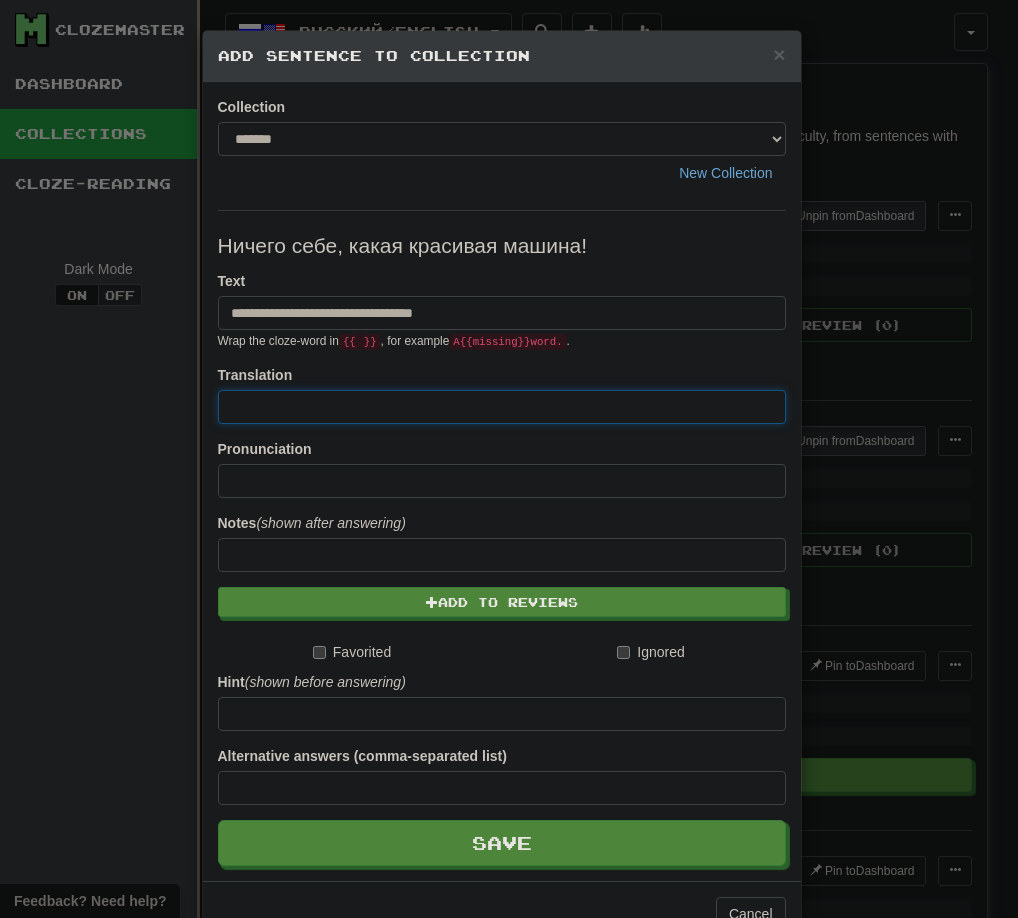 paste on "**********" 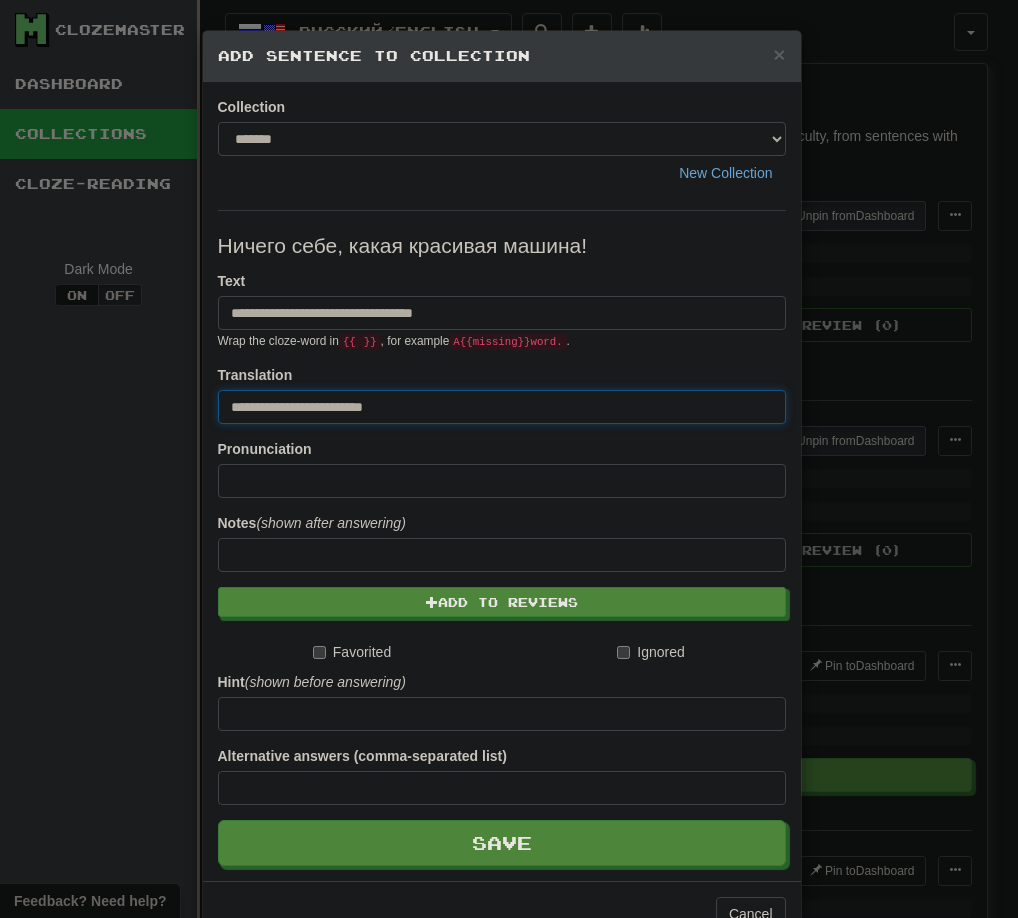 type on "**********" 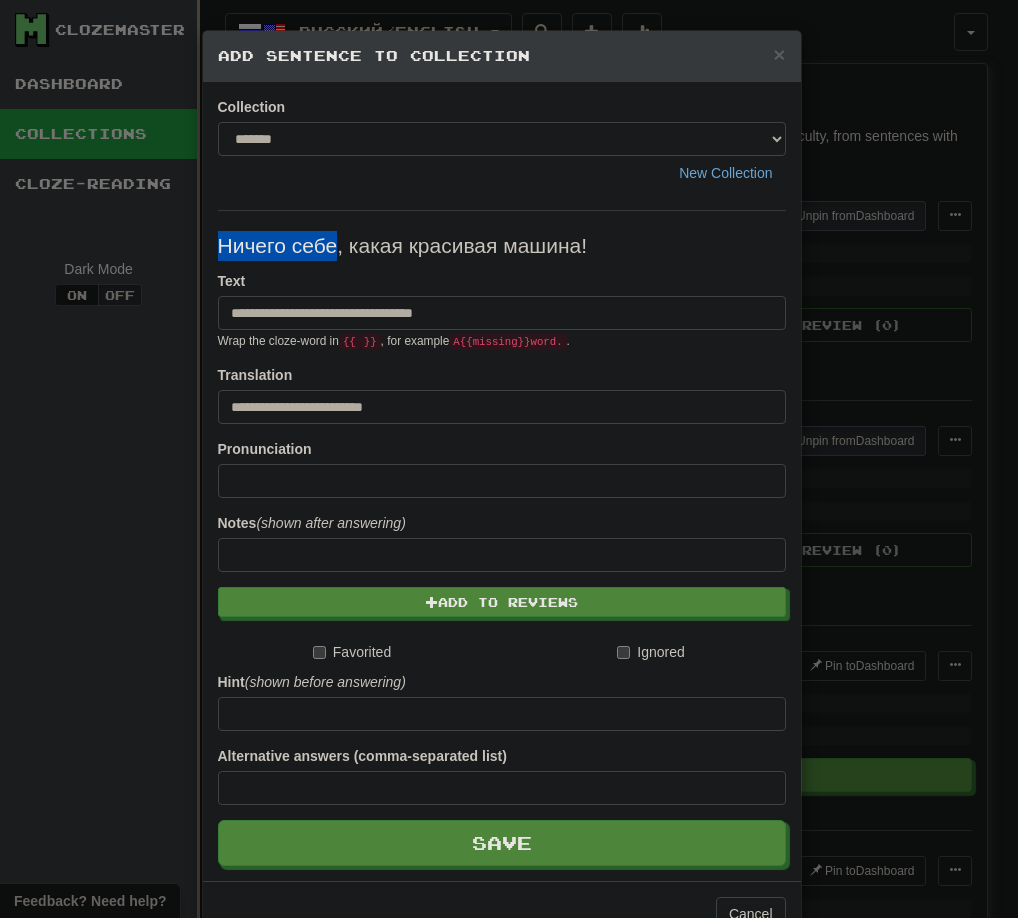 drag, startPoint x: 211, startPoint y: 246, endPoint x: 330, endPoint y: 241, distance: 119.104996 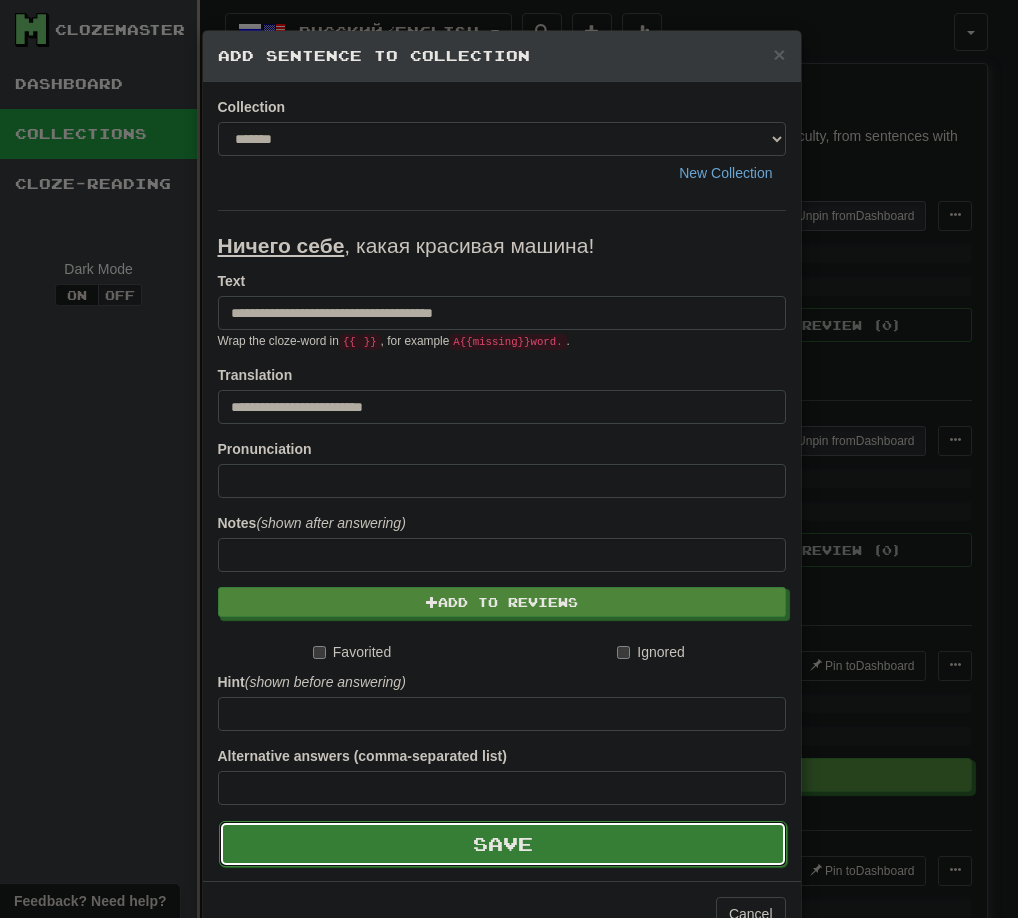 click on "Save" at bounding box center (503, 844) 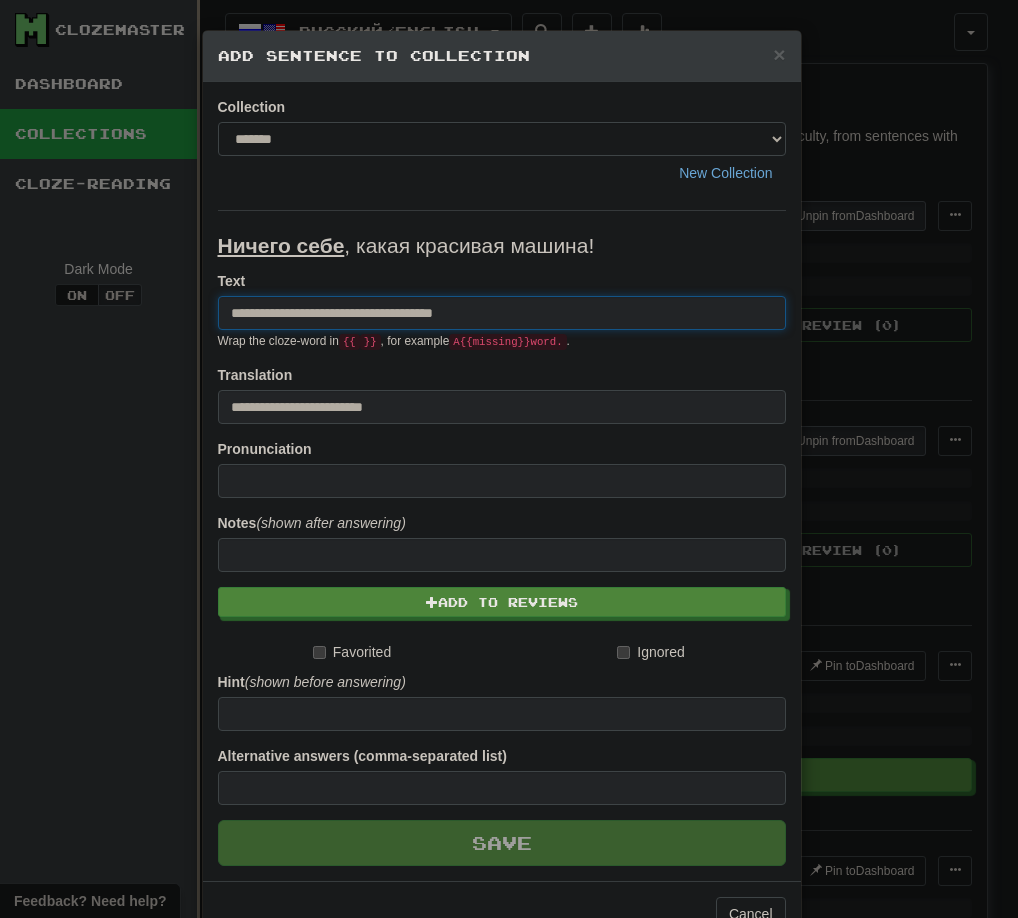 type 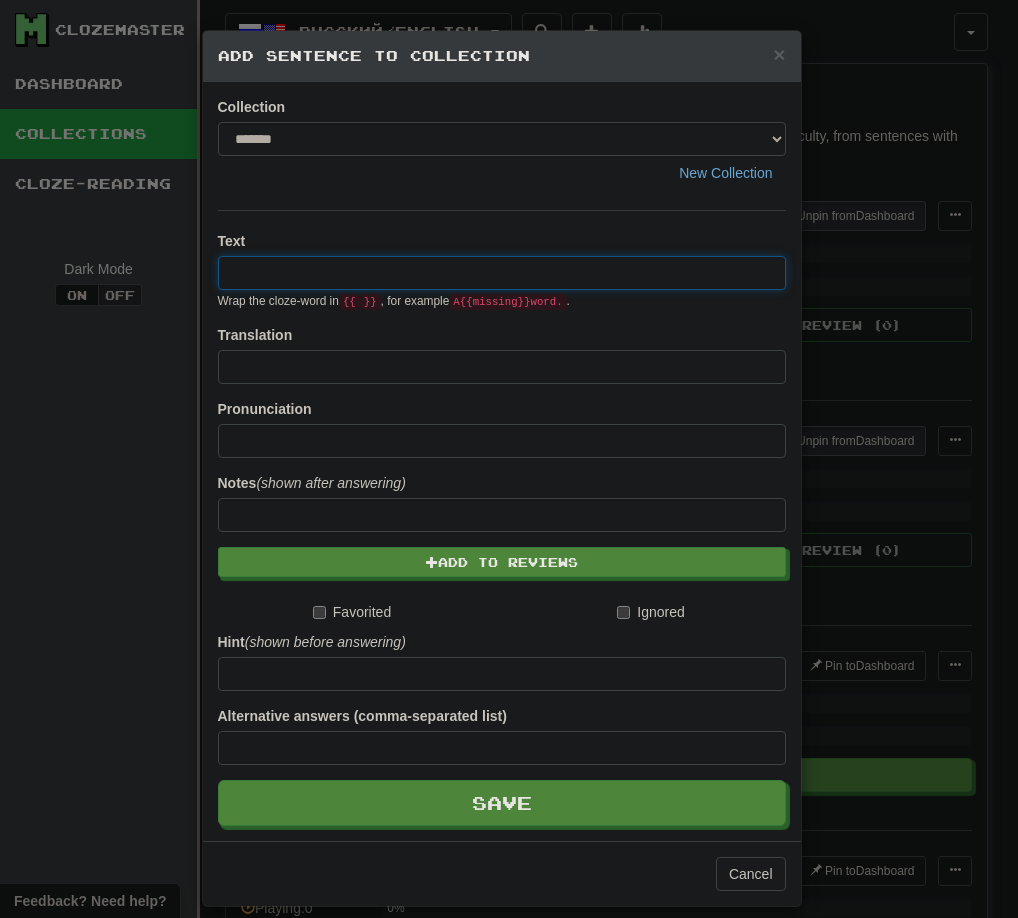 paste on "**********" 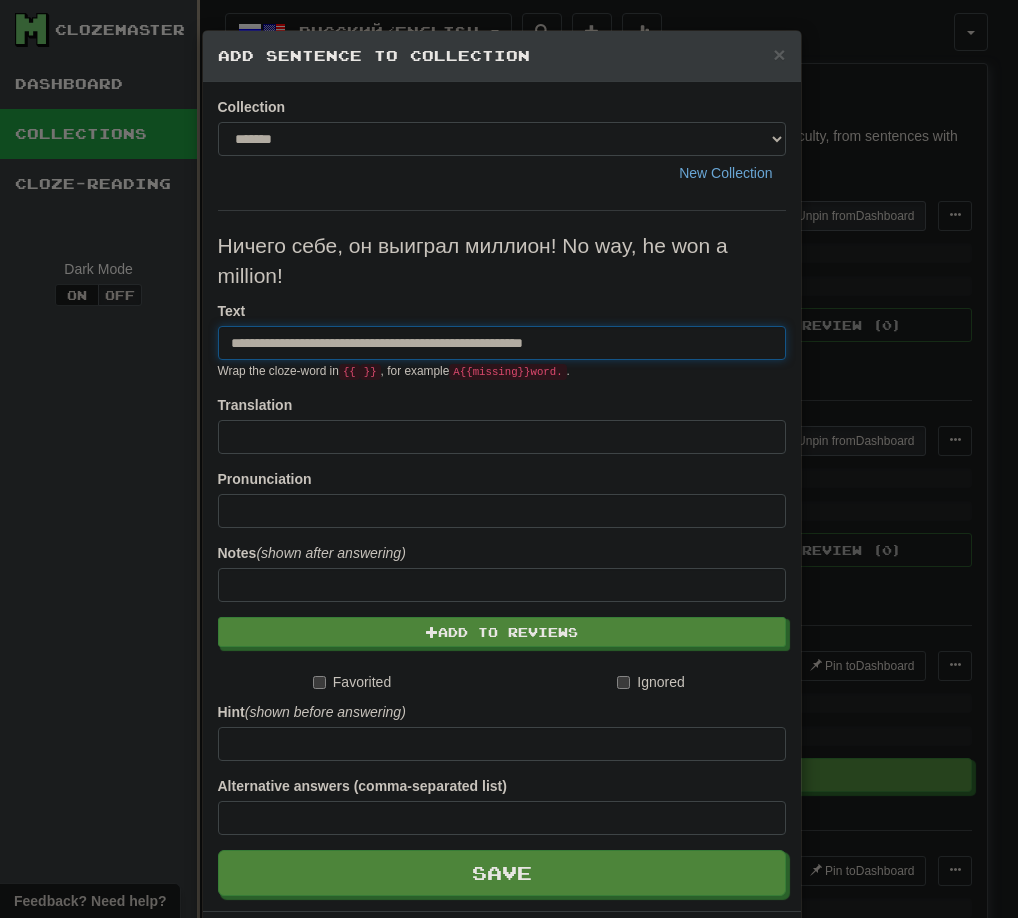 drag, startPoint x: 452, startPoint y: 343, endPoint x: 782, endPoint y: 334, distance: 330.1227 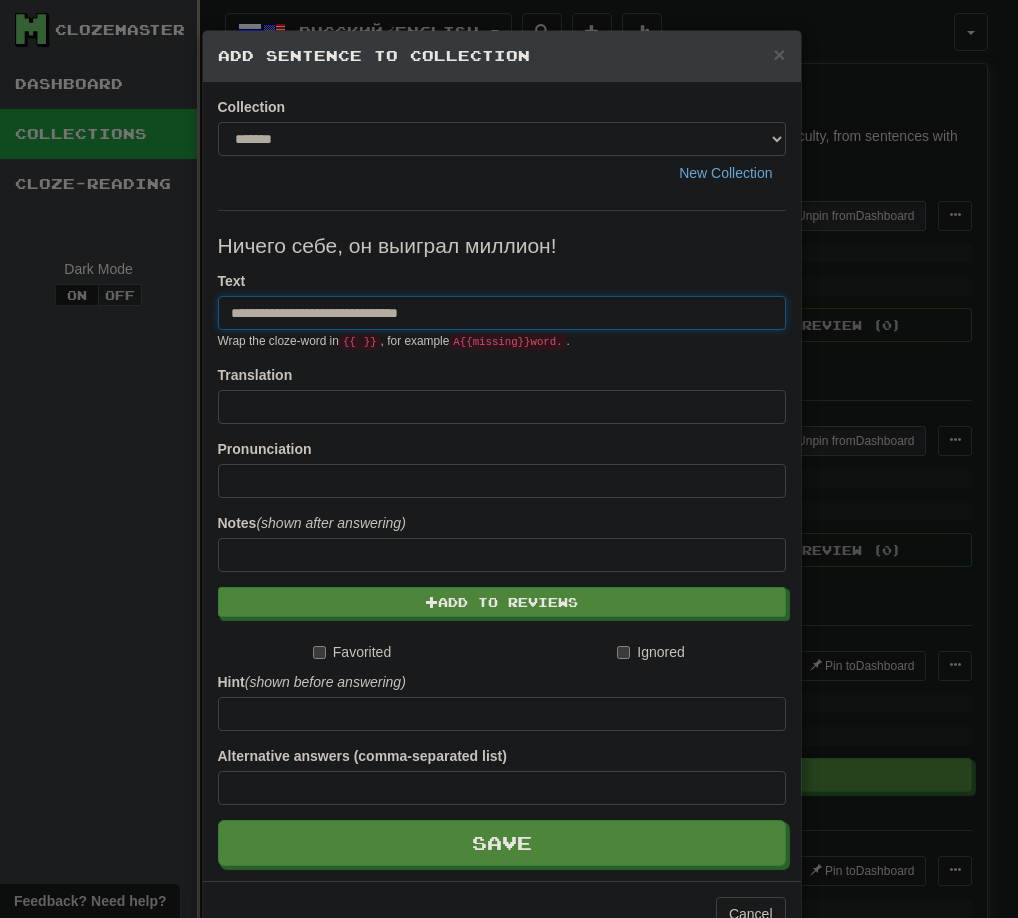 type on "**********" 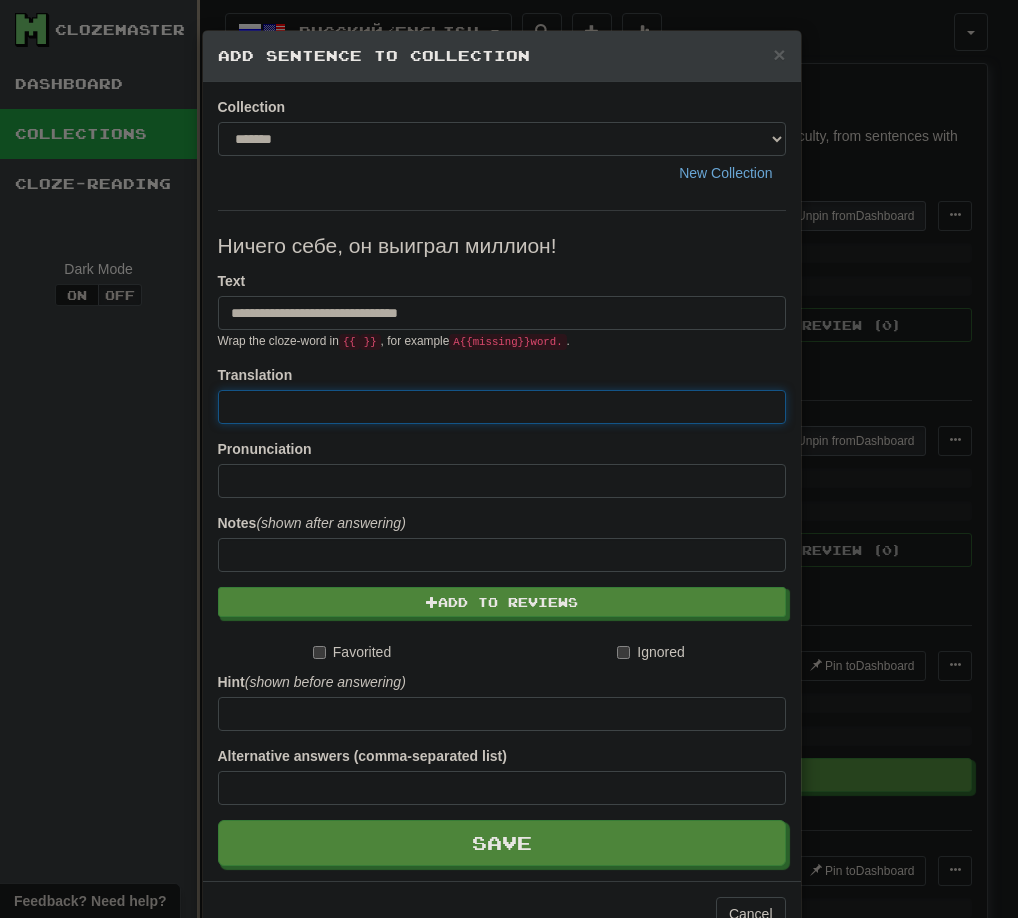 paste on "**********" 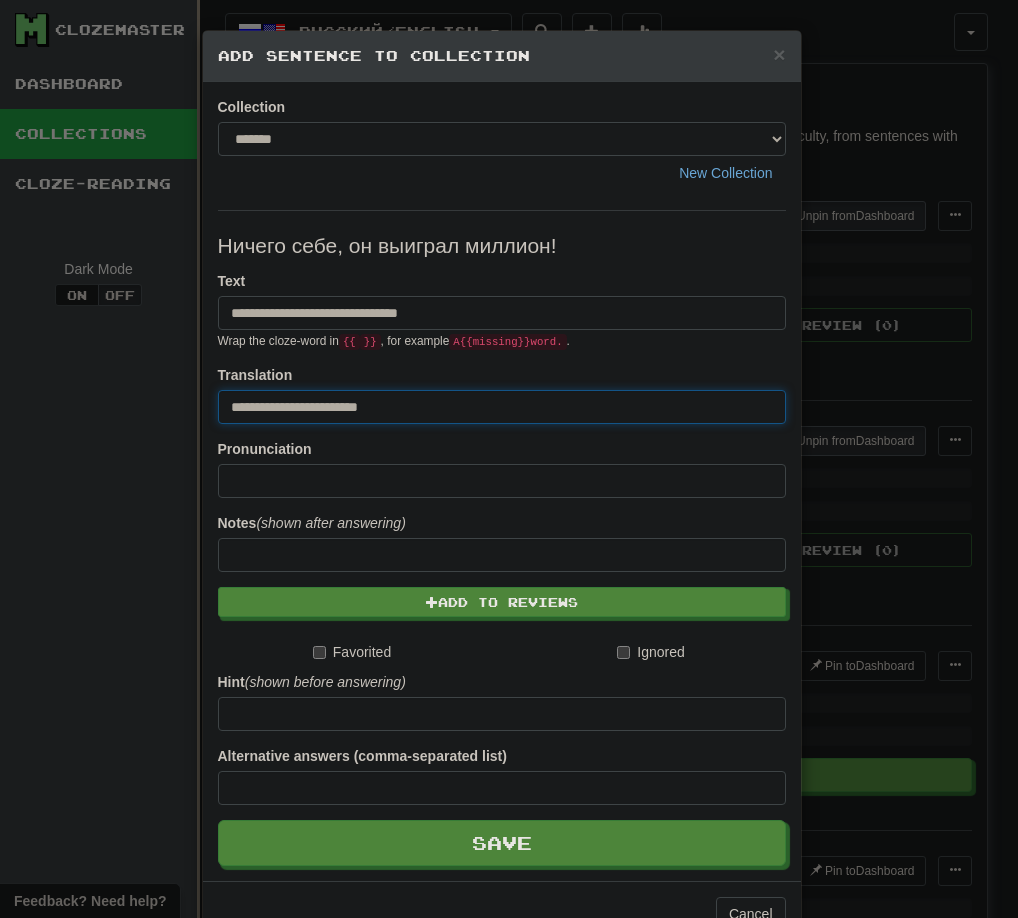 type on "**********" 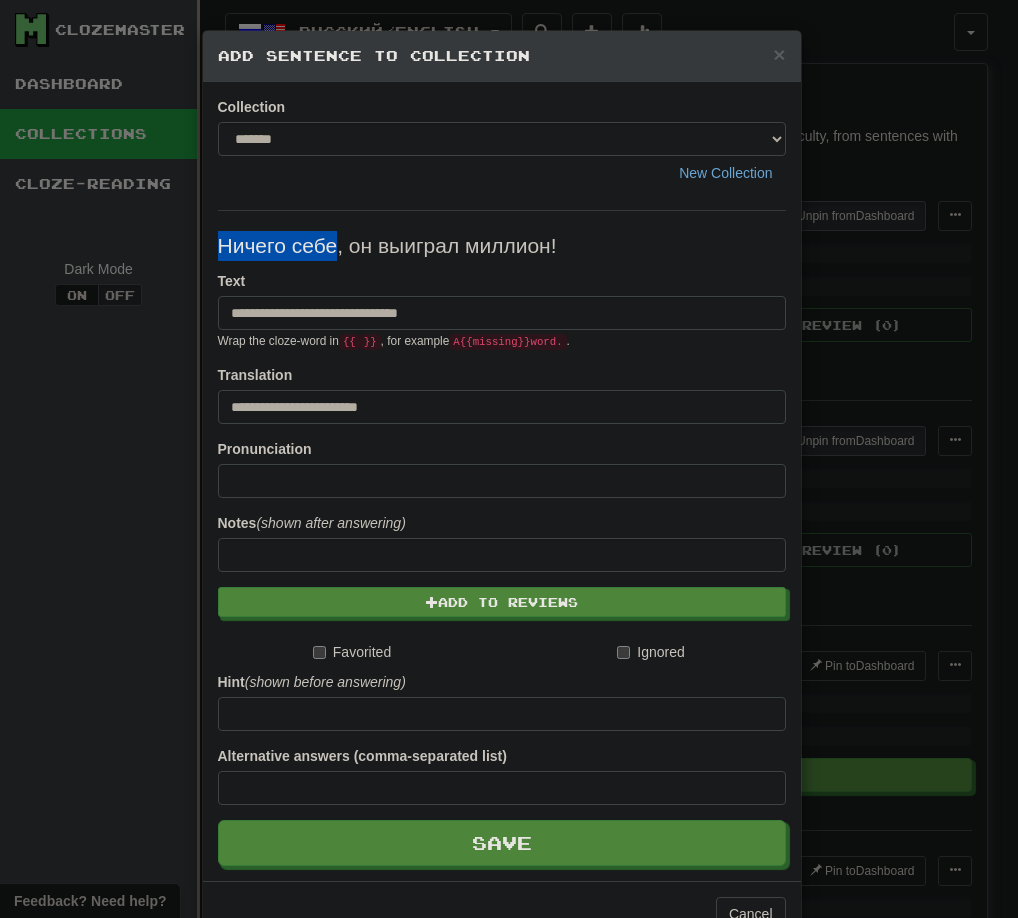 drag, startPoint x: 327, startPoint y: 242, endPoint x: 215, endPoint y: 242, distance: 112 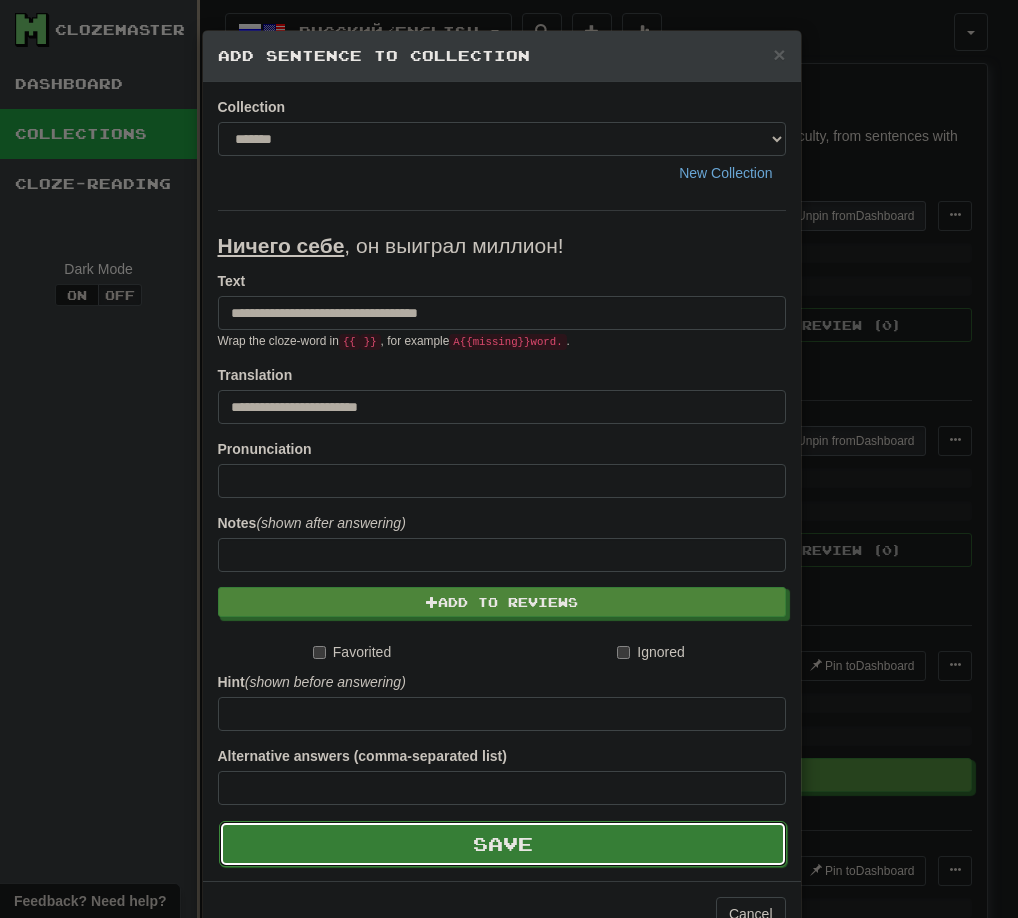 click on "Save" at bounding box center [503, 844] 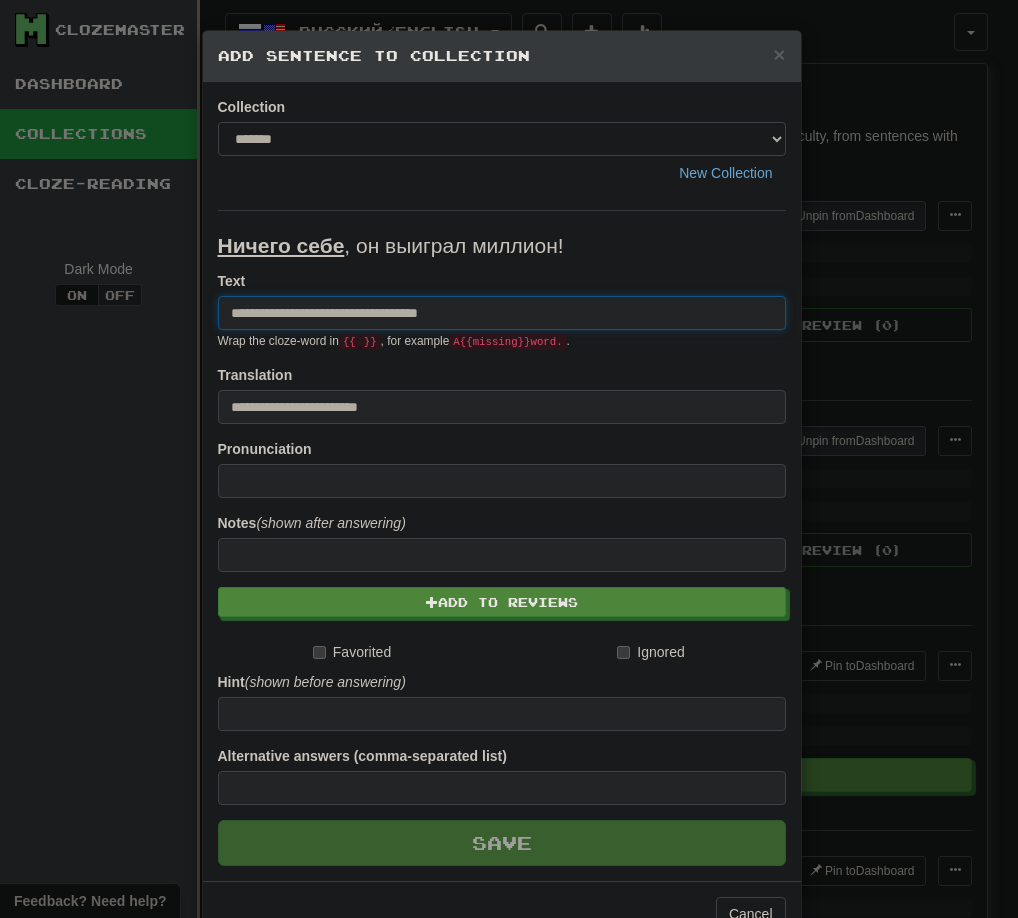 type 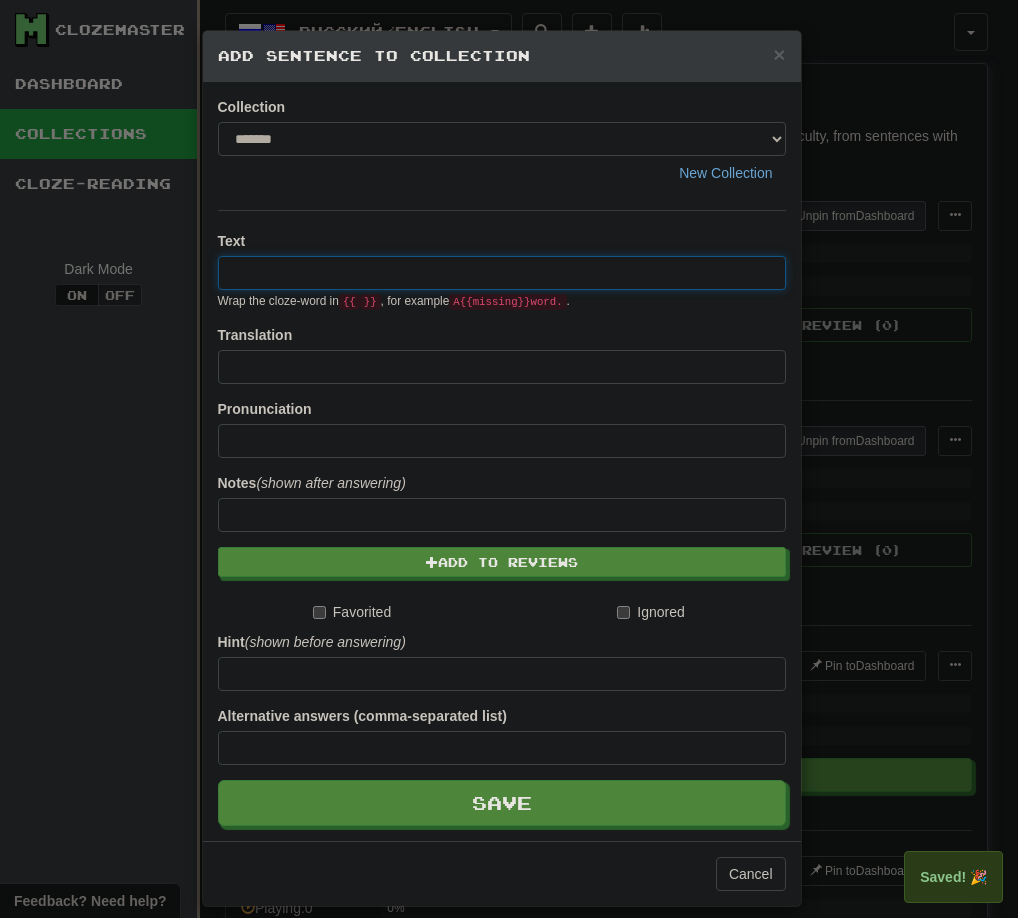 click on "× Add Sentence to Collection Collection ******* ******** New Collection Text Wrap the cloze-word in  {{ }} , for example  A  {{ missing }}  word. . Translation Pronunciation Notes  (shown after answering)  Add to Reviews  Favorited  Ignored Hint  (shown before answering) Alternative answers (comma-separated list) Save Cancel" at bounding box center (509, 459) 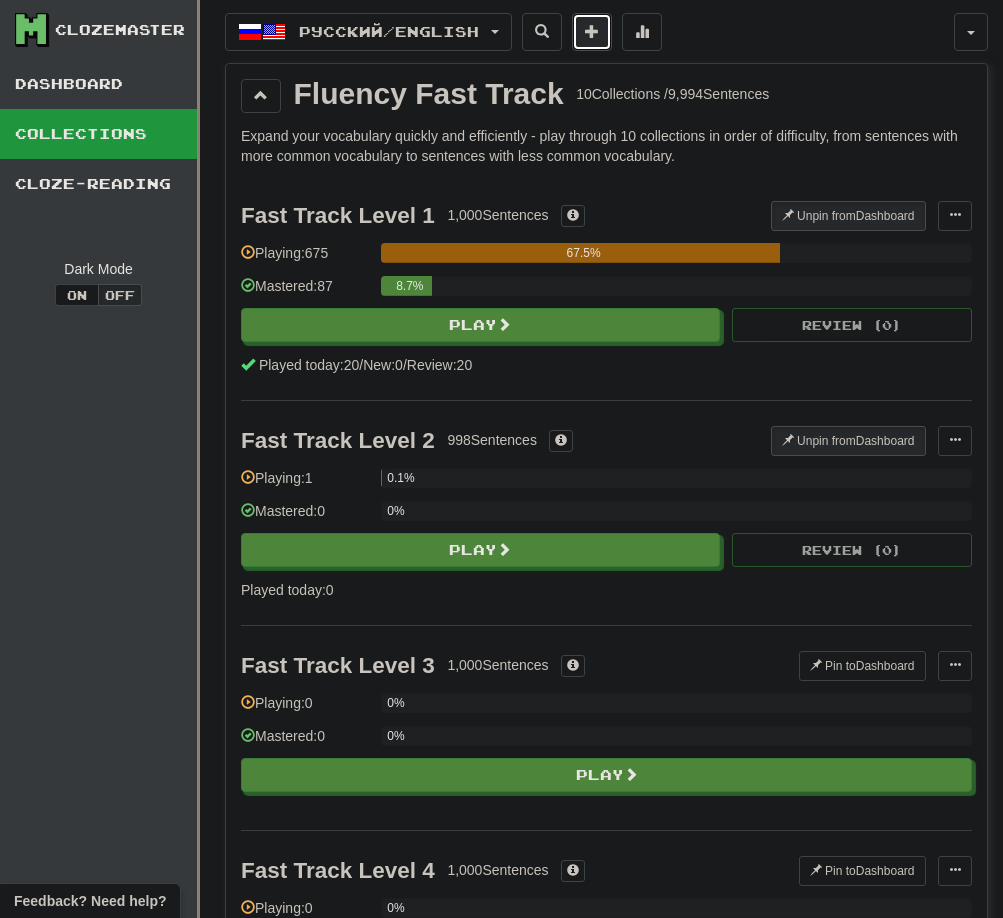 click at bounding box center (592, 32) 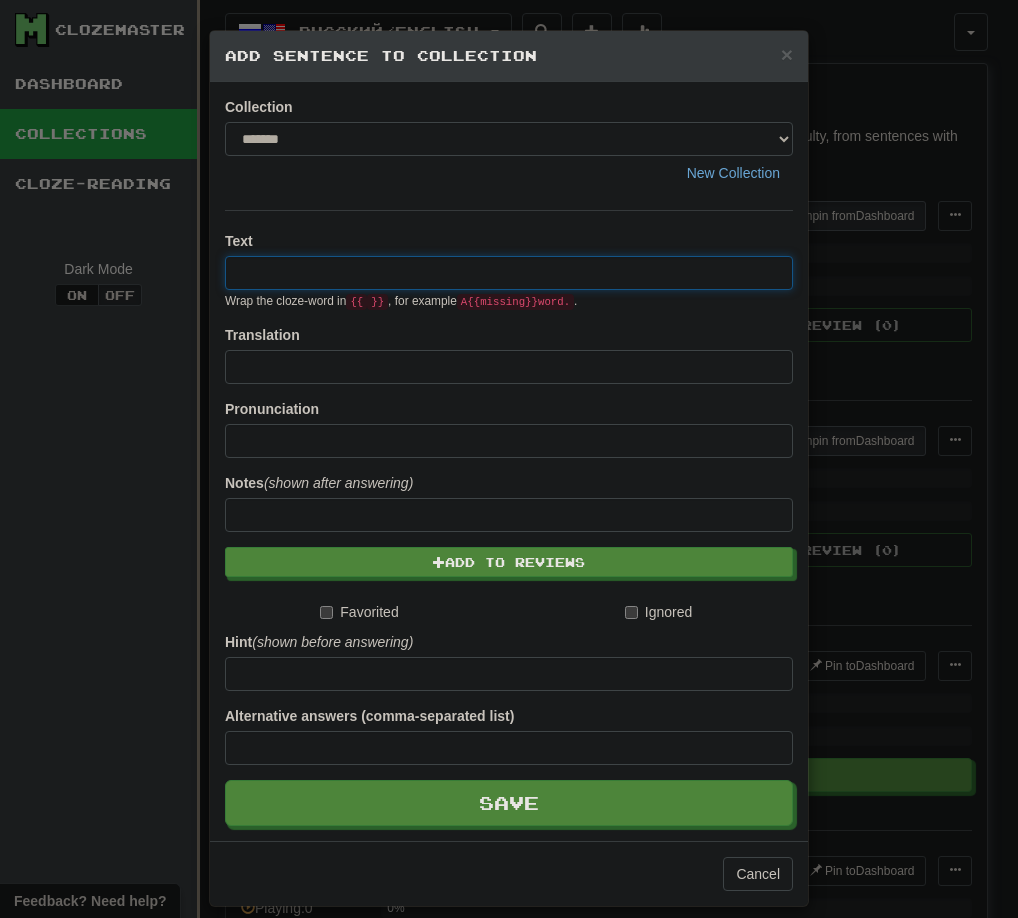 paste on "**********" 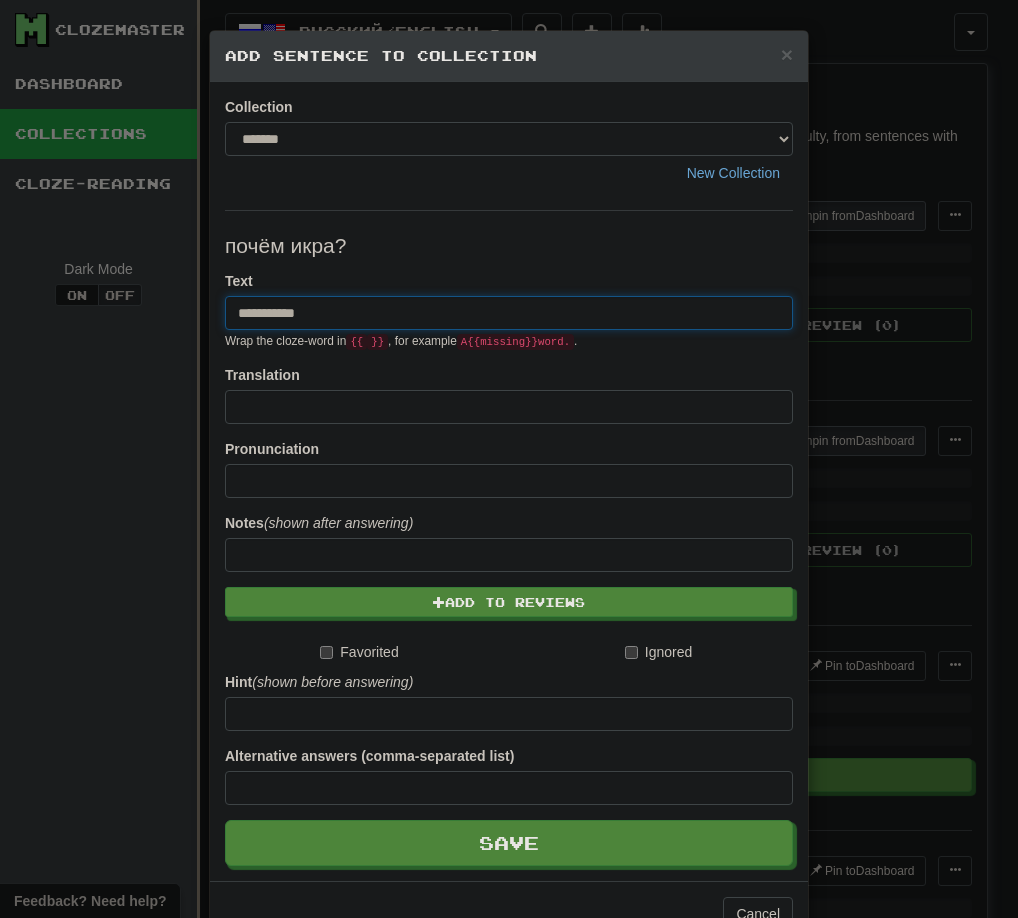 drag, startPoint x: 239, startPoint y: 314, endPoint x: 218, endPoint y: 317, distance: 21.213203 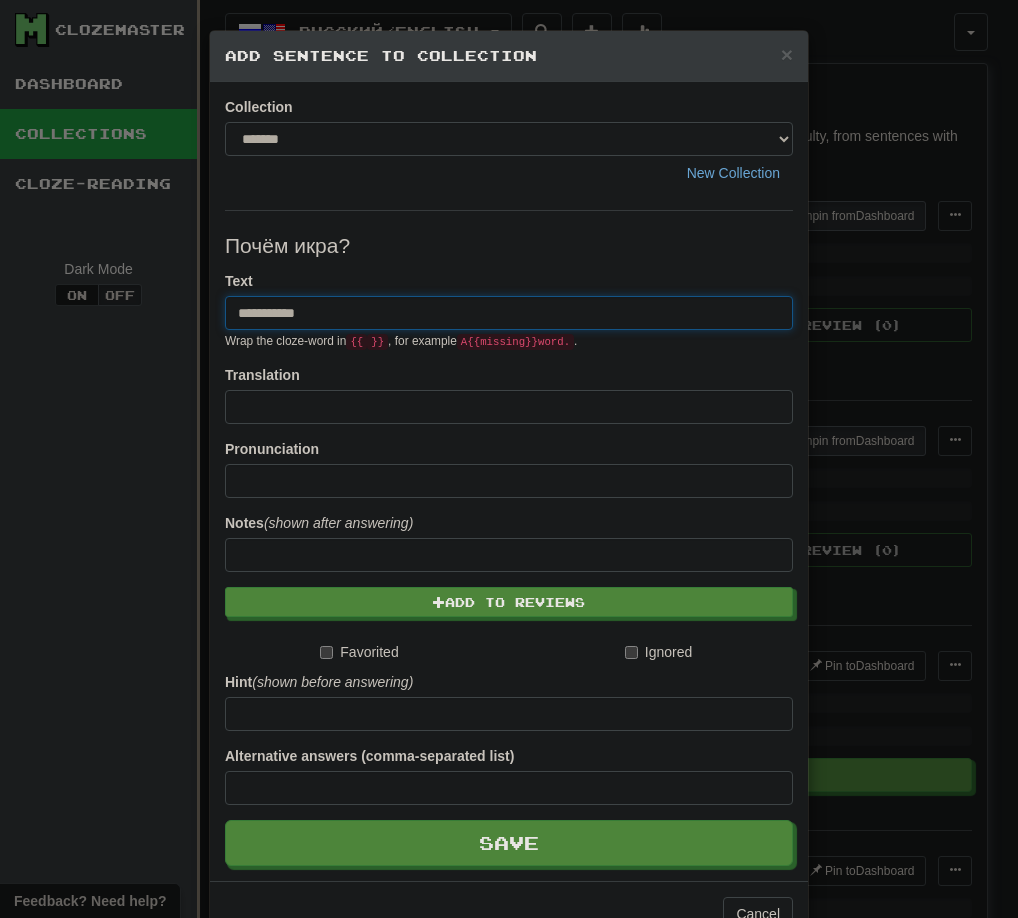 drag, startPoint x: 379, startPoint y: 325, endPoint x: 212, endPoint y: 325, distance: 167 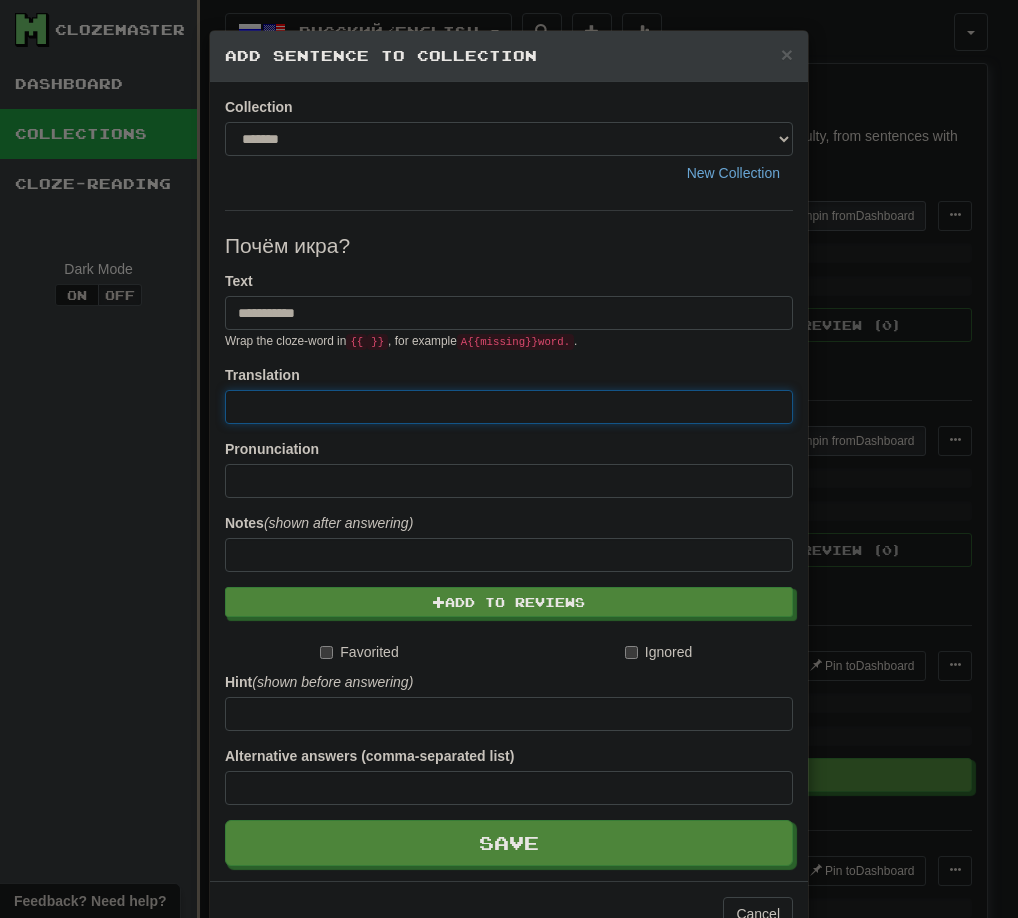 click at bounding box center (509, 407) 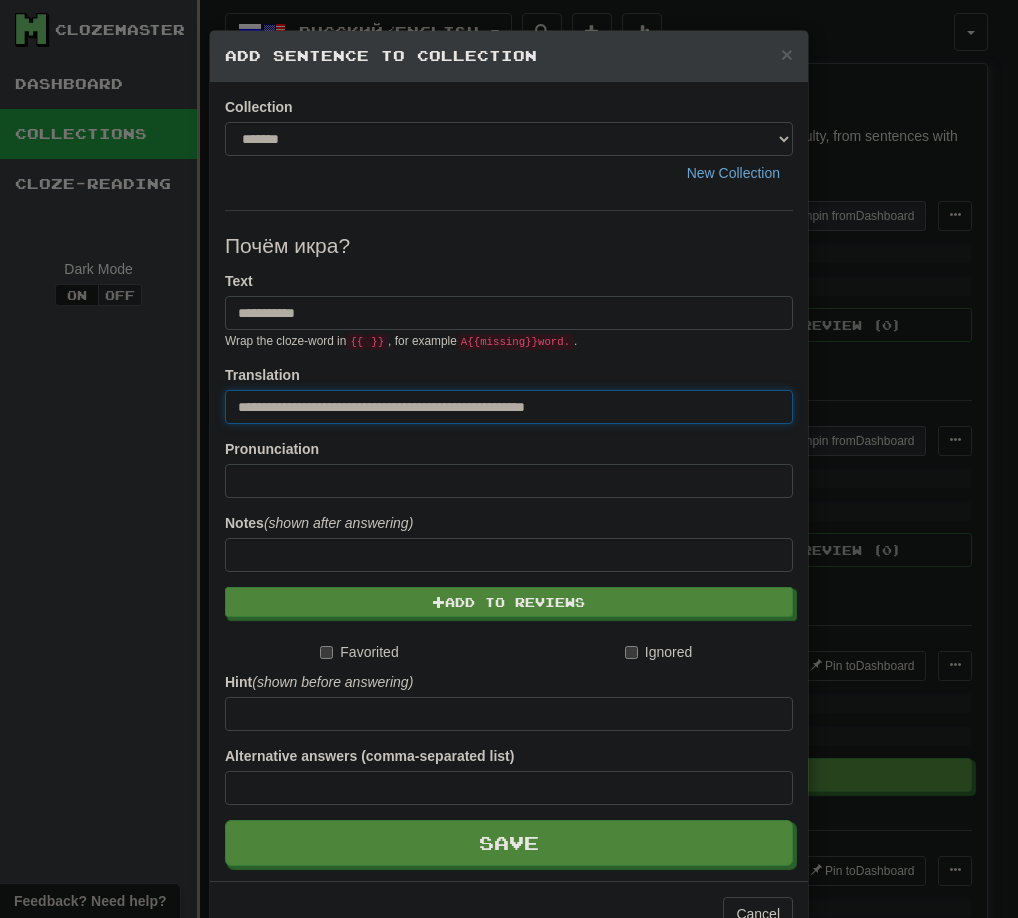 drag, startPoint x: 633, startPoint y: 398, endPoint x: 388, endPoint y: 401, distance: 245.01837 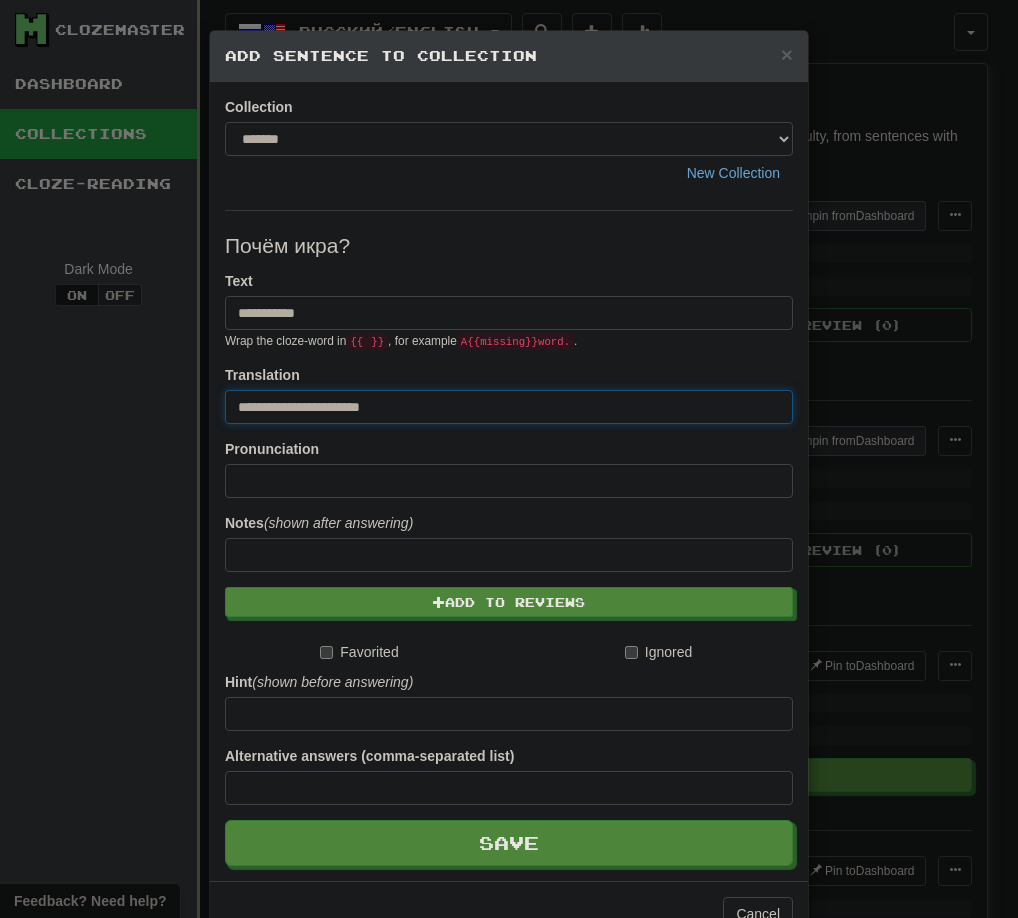 type on "**********" 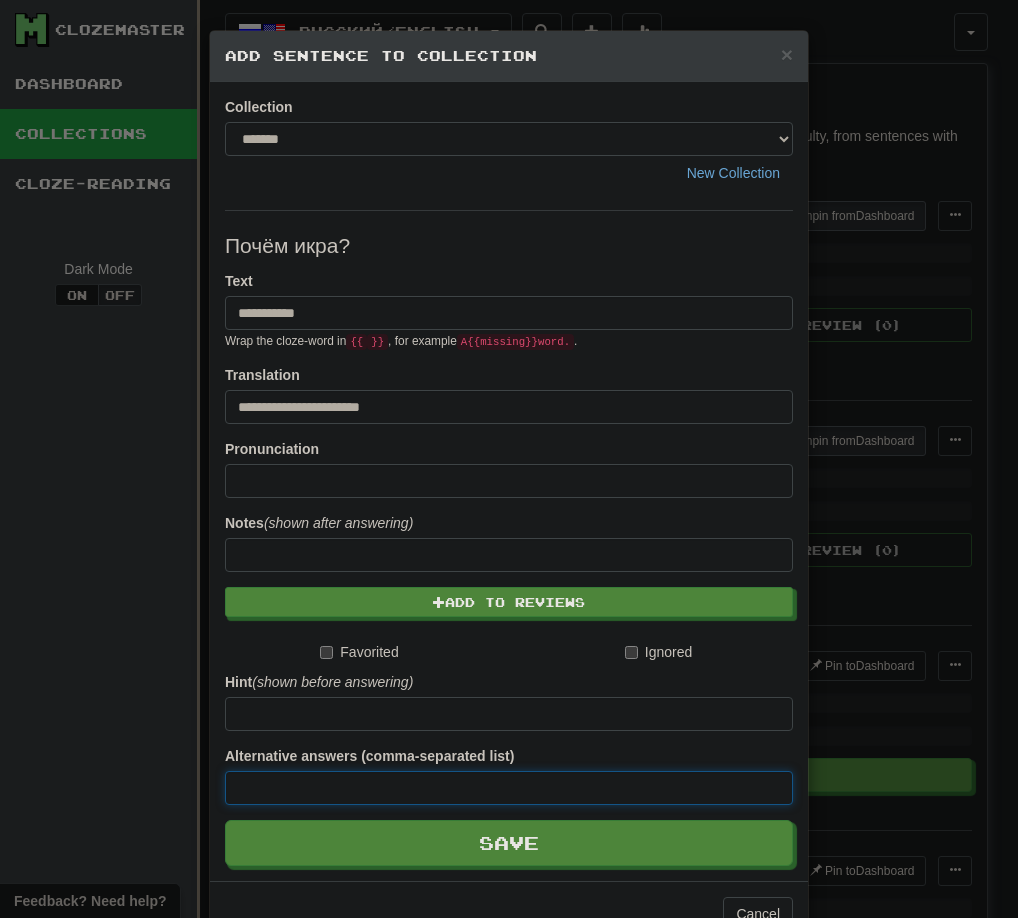 paste on "**********" 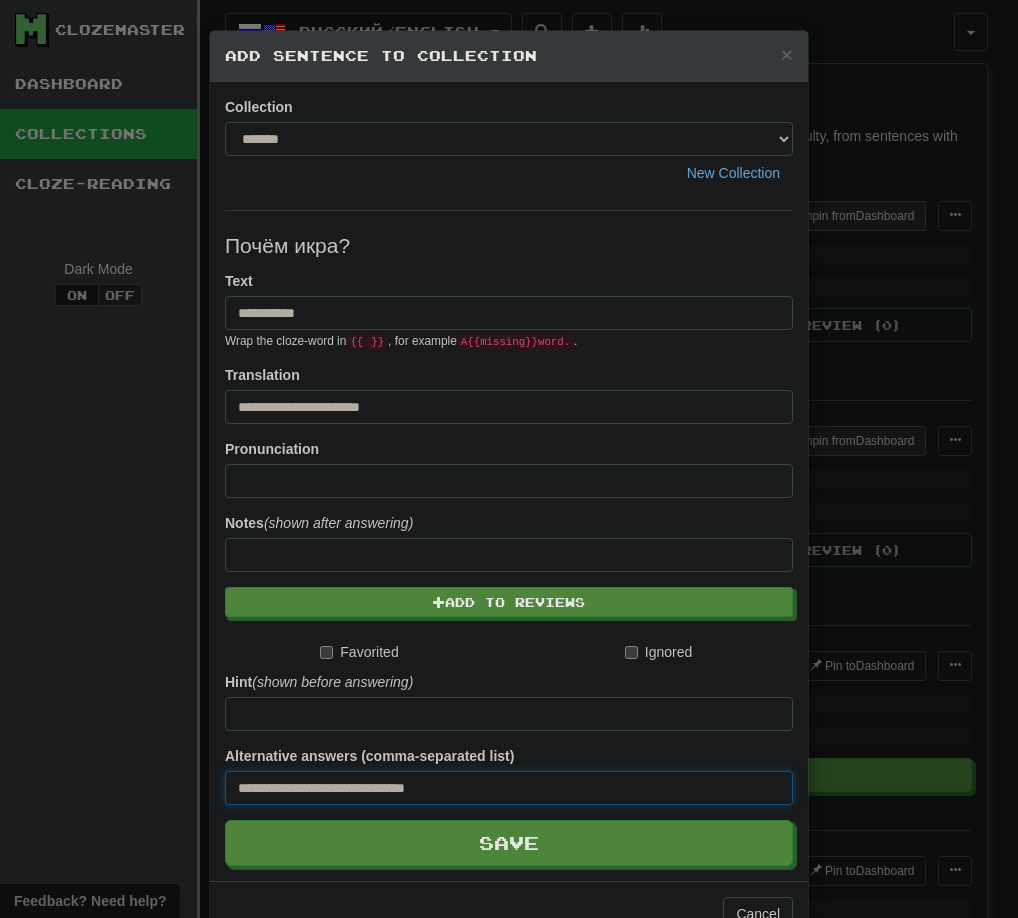 drag, startPoint x: 239, startPoint y: 778, endPoint x: 170, endPoint y: 778, distance: 69 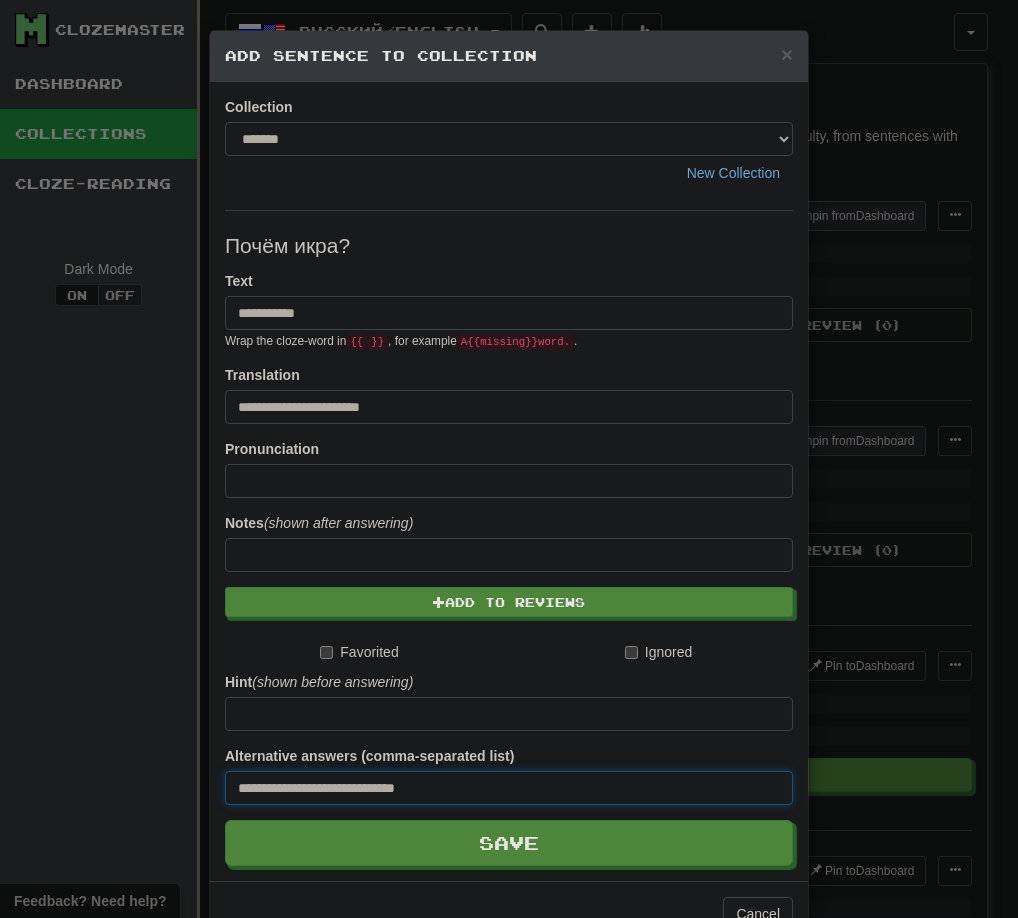 type on "**********" 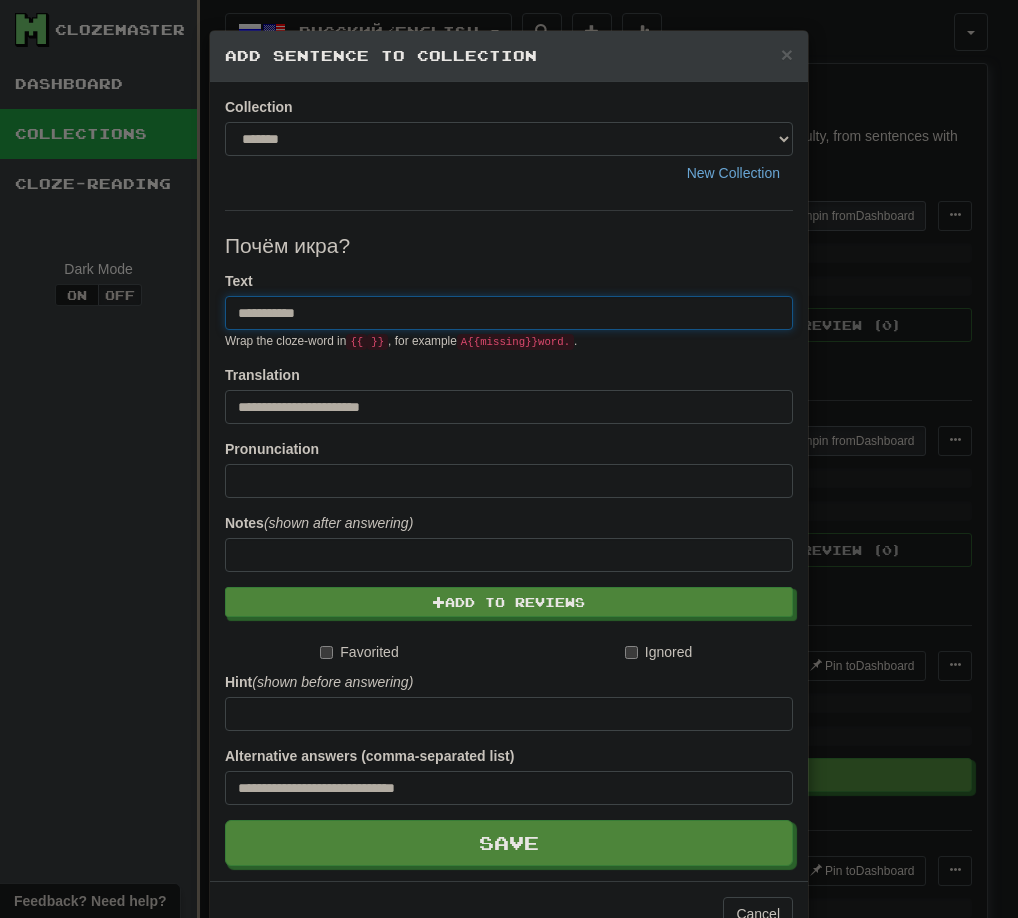 drag, startPoint x: 269, startPoint y: 311, endPoint x: 188, endPoint y: 313, distance: 81.02469 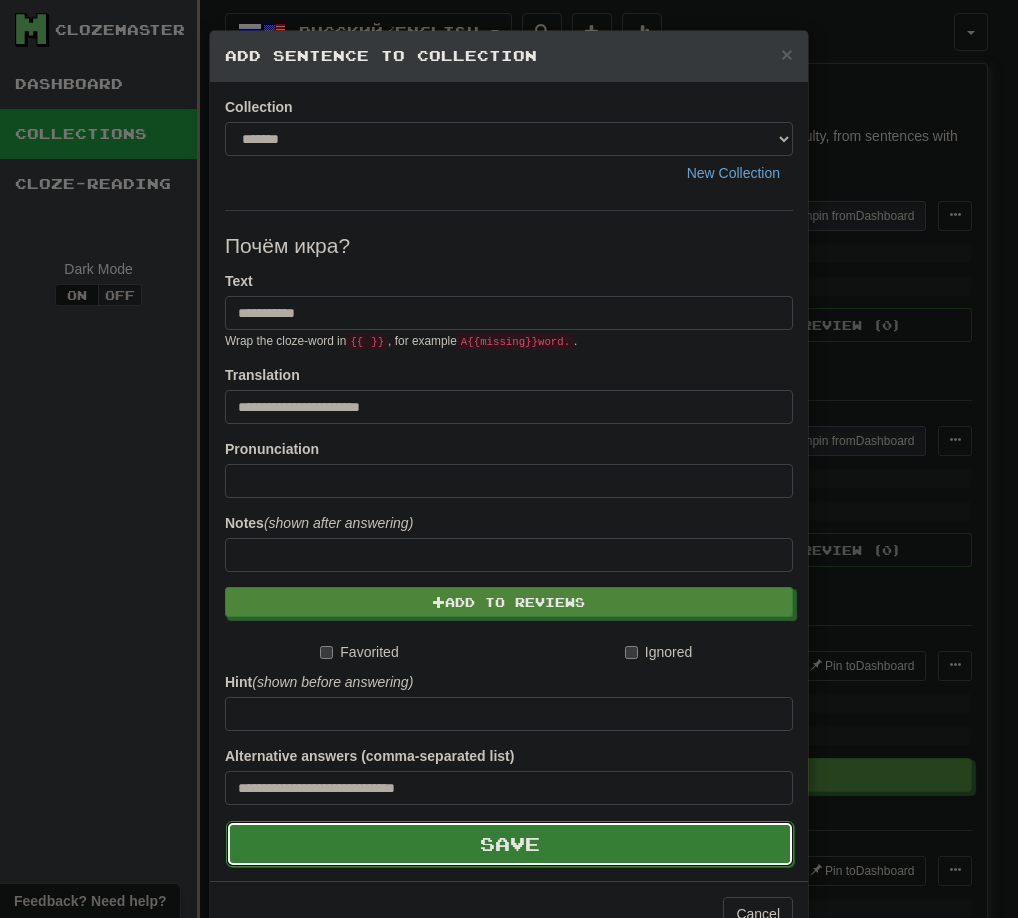 click on "Save" at bounding box center [510, 844] 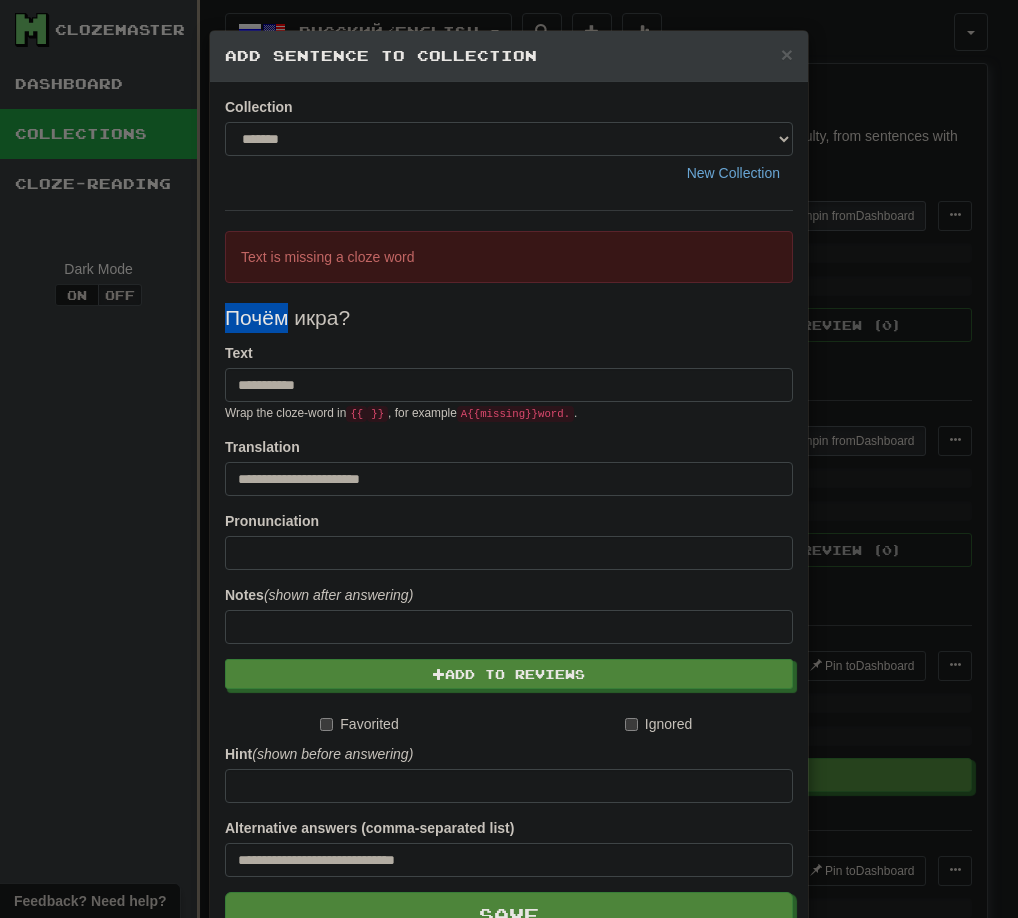 drag, startPoint x: 281, startPoint y: 320, endPoint x: 214, endPoint y: 325, distance: 67.18631 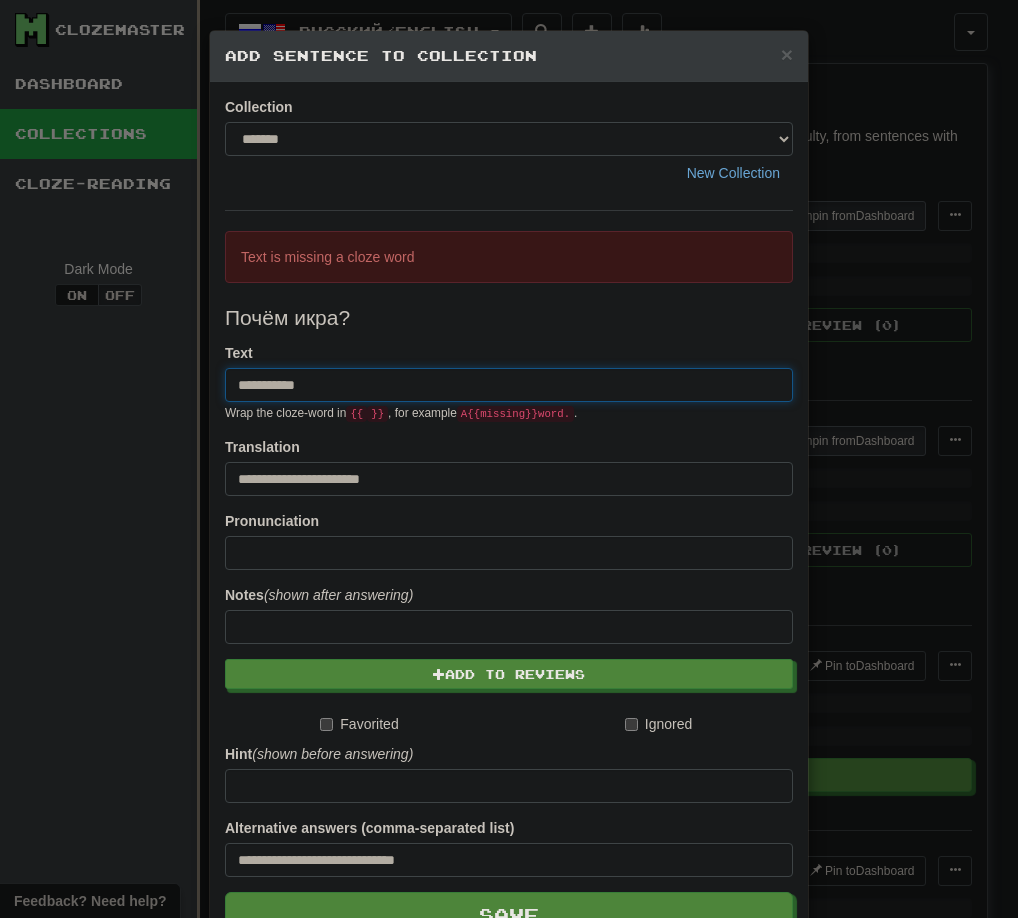 drag, startPoint x: 272, startPoint y: 388, endPoint x: 206, endPoint y: 388, distance: 66 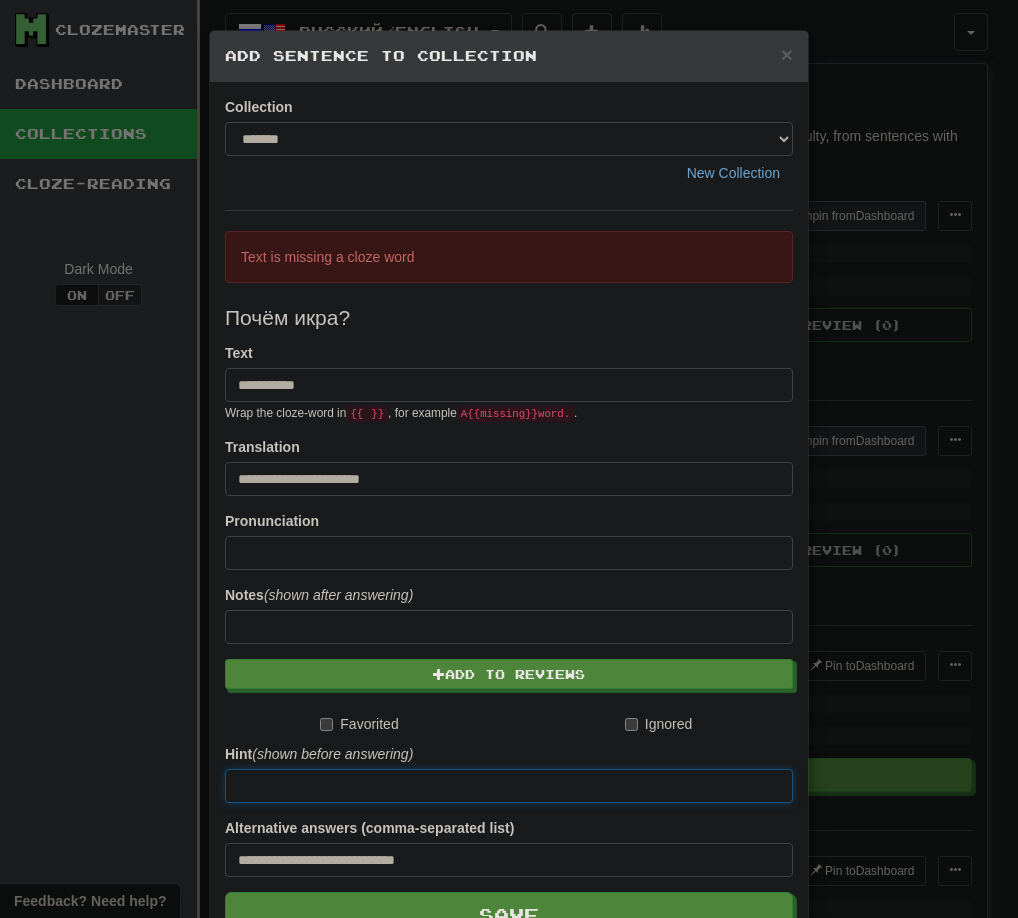 click at bounding box center [509, 786] 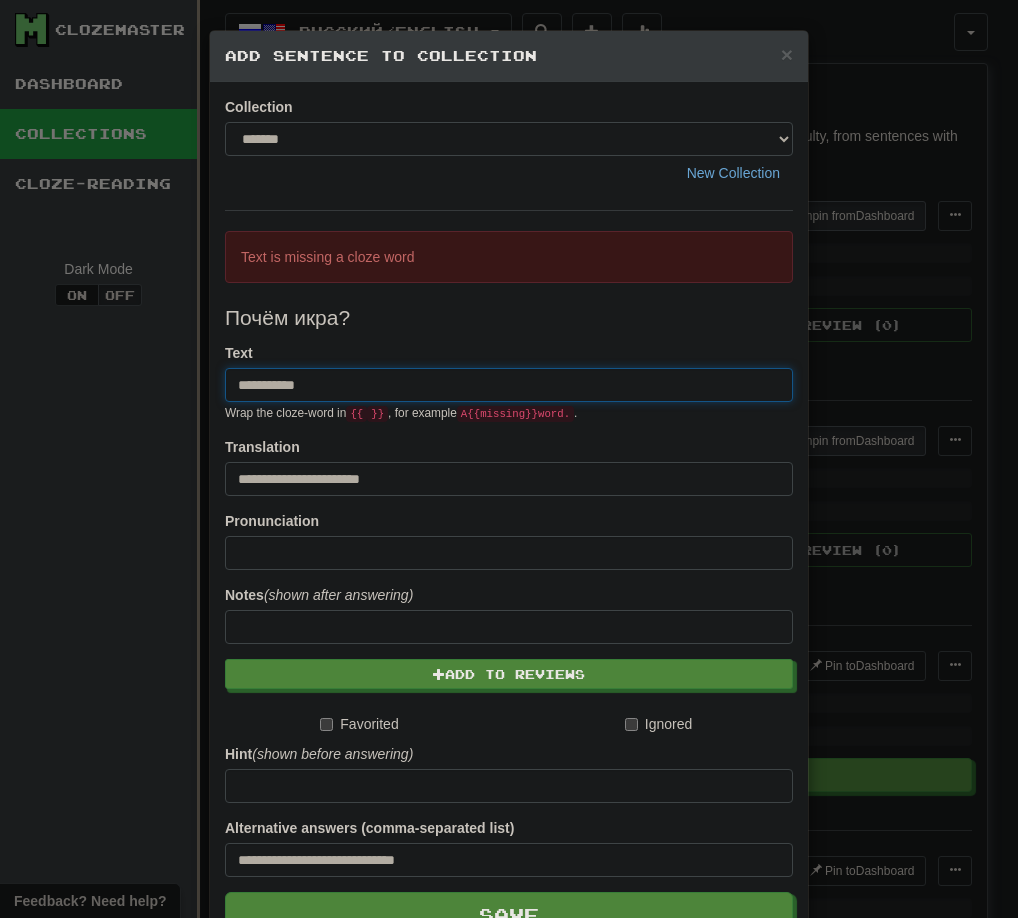 drag, startPoint x: 303, startPoint y: 381, endPoint x: 276, endPoint y: 381, distance: 27 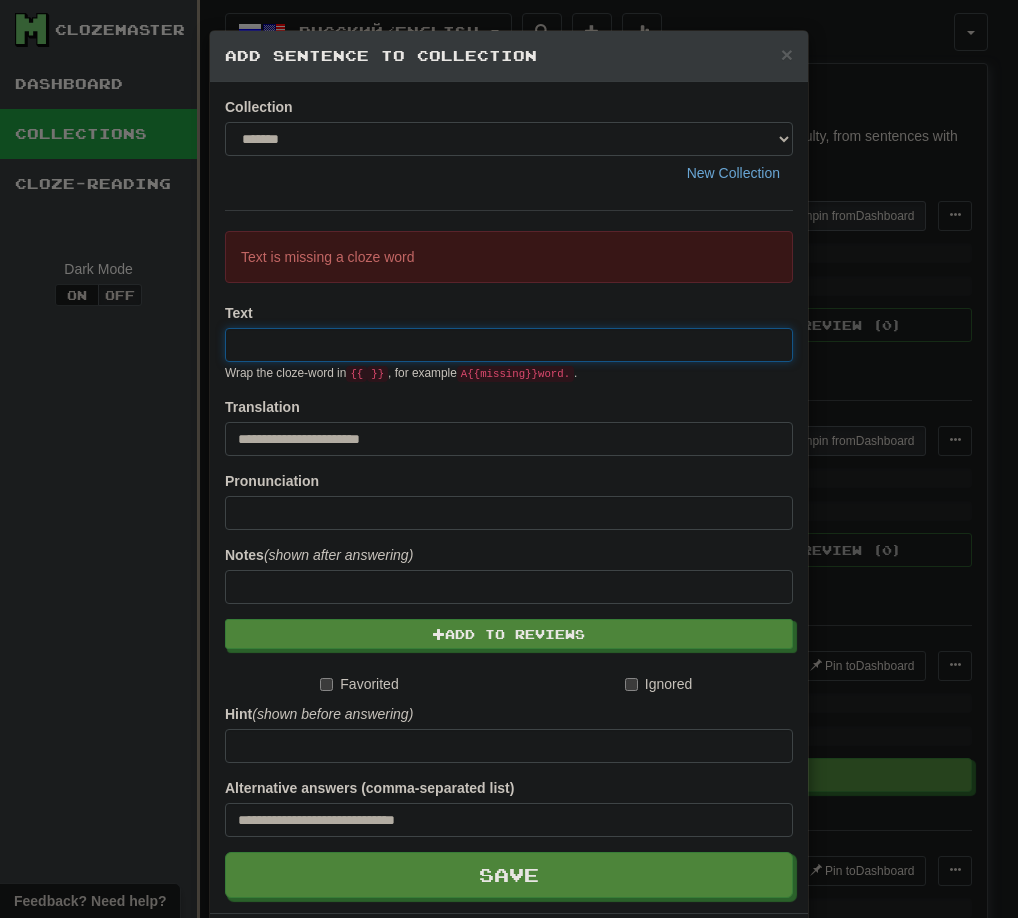 paste on "**********" 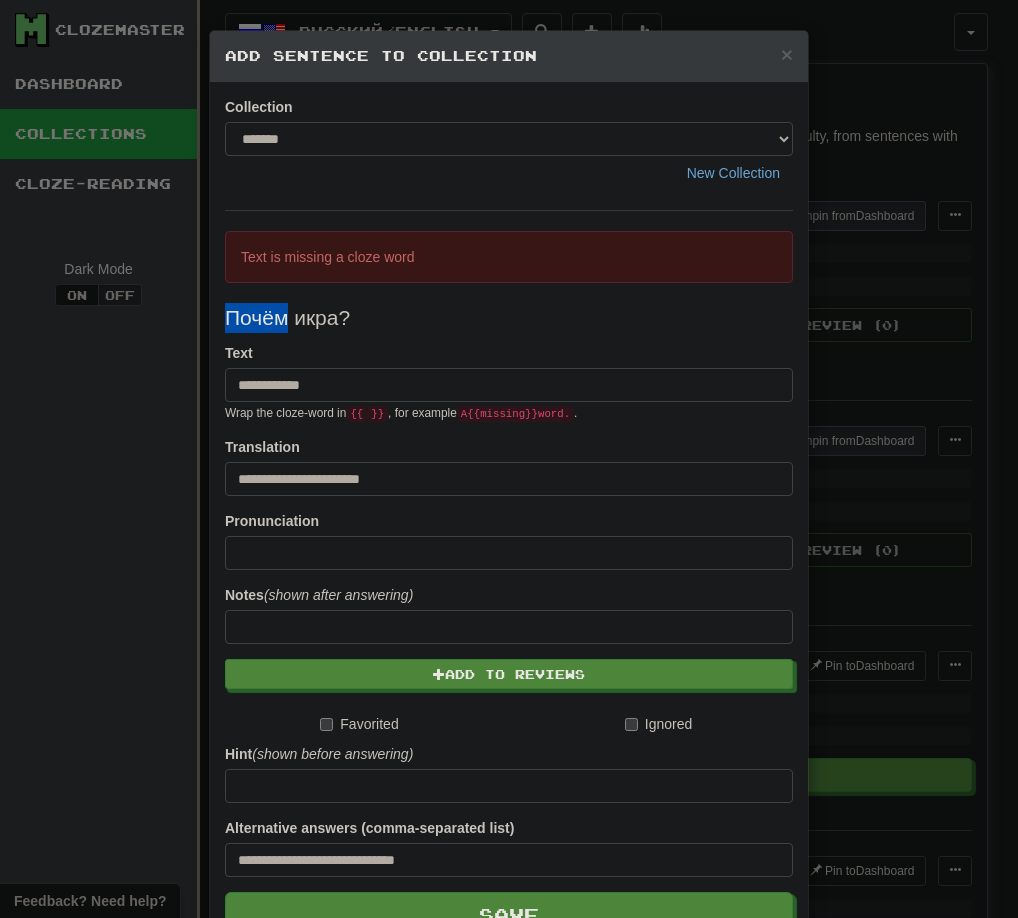 drag, startPoint x: 280, startPoint y: 319, endPoint x: 198, endPoint y: 320, distance: 82.006096 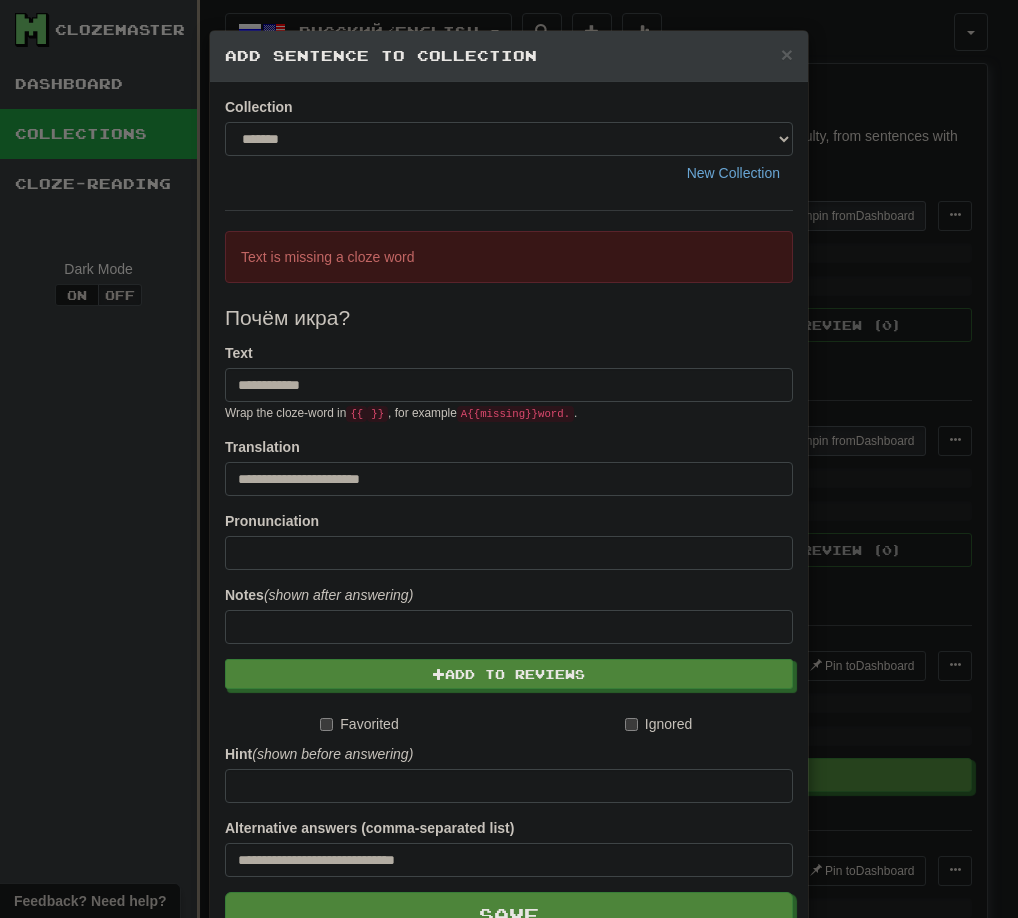 click on "Text" at bounding box center [239, 353] 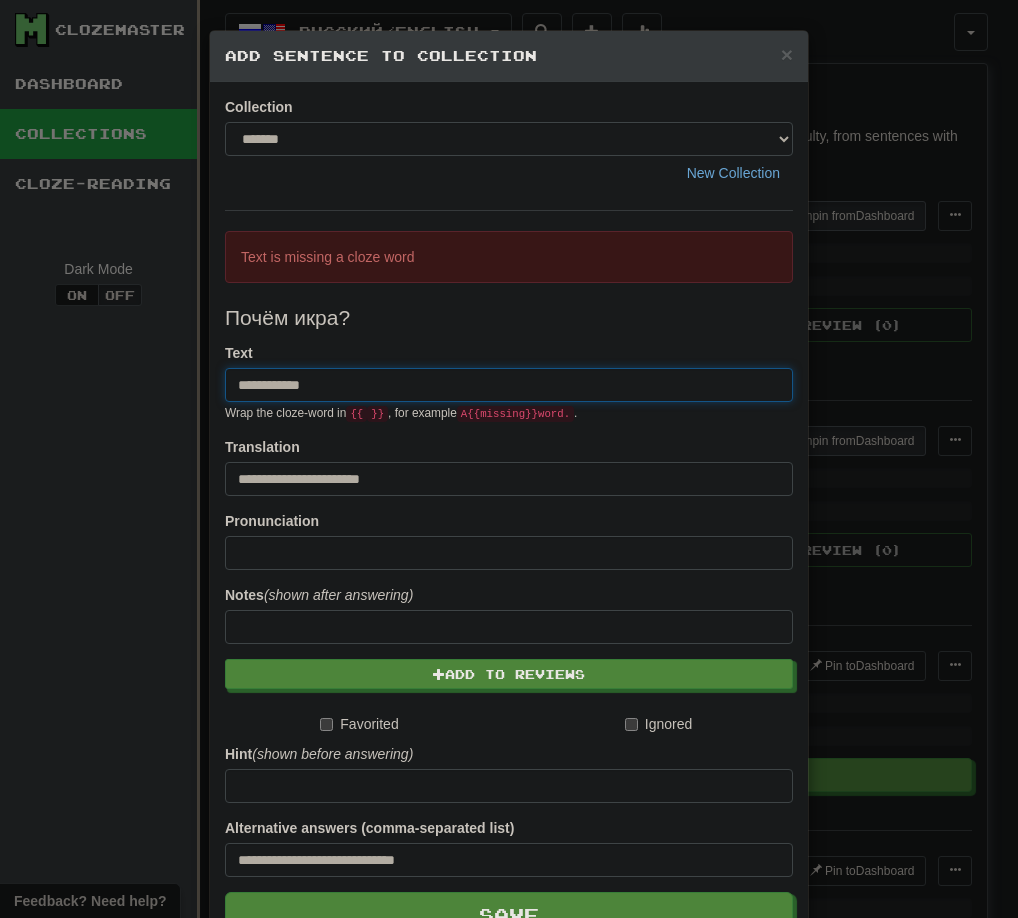 drag, startPoint x: 269, startPoint y: 392, endPoint x: 221, endPoint y: 391, distance: 48.010414 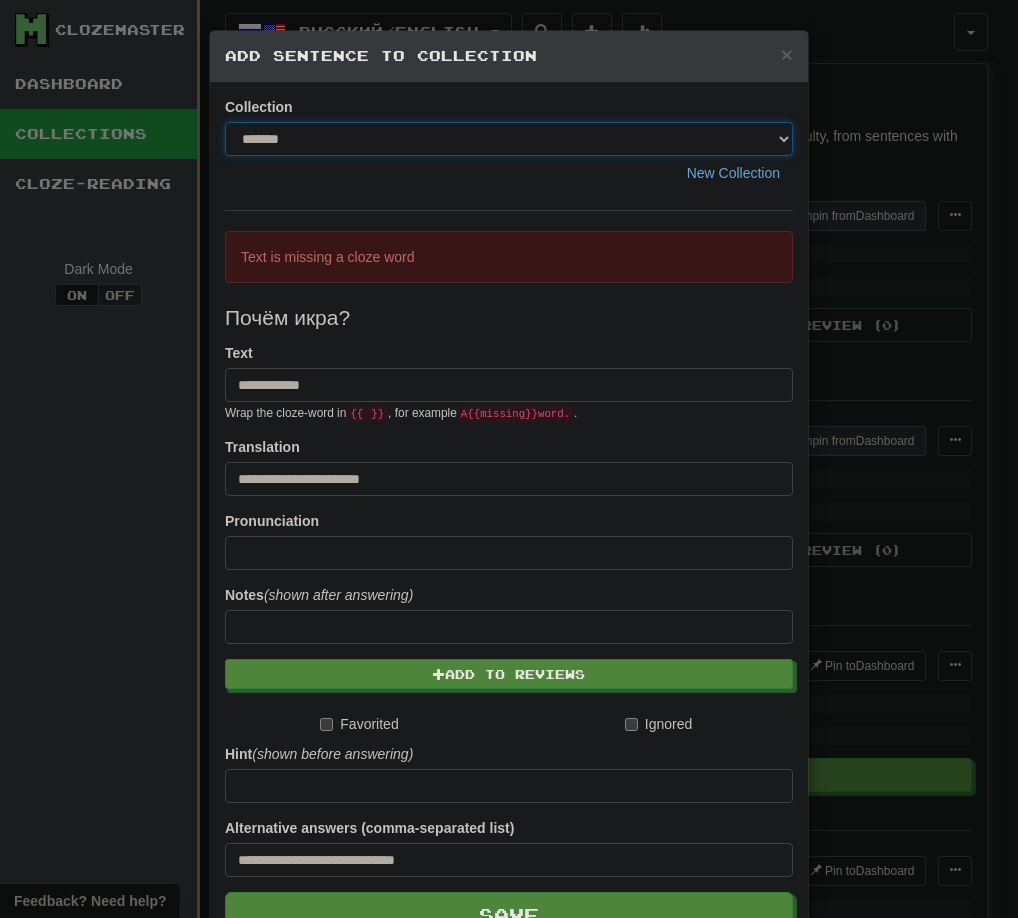 click on "******* ********" at bounding box center [509, 139] 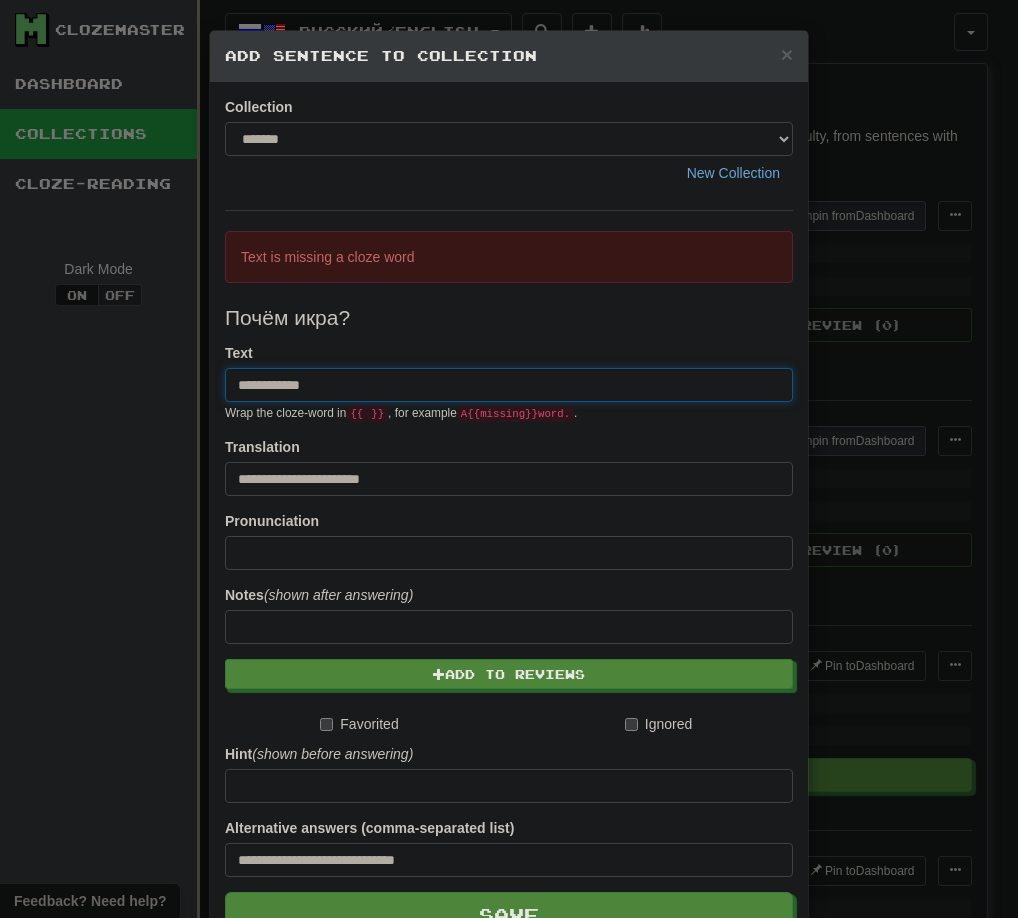 click on "**********" at bounding box center [509, 385] 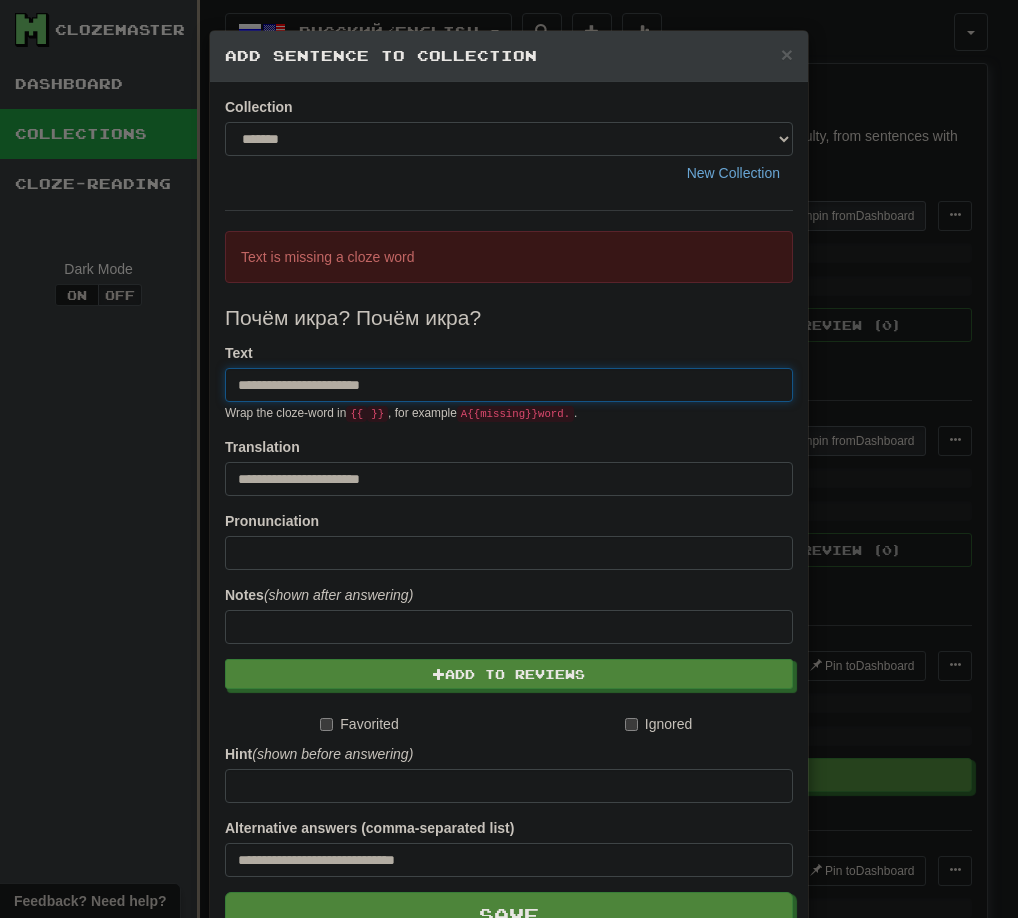 drag, startPoint x: 316, startPoint y: 386, endPoint x: 357, endPoint y: 386, distance: 41 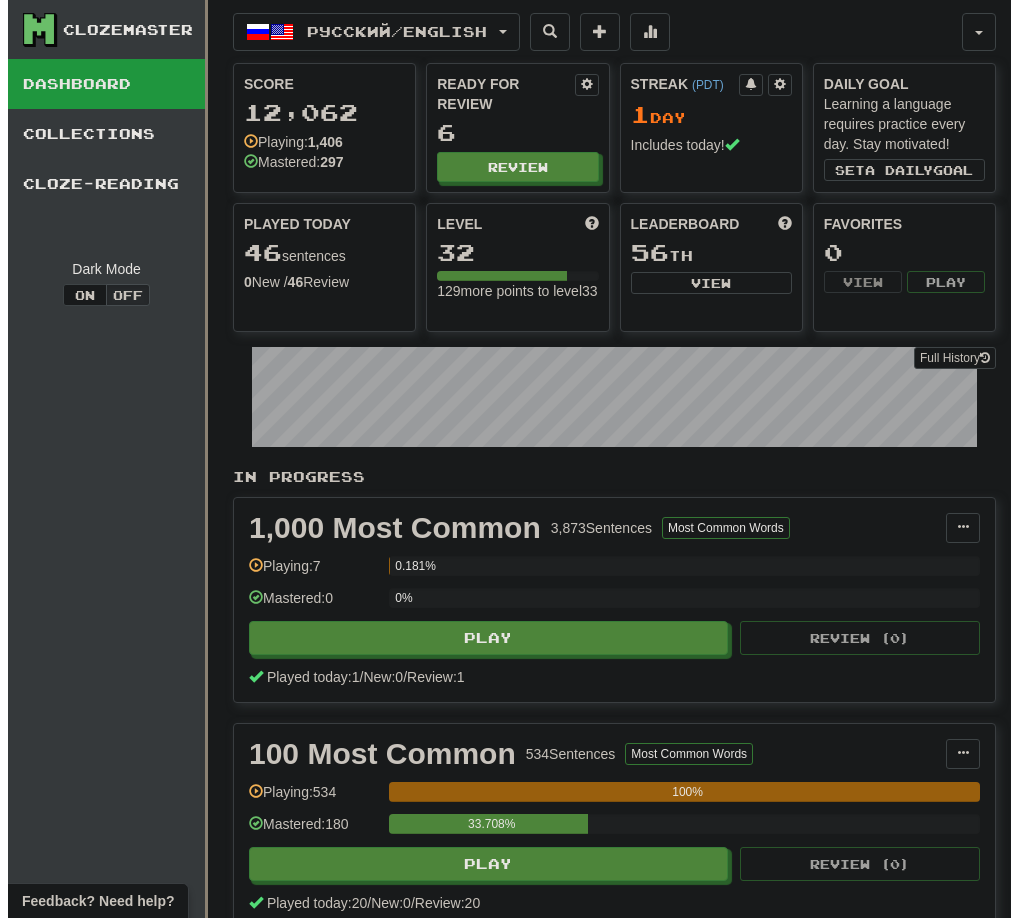scroll, scrollTop: 0, scrollLeft: 0, axis: both 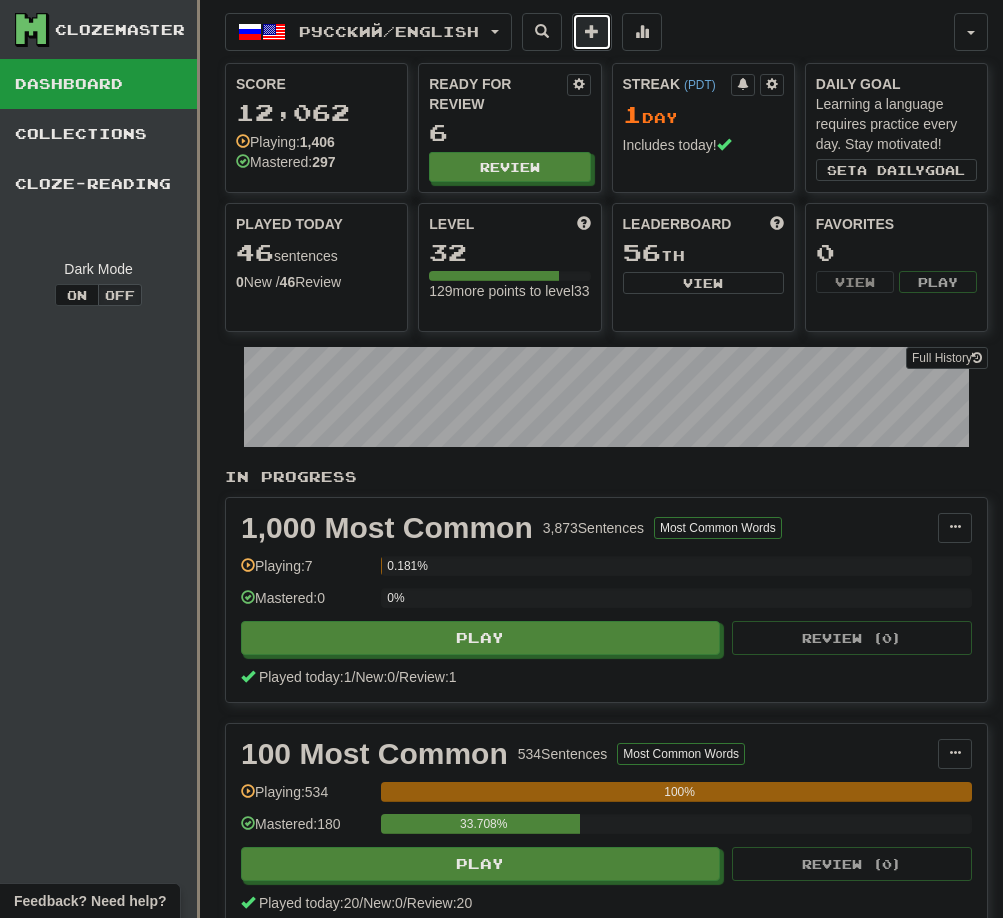 click at bounding box center [592, 32] 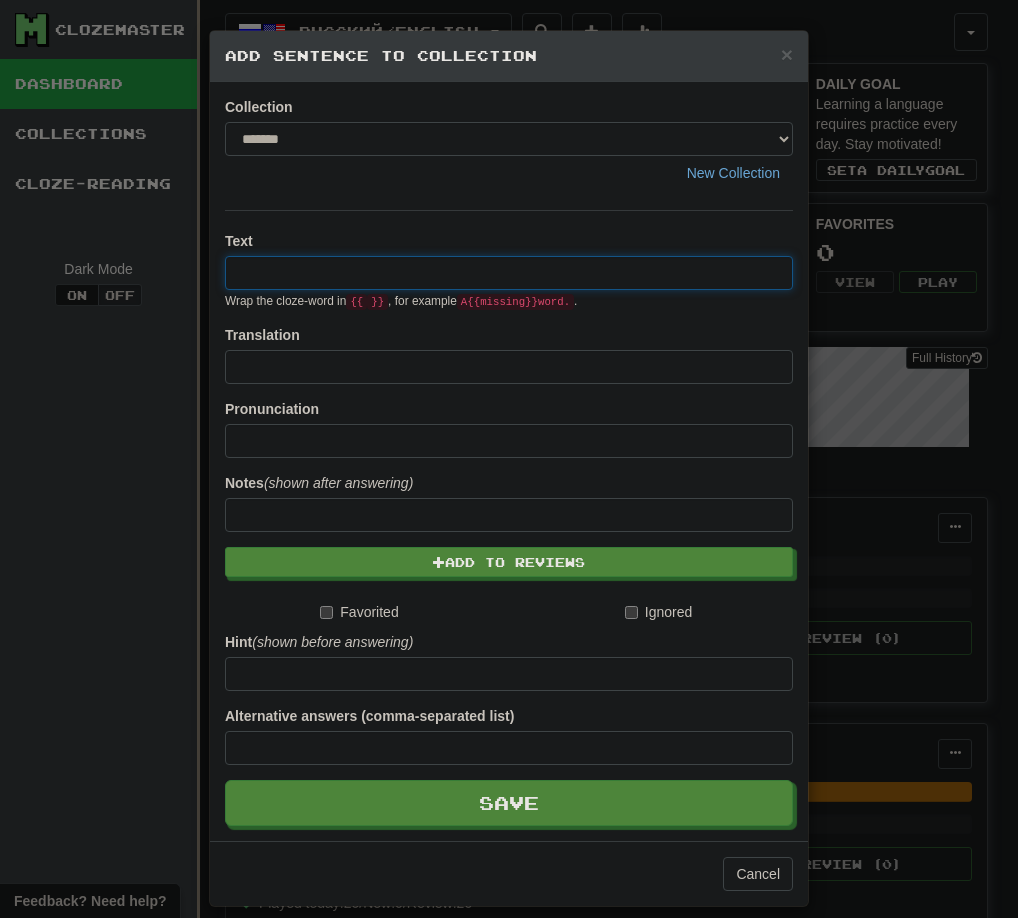 paste on "**********" 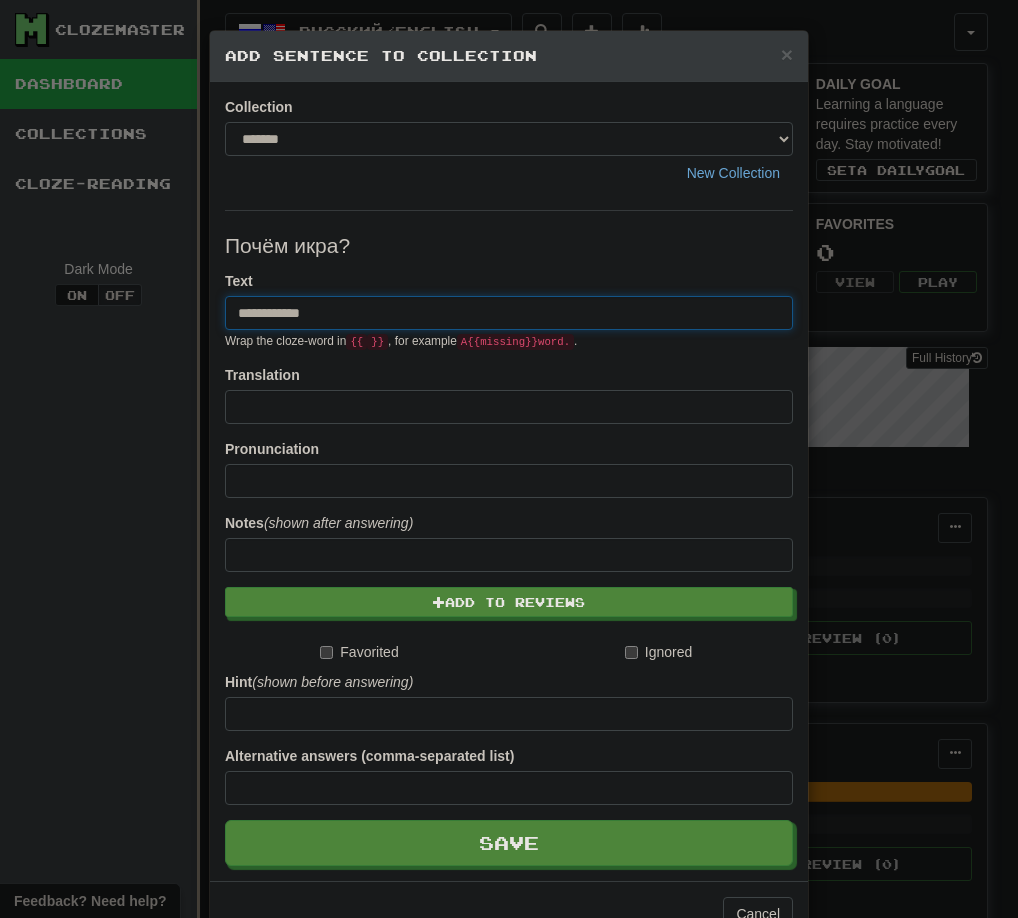 drag, startPoint x: 274, startPoint y: 310, endPoint x: 173, endPoint y: 310, distance: 101 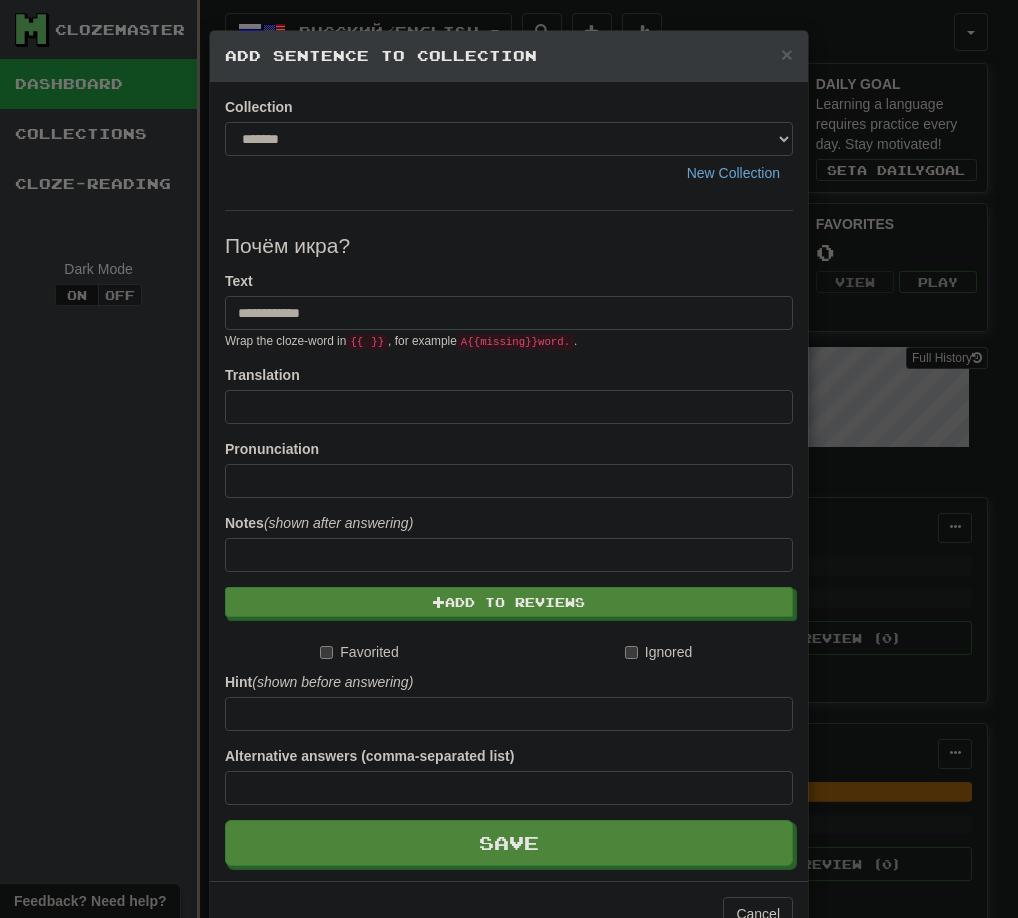 click on "Почём икра?" at bounding box center [509, 246] 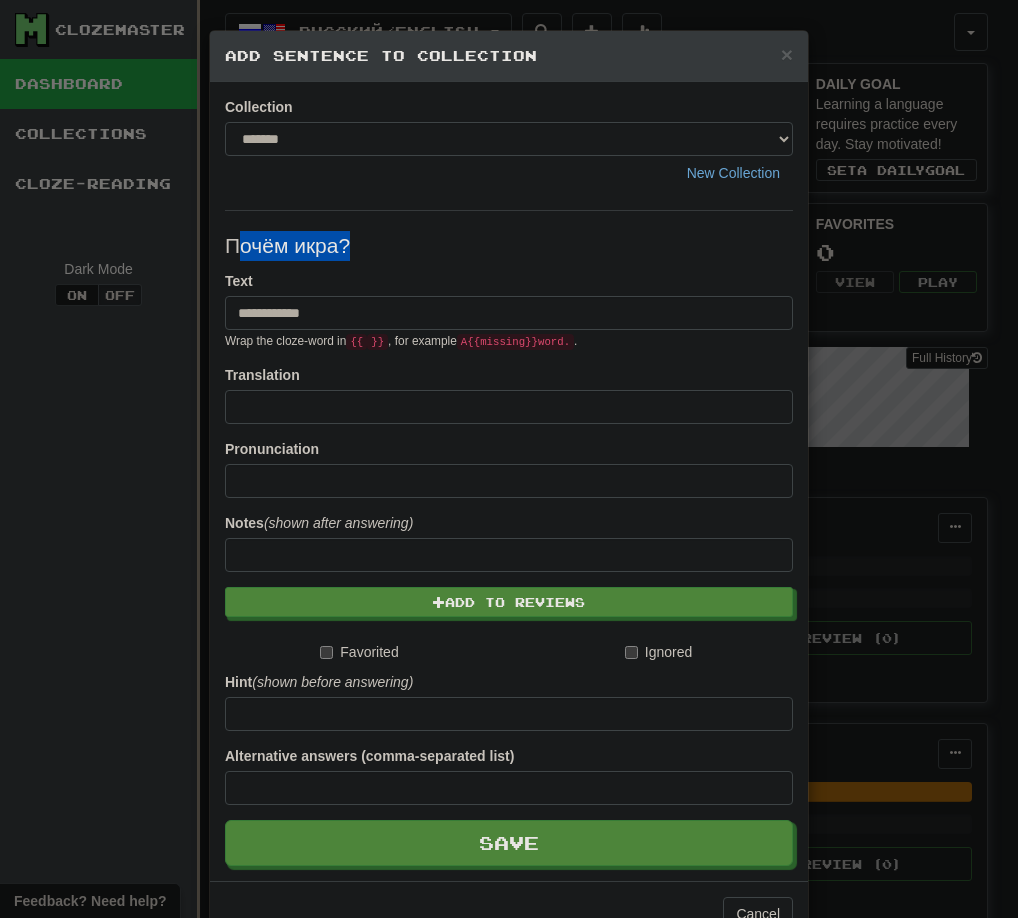 drag, startPoint x: 226, startPoint y: 250, endPoint x: 391, endPoint y: 245, distance: 165.07574 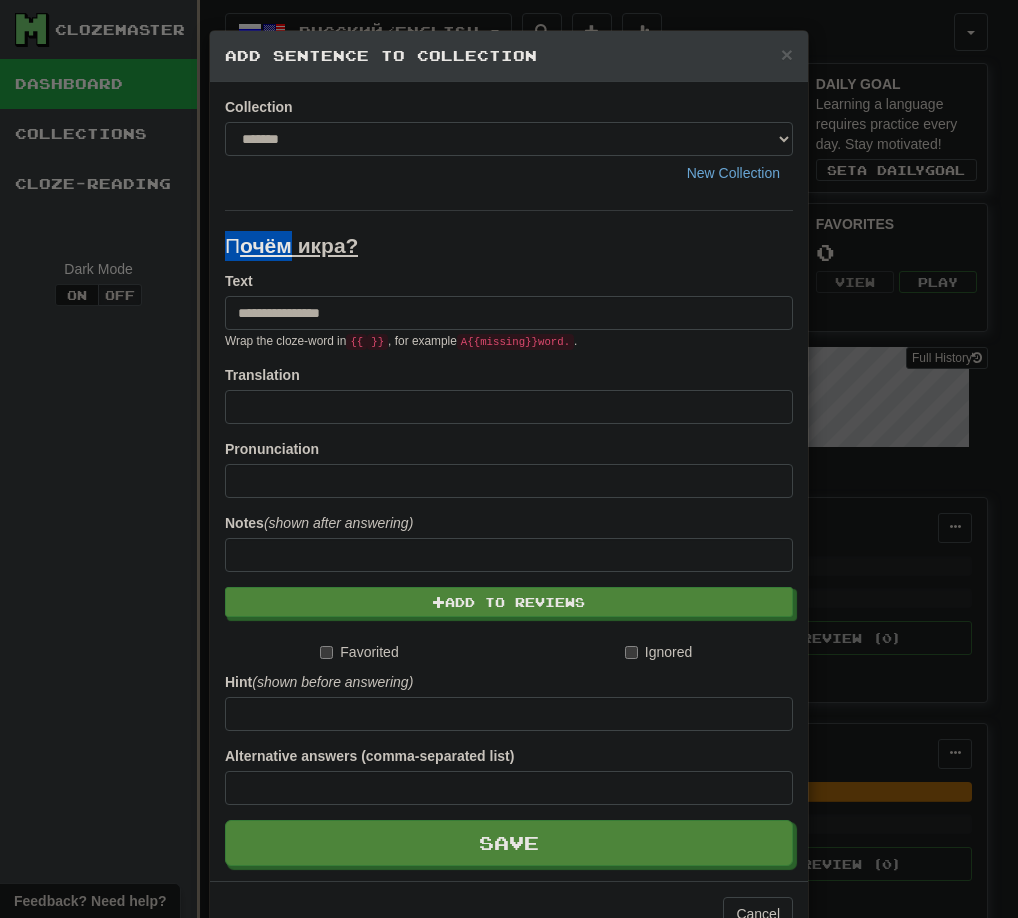 drag, startPoint x: 223, startPoint y: 251, endPoint x: 279, endPoint y: 252, distance: 56.008926 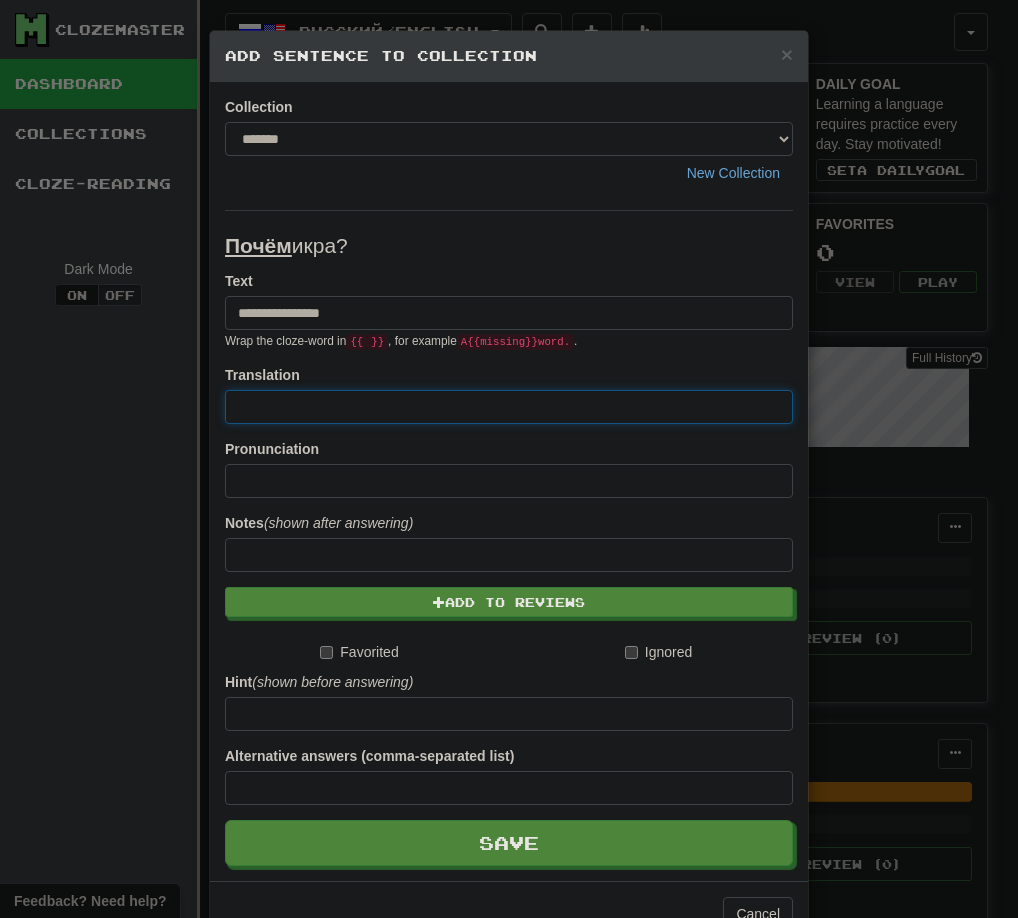 paste on "**********" 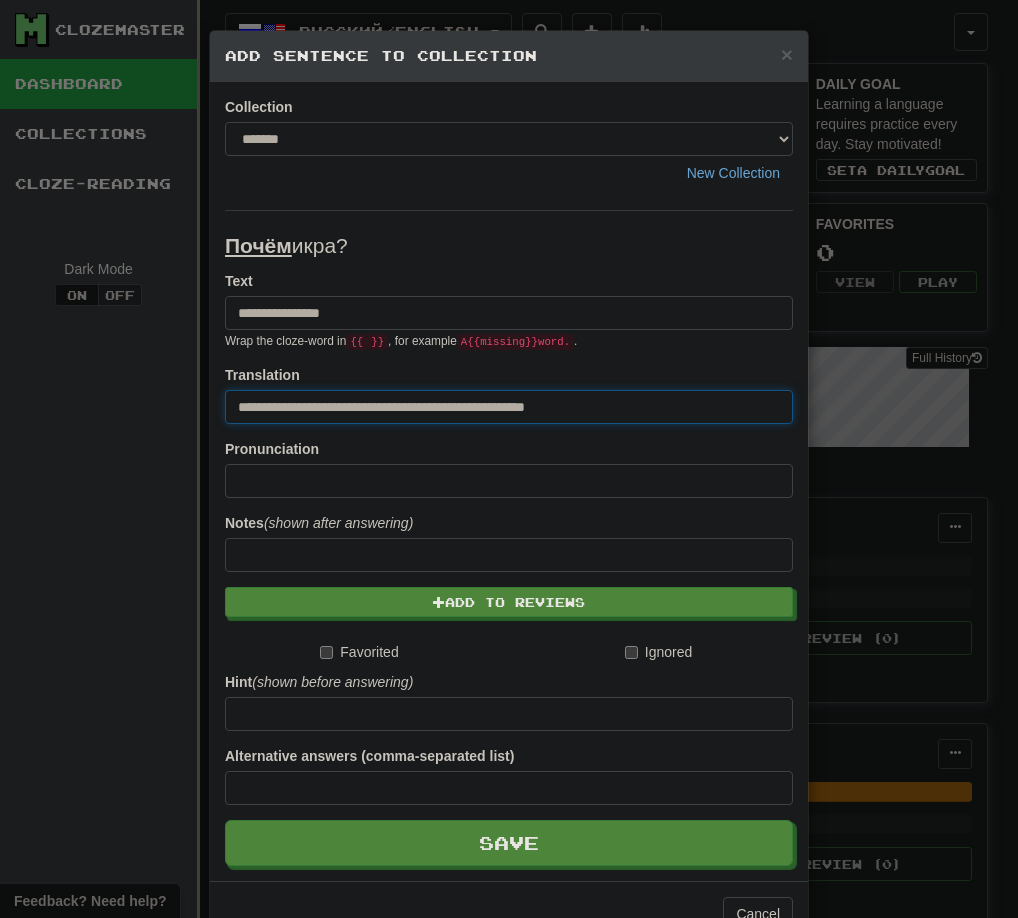 drag, startPoint x: 630, startPoint y: 411, endPoint x: 389, endPoint y: 410, distance: 241.00208 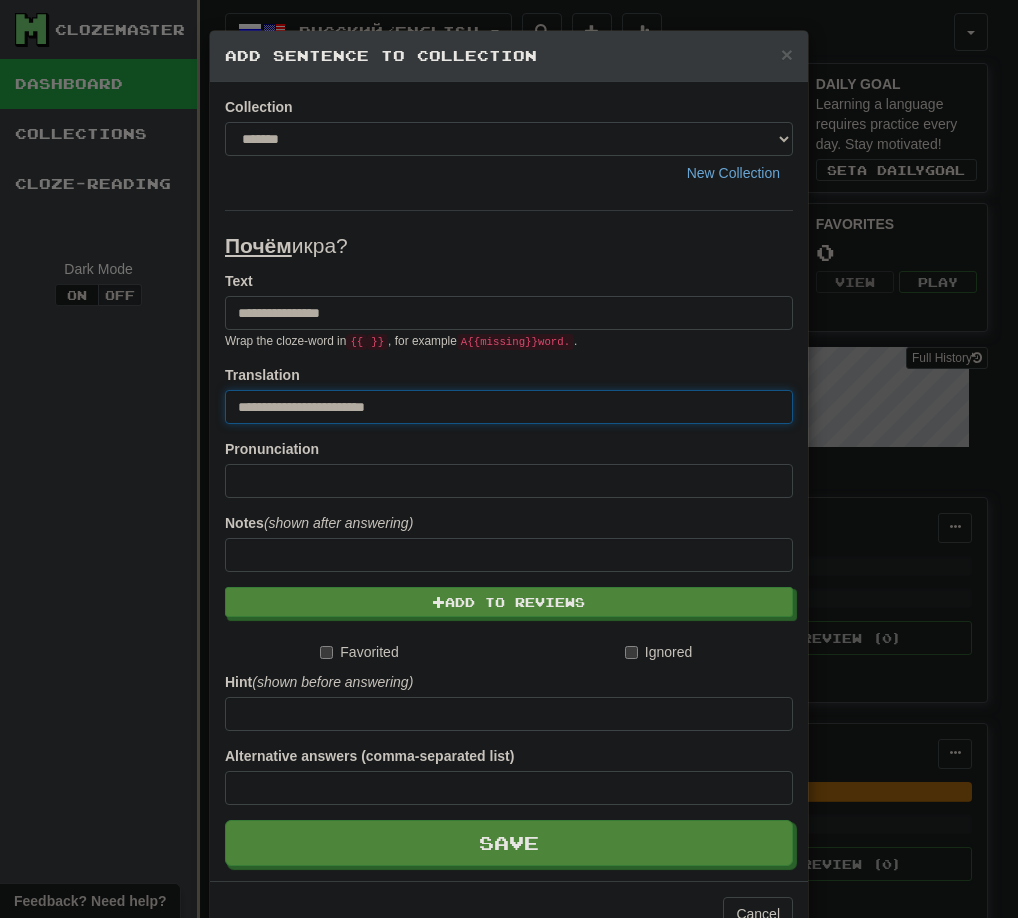 type on "**********" 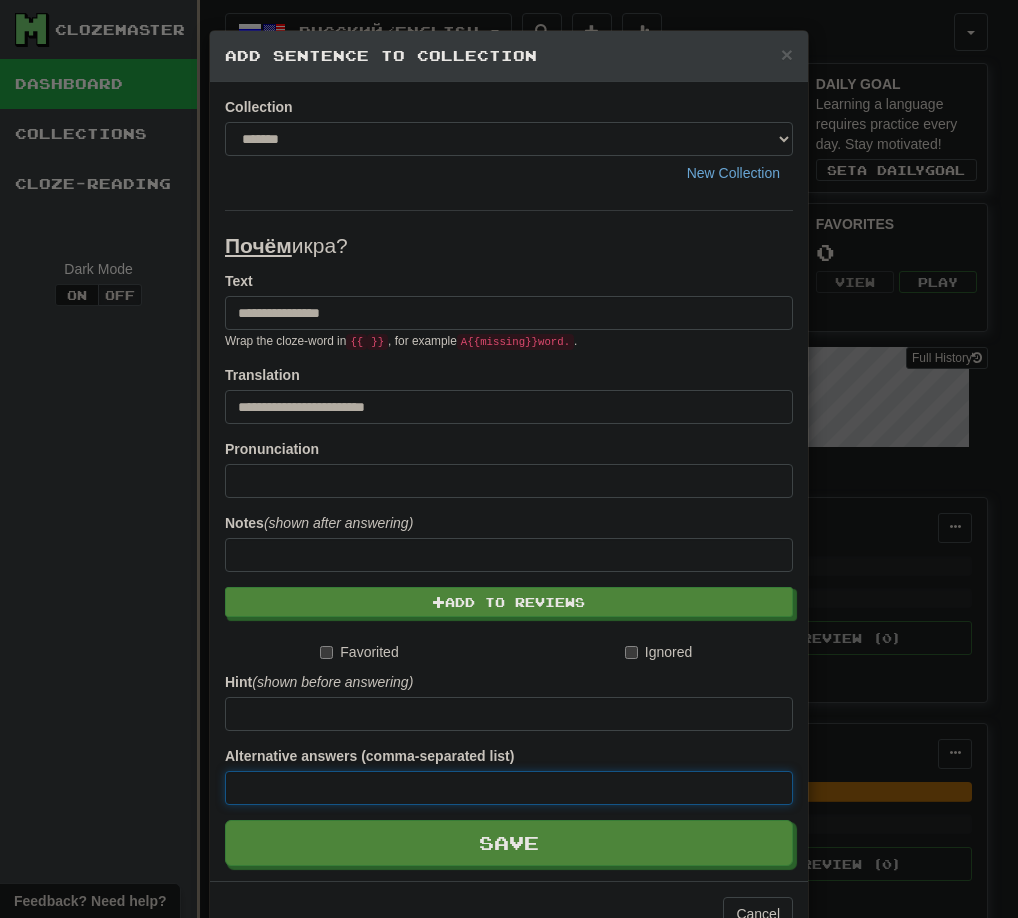 paste on "**********" 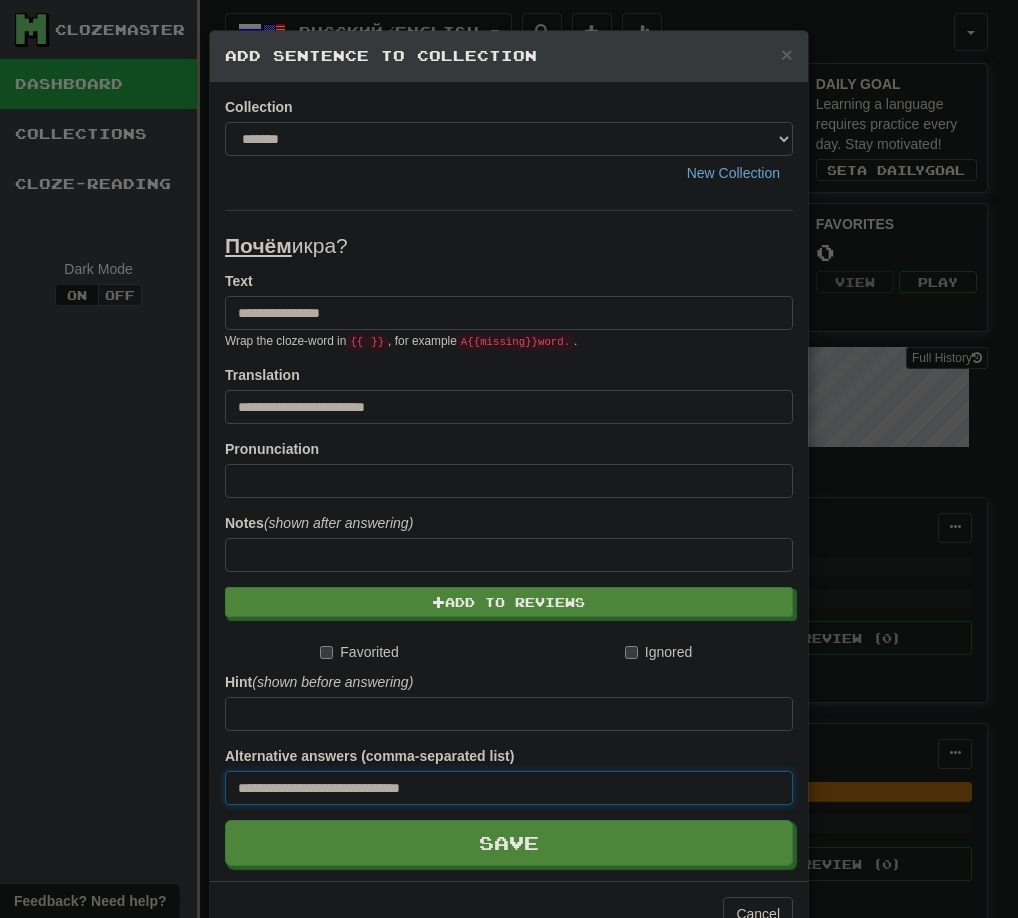 type on "**********" 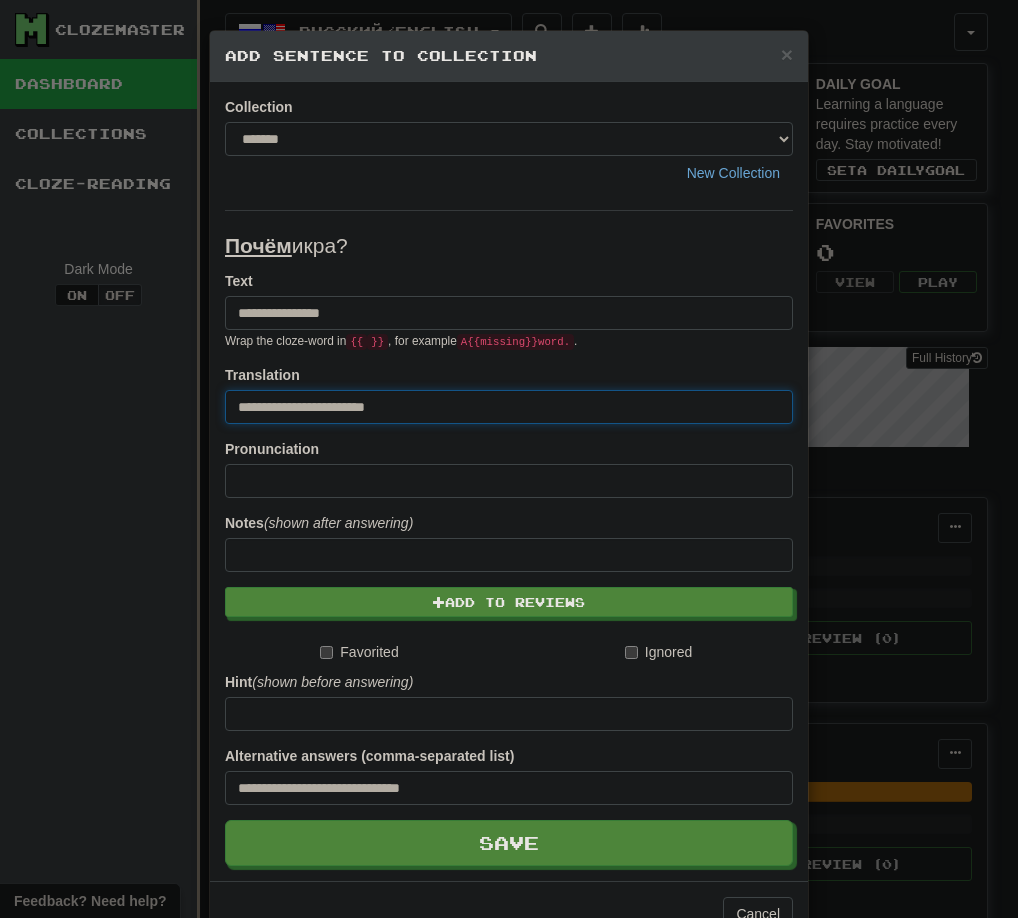 click on "**********" at bounding box center (509, 407) 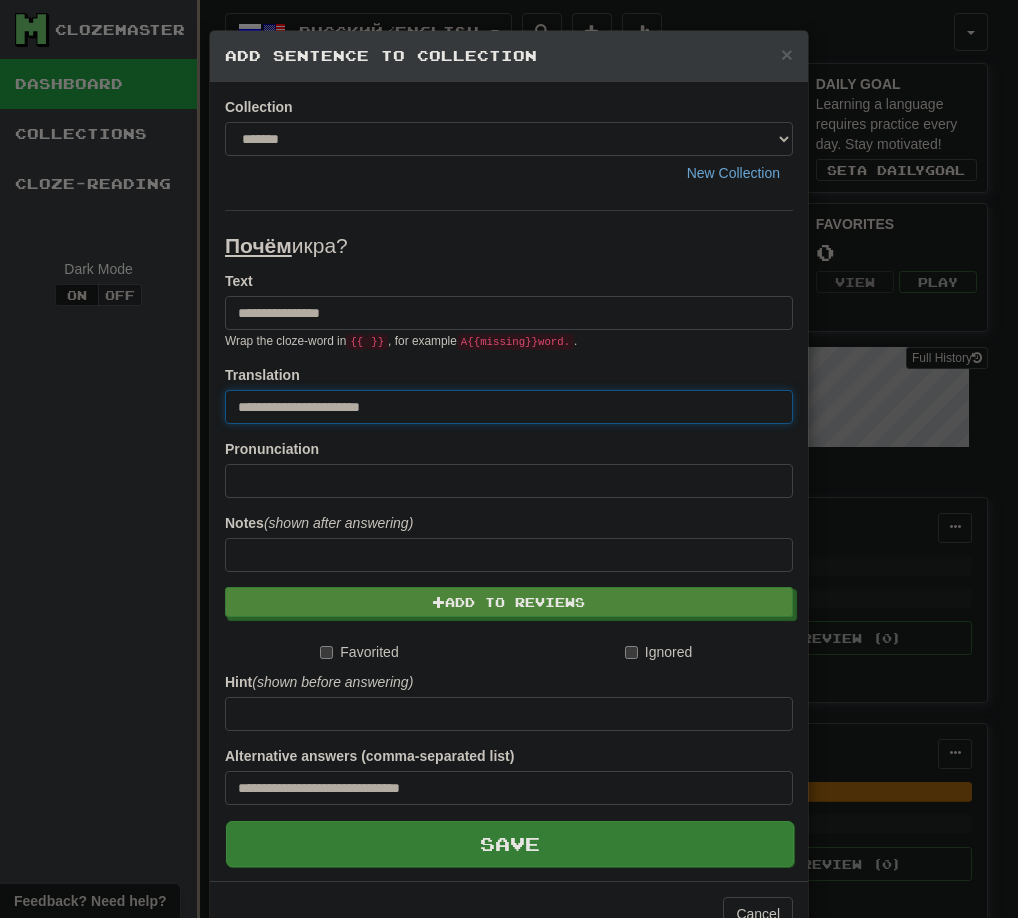 type on "**********" 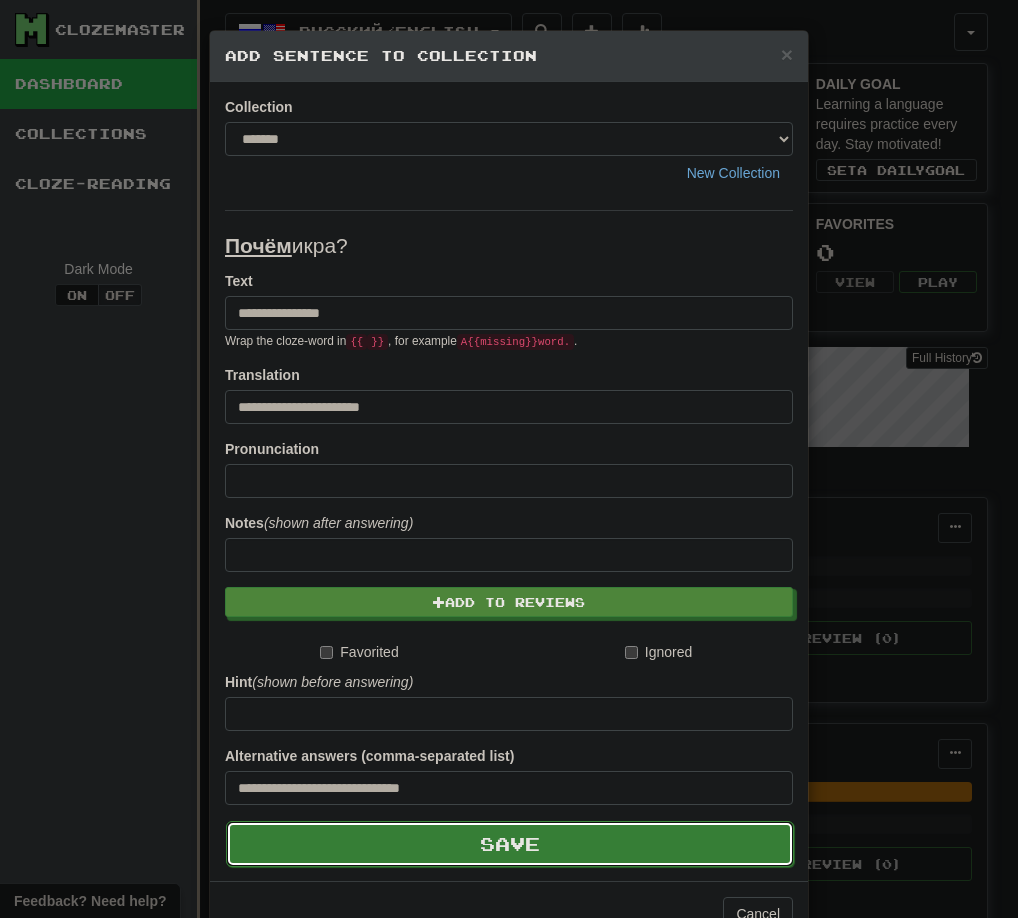 click on "Save" at bounding box center (510, 844) 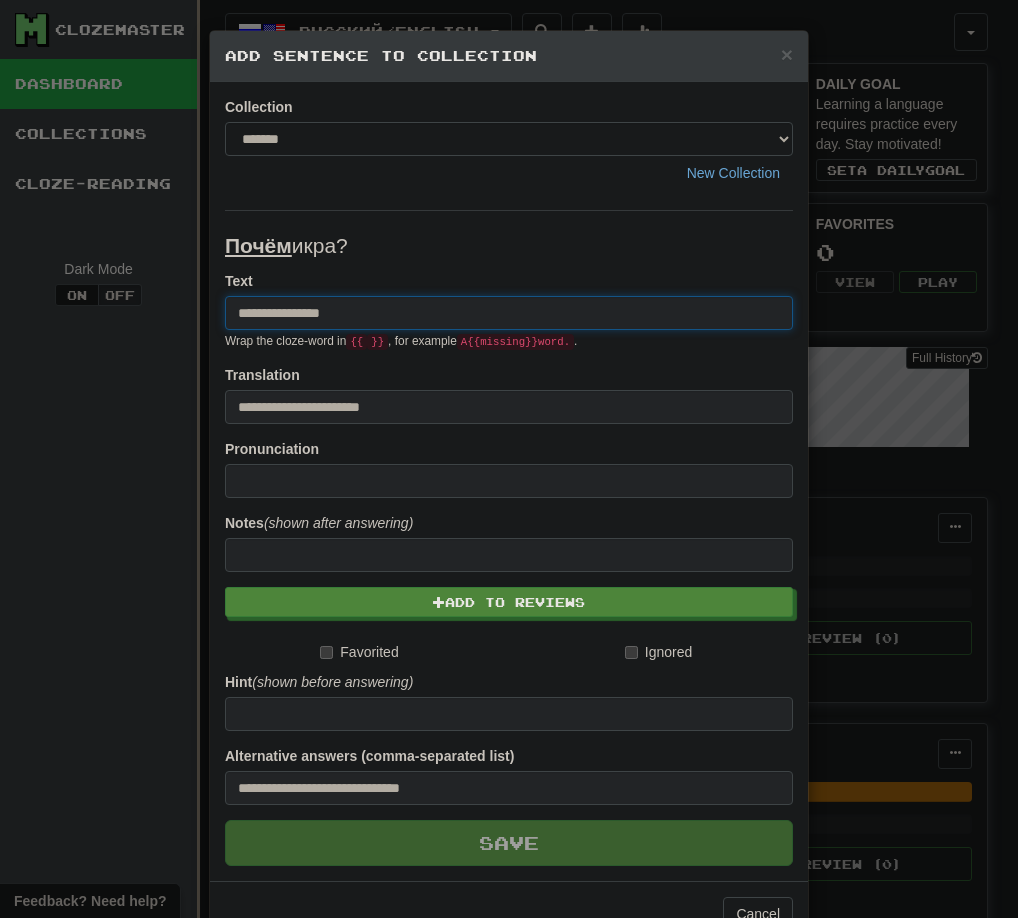 type 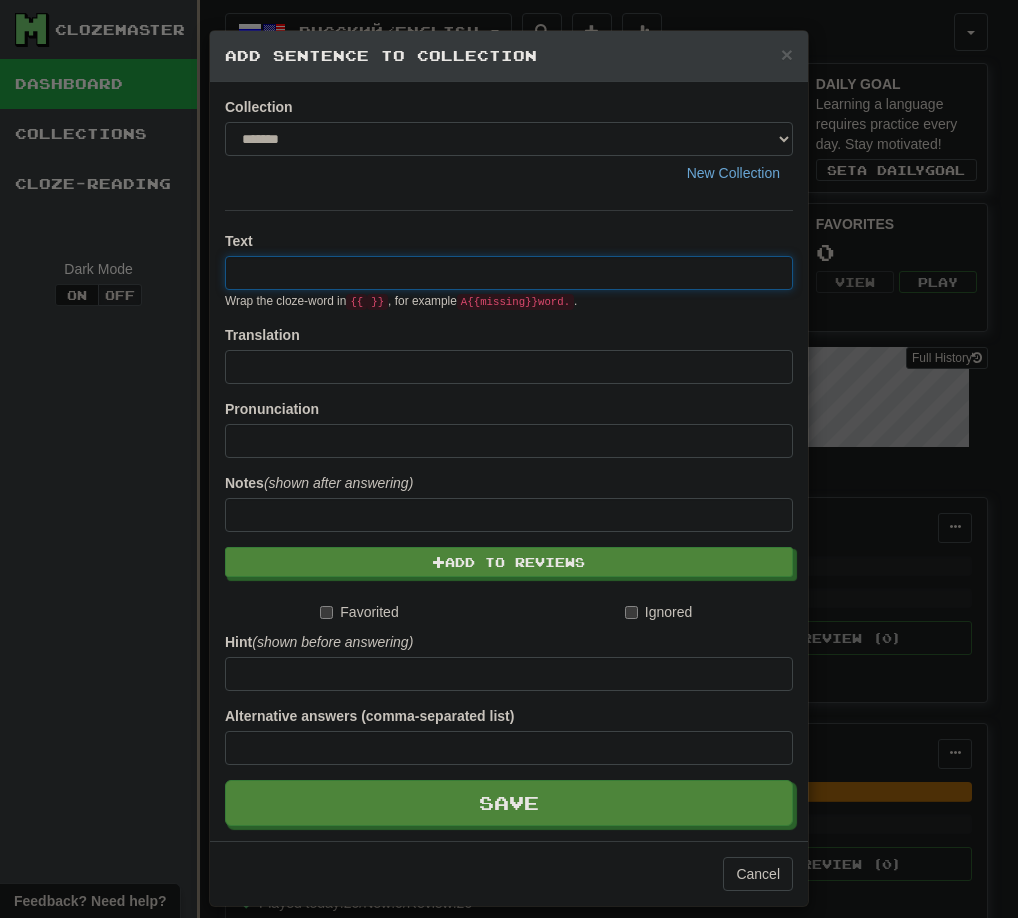 paste on "**********" 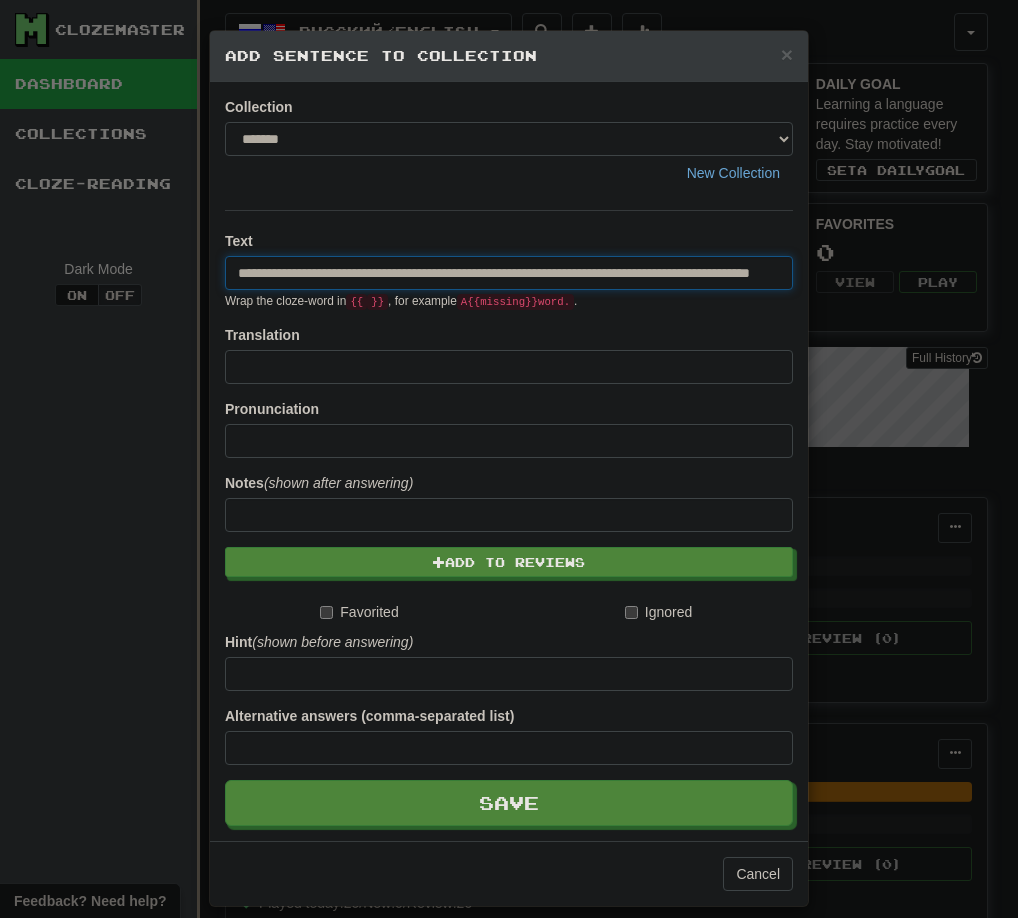 scroll, scrollTop: 0, scrollLeft: 88, axis: horizontal 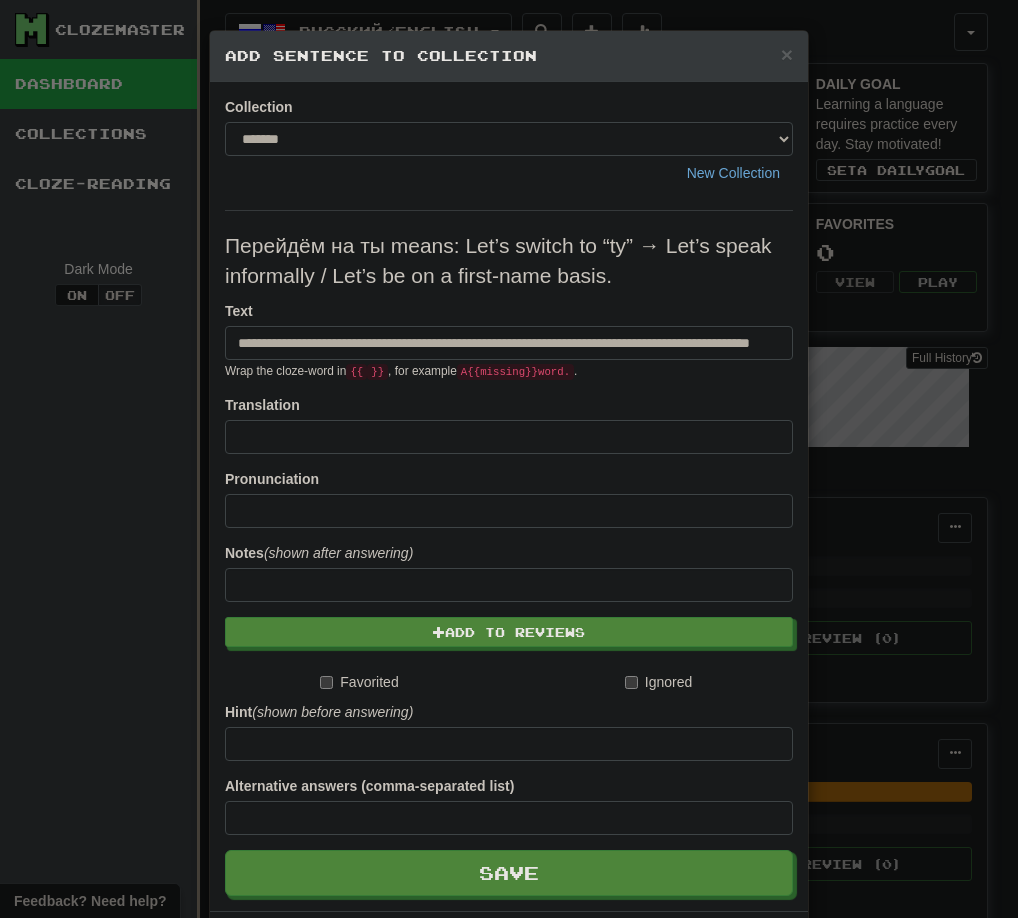 drag, startPoint x: 459, startPoint y: 247, endPoint x: 758, endPoint y: 302, distance: 304.01645 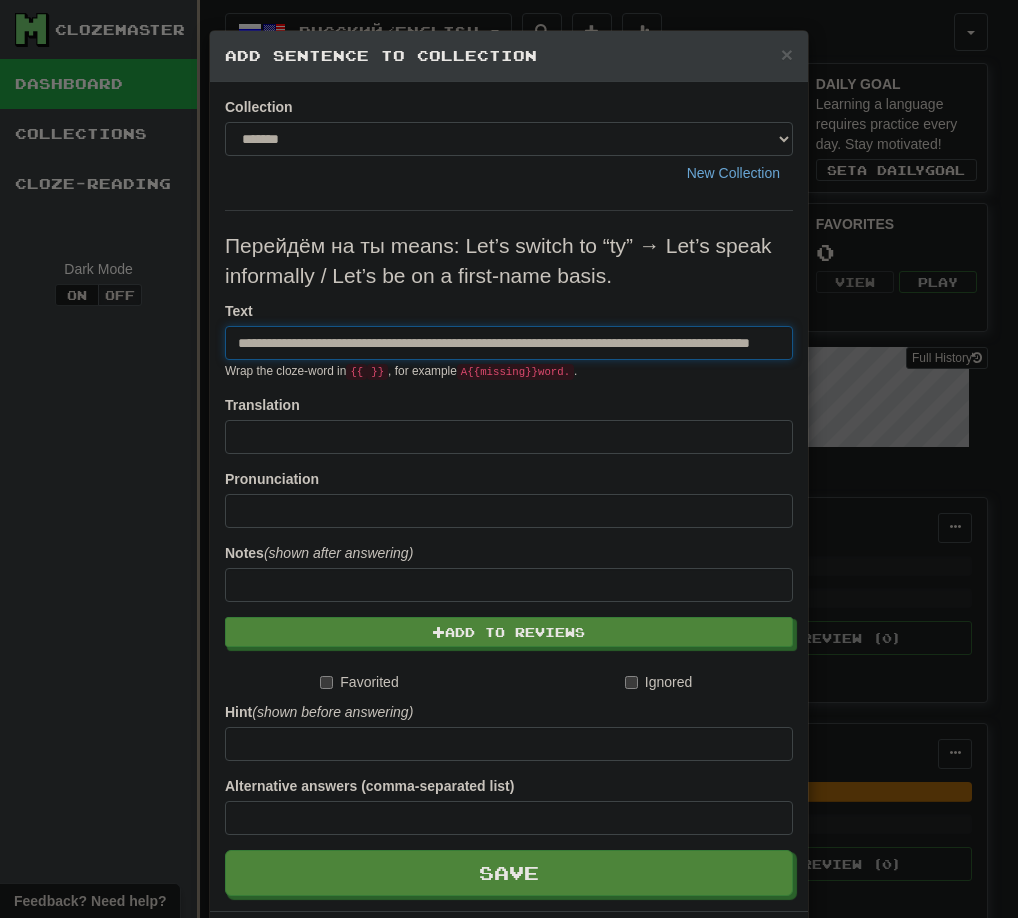 drag, startPoint x: 566, startPoint y: 273, endPoint x: 376, endPoint y: 331, distance: 198.65549 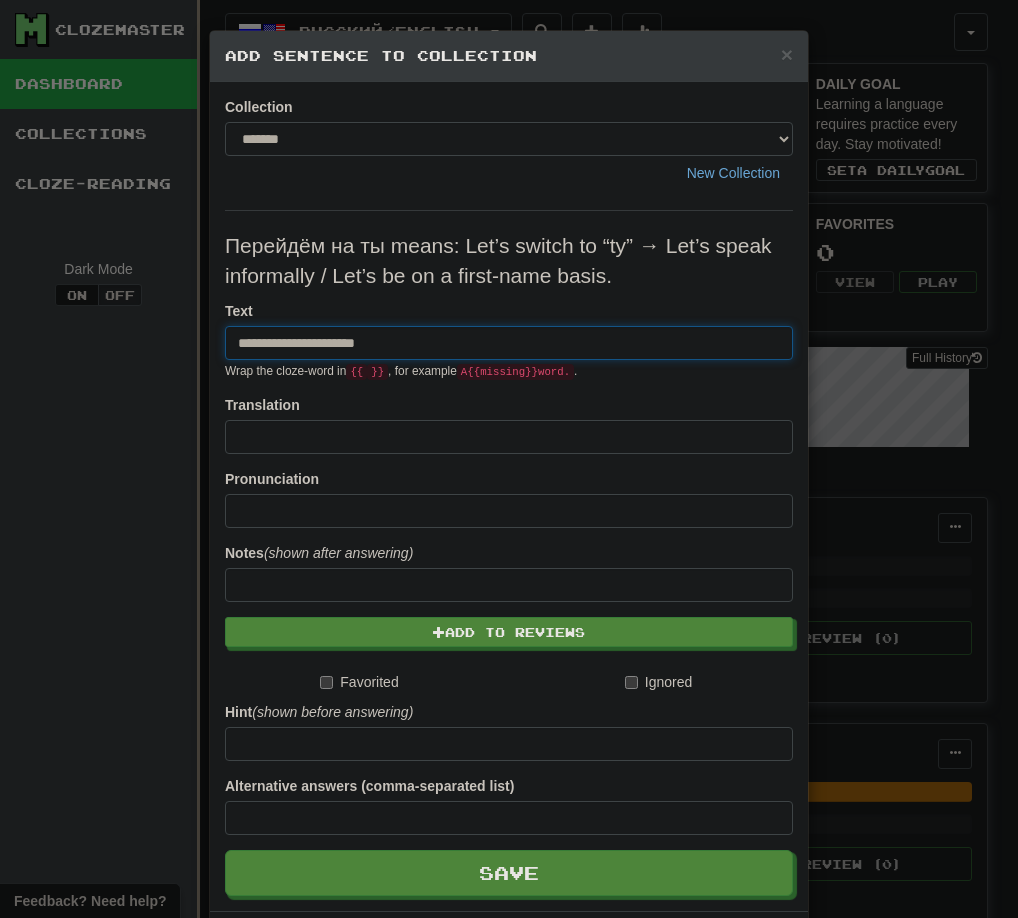 scroll, scrollTop: 0, scrollLeft: 0, axis: both 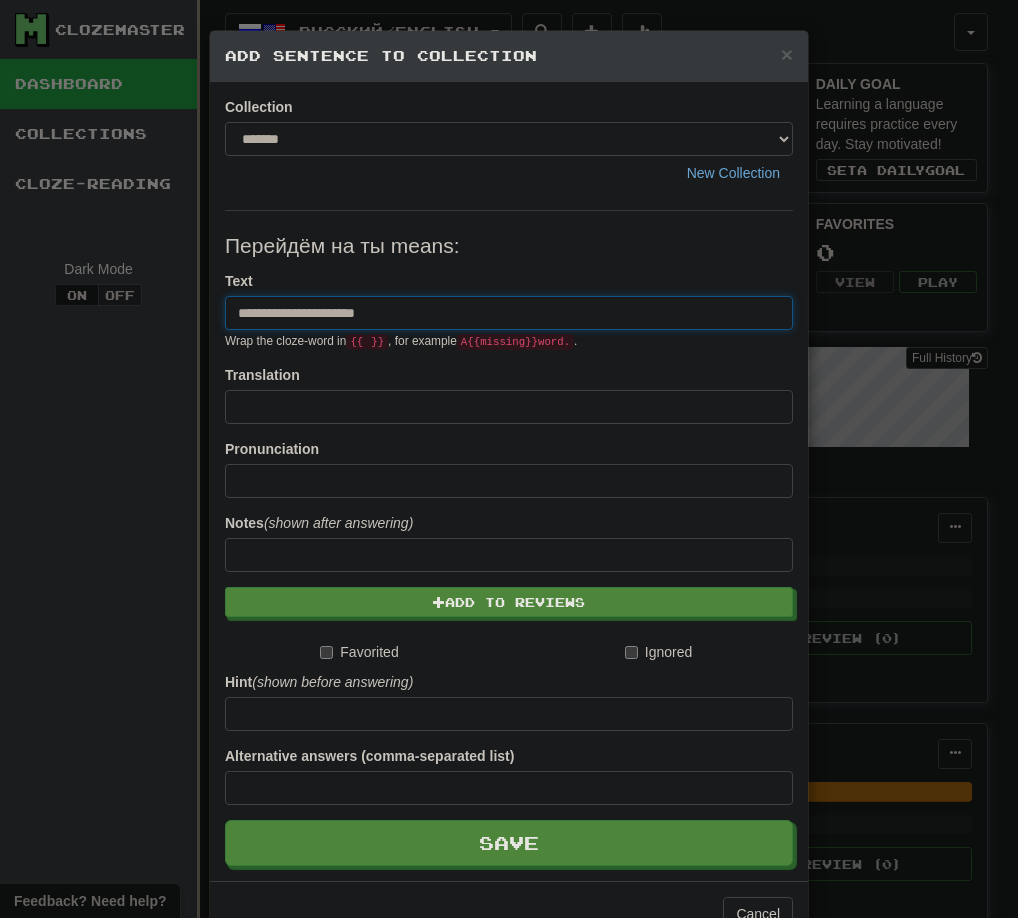 type on "**********" 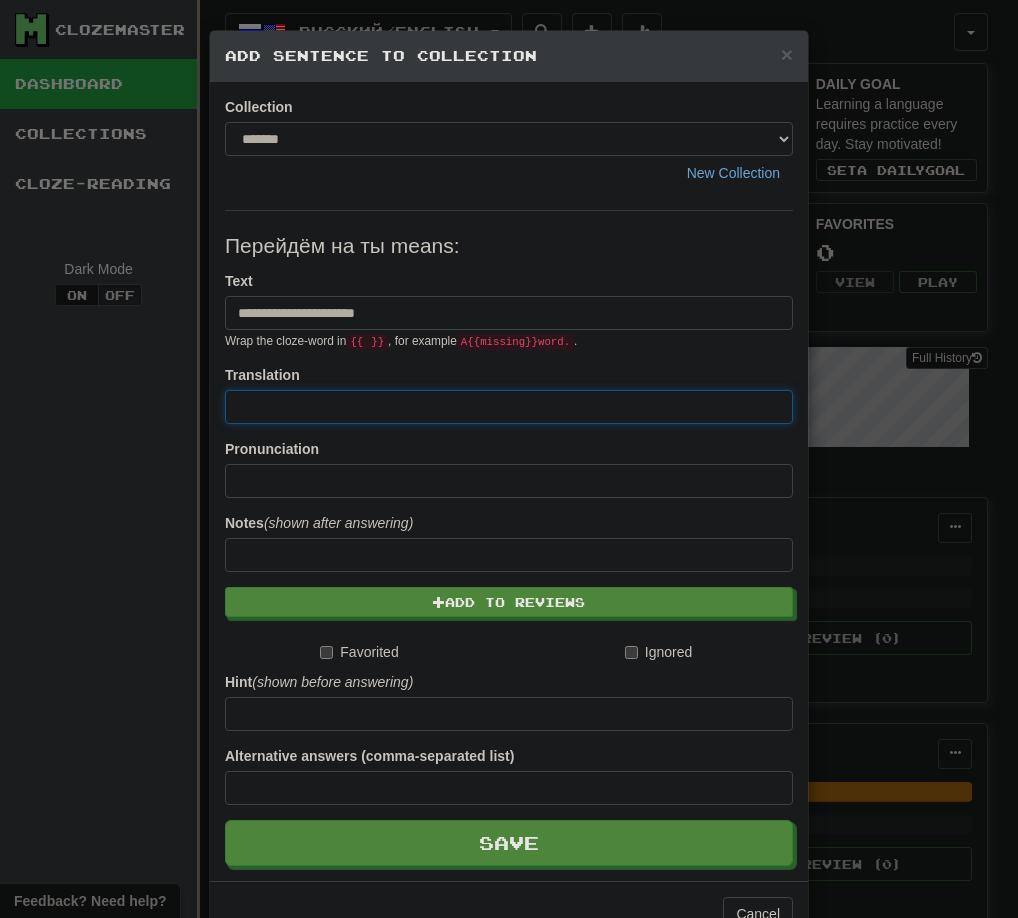paste on "**********" 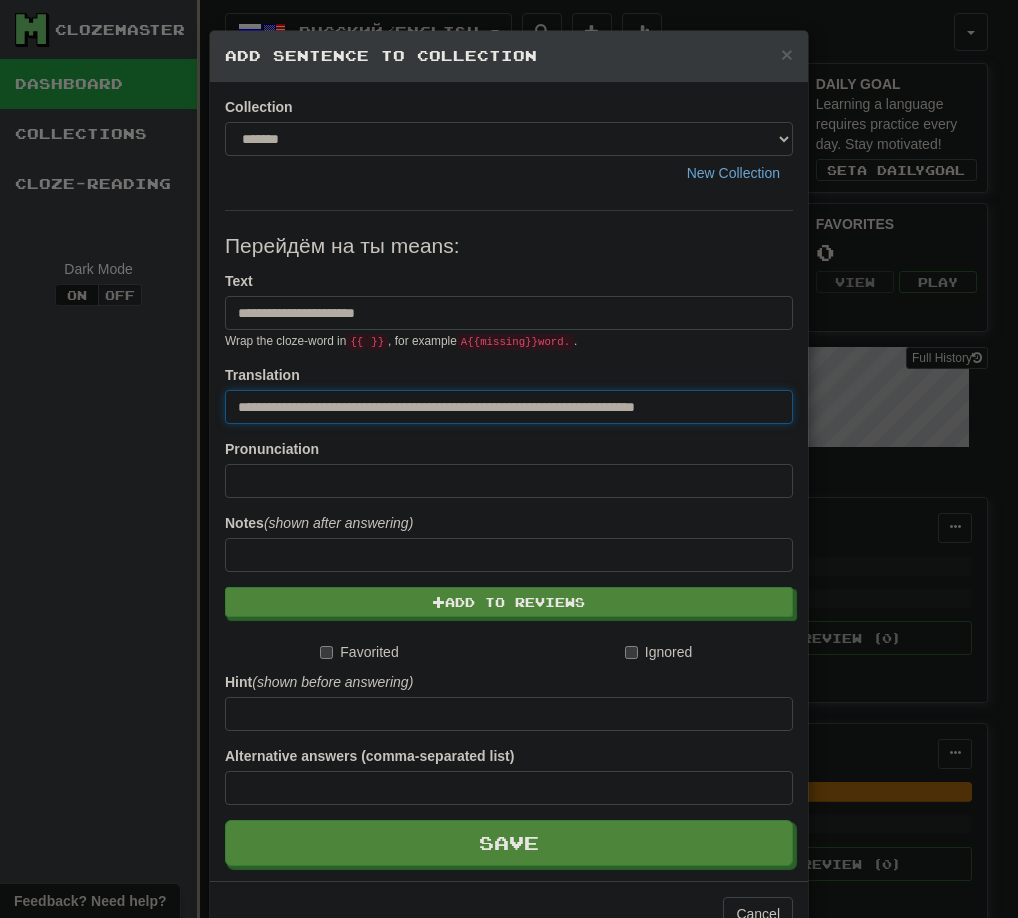 type on "**********" 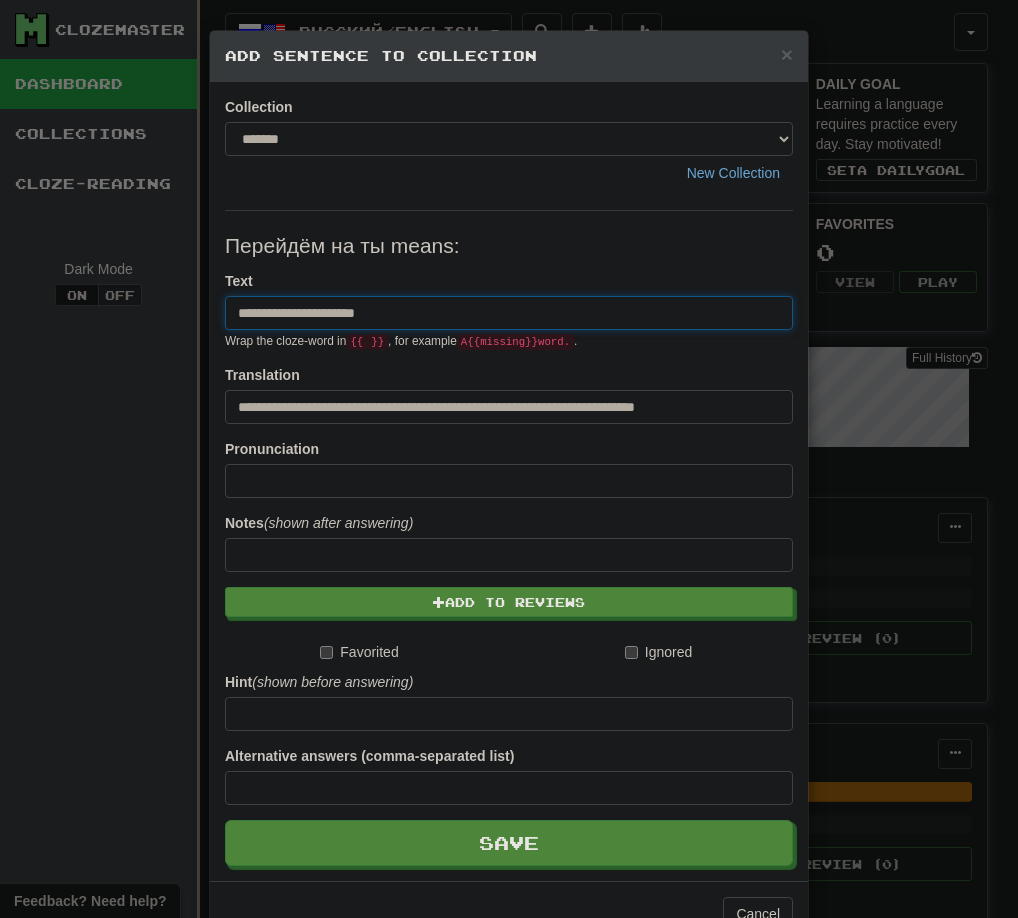 drag, startPoint x: 391, startPoint y: 307, endPoint x: 340, endPoint y: 311, distance: 51.156624 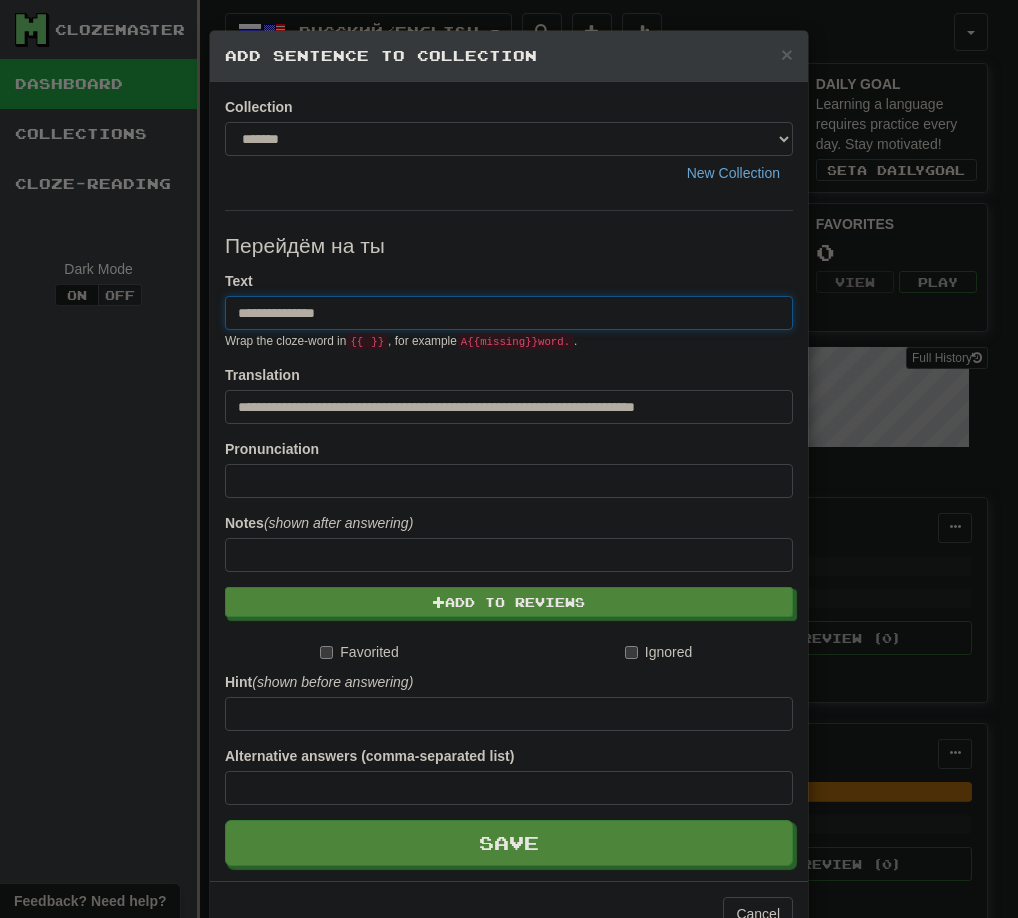 type on "**********" 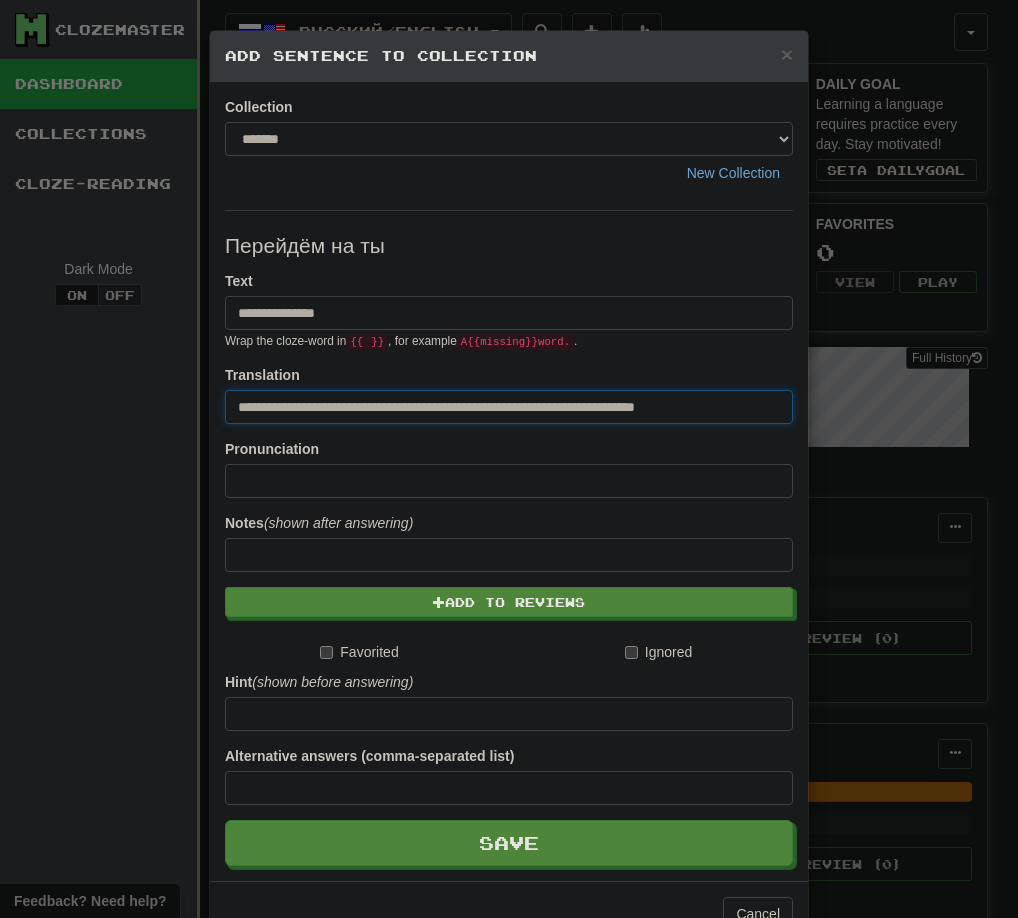 drag, startPoint x: 364, startPoint y: 415, endPoint x: 130, endPoint y: 414, distance: 234.00214 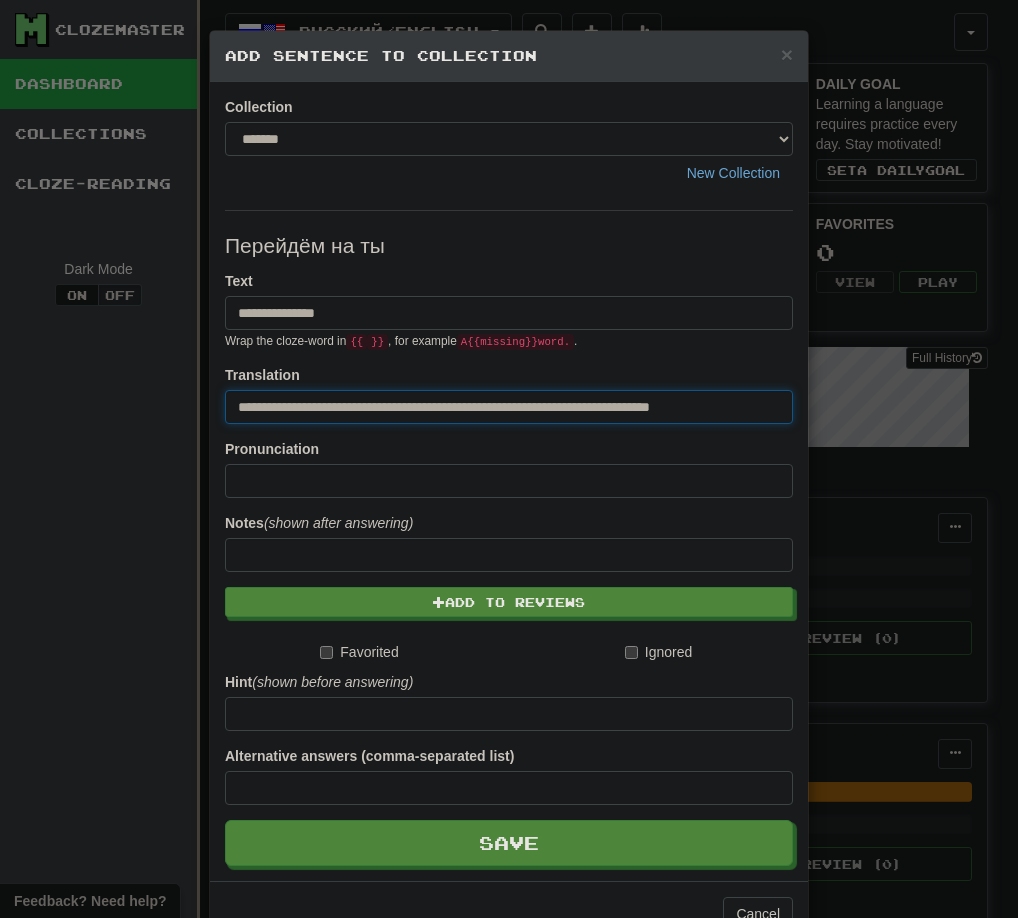 drag, startPoint x: 378, startPoint y: 411, endPoint x: 750, endPoint y: 416, distance: 372.0336 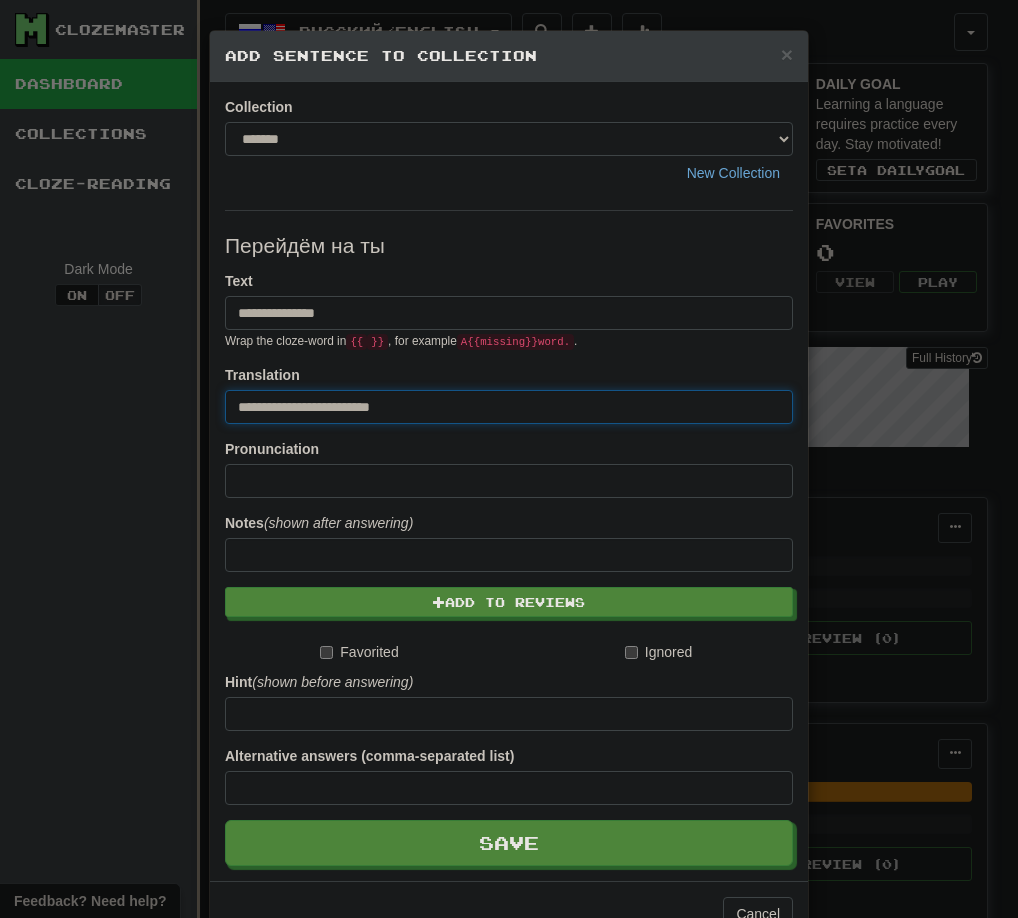 type on "**********" 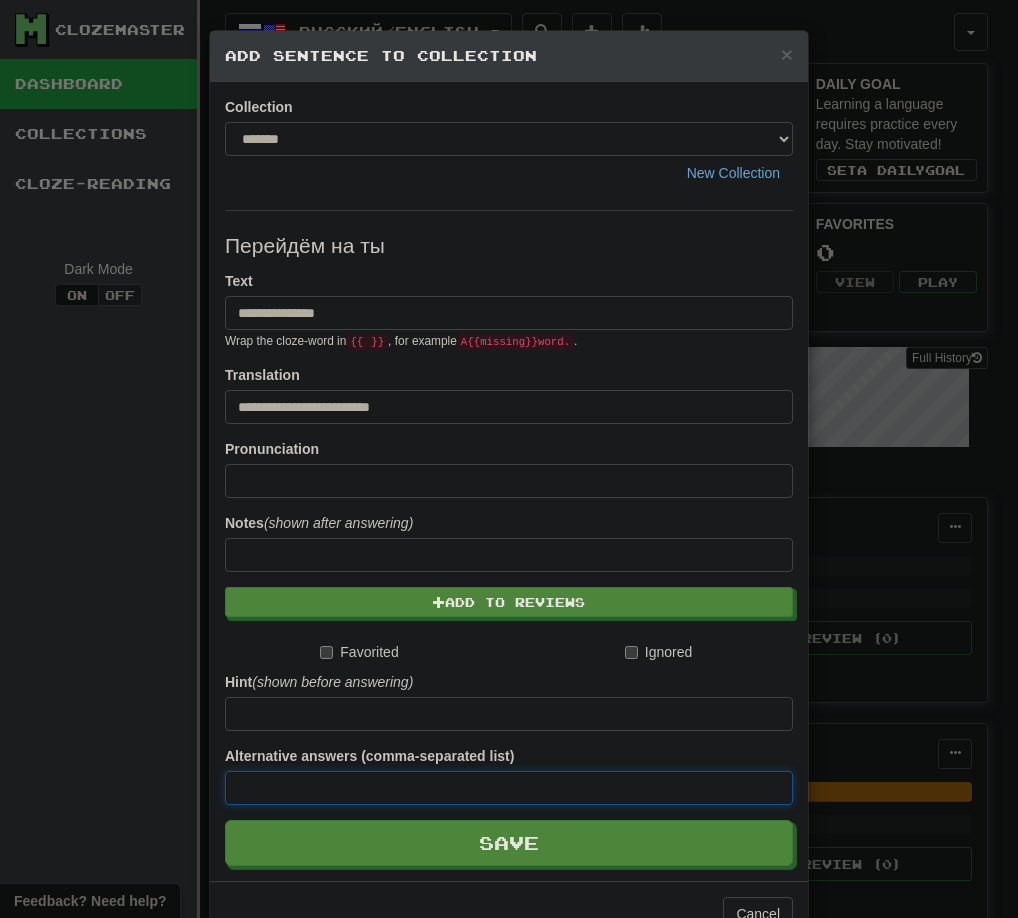 paste on "**********" 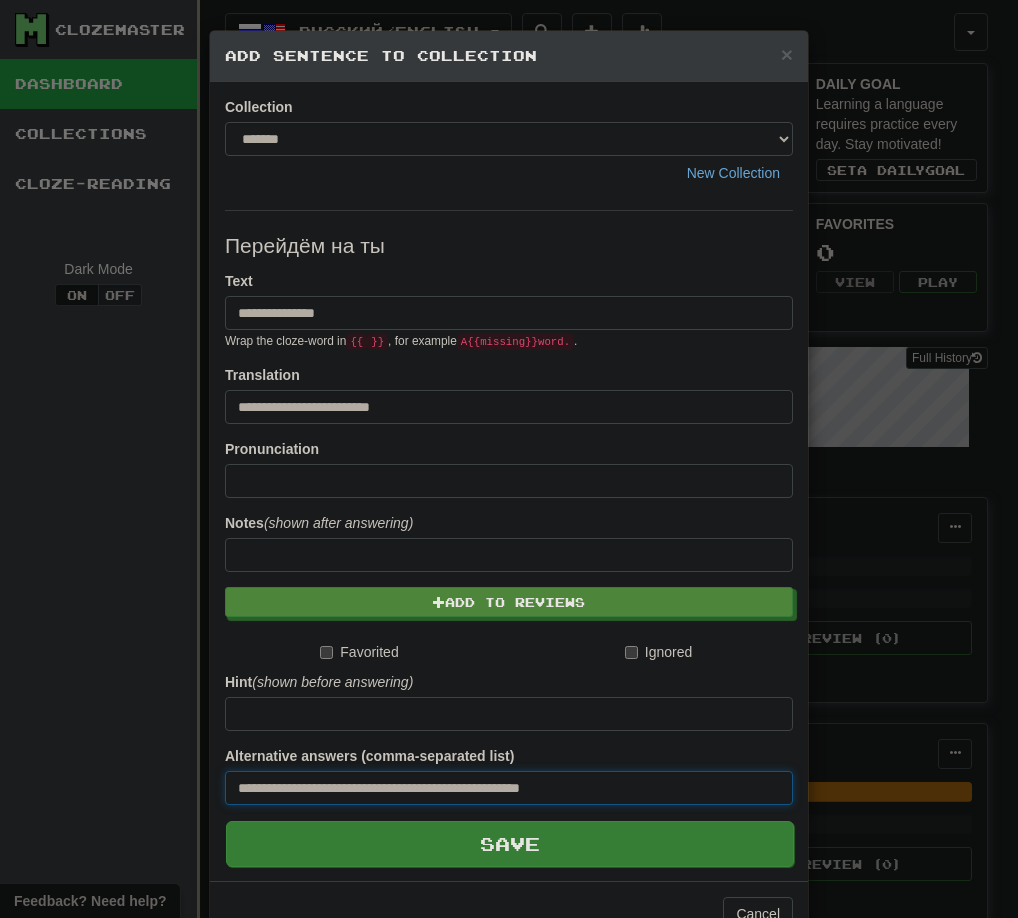 type on "**********" 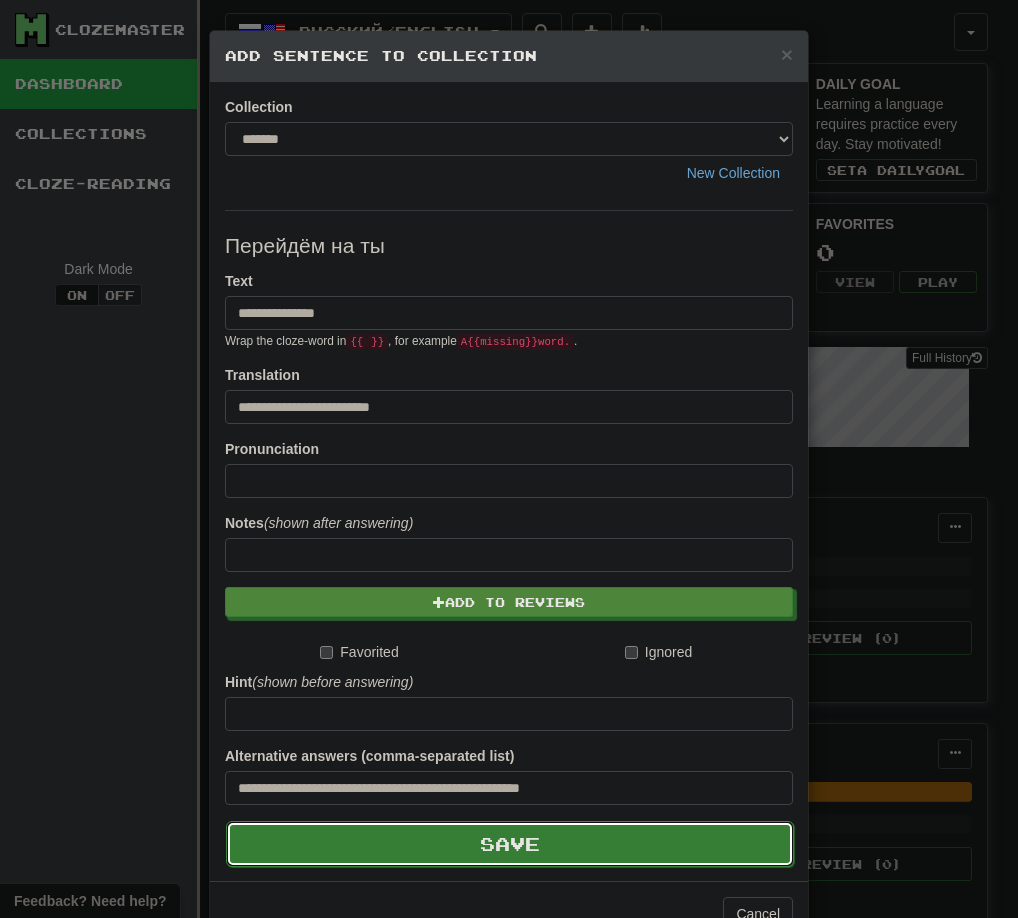 click on "Save" at bounding box center [510, 844] 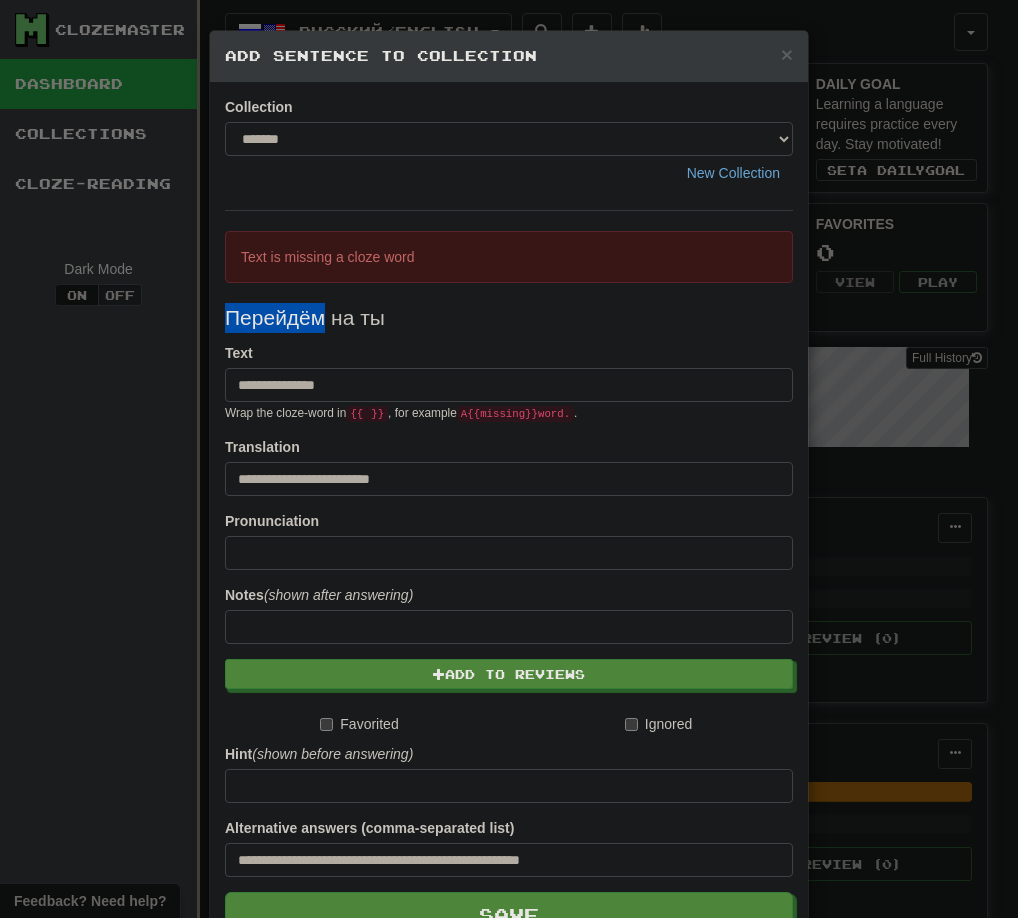 drag, startPoint x: 221, startPoint y: 318, endPoint x: 320, endPoint y: 323, distance: 99.12618 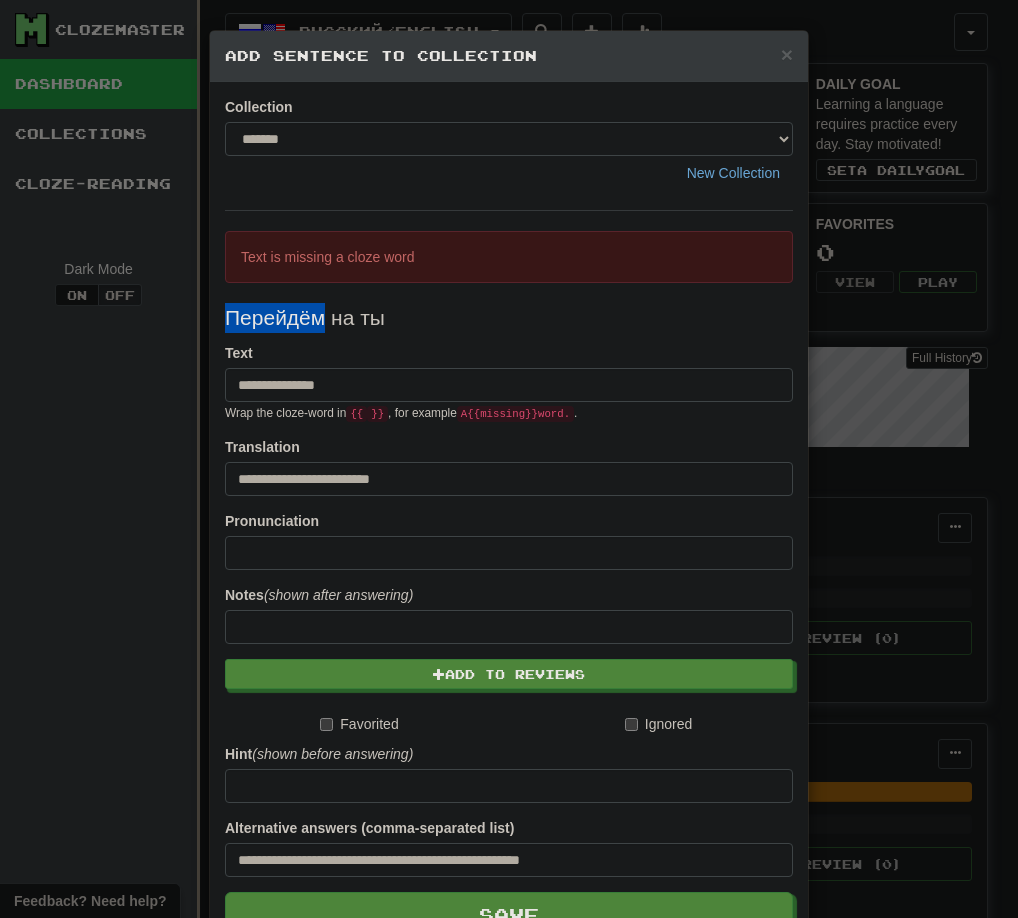click on "Перейдём на ты" at bounding box center (509, 318) 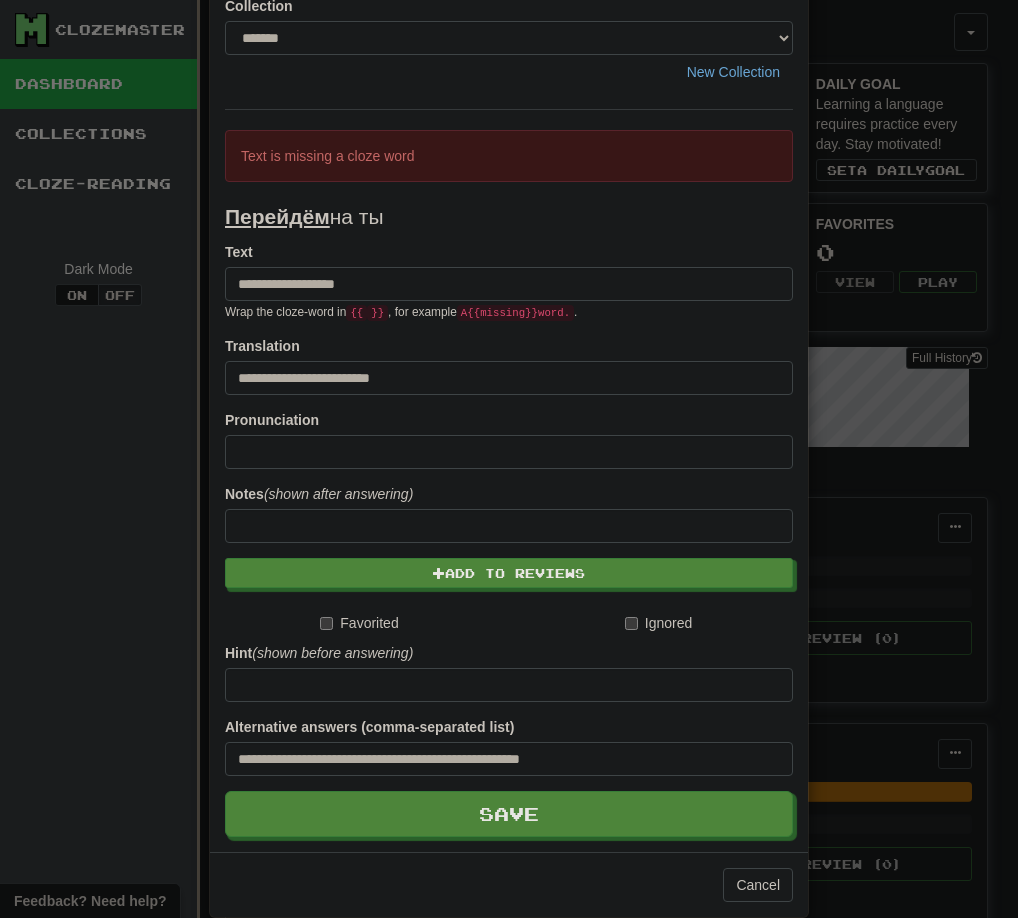 scroll, scrollTop: 131, scrollLeft: 0, axis: vertical 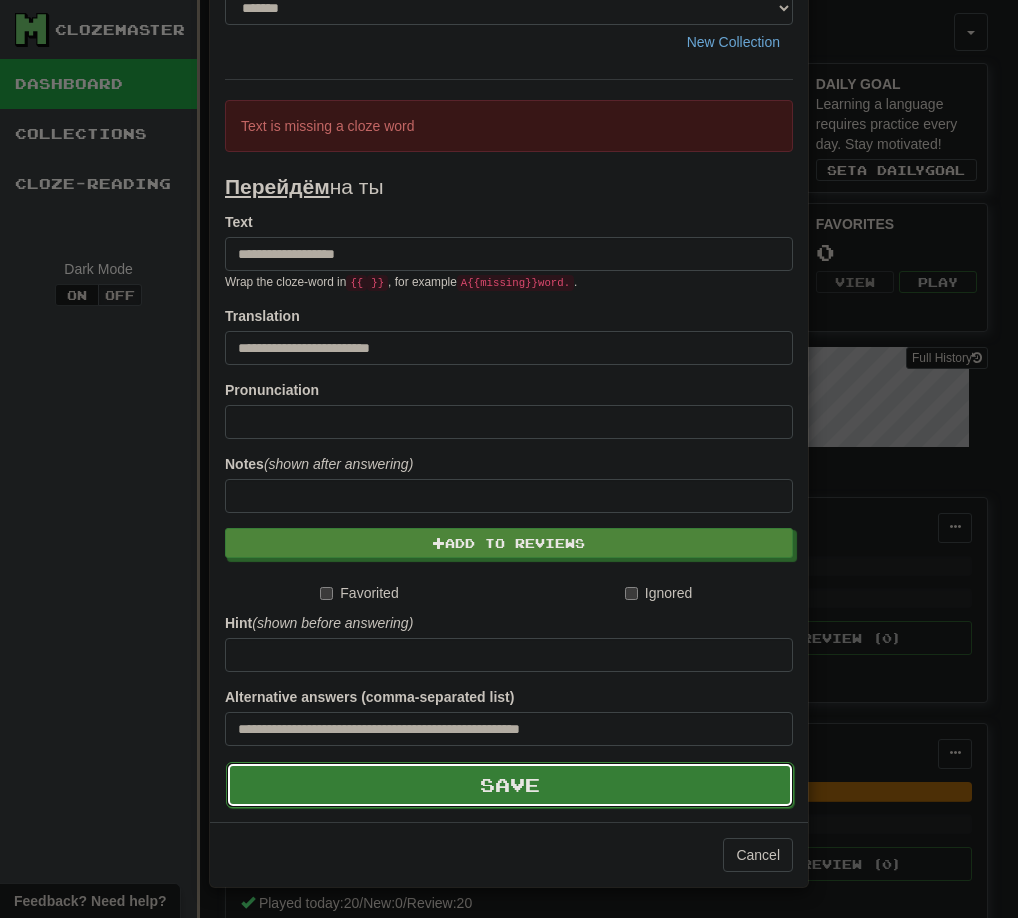 click on "Save" at bounding box center (510, 785) 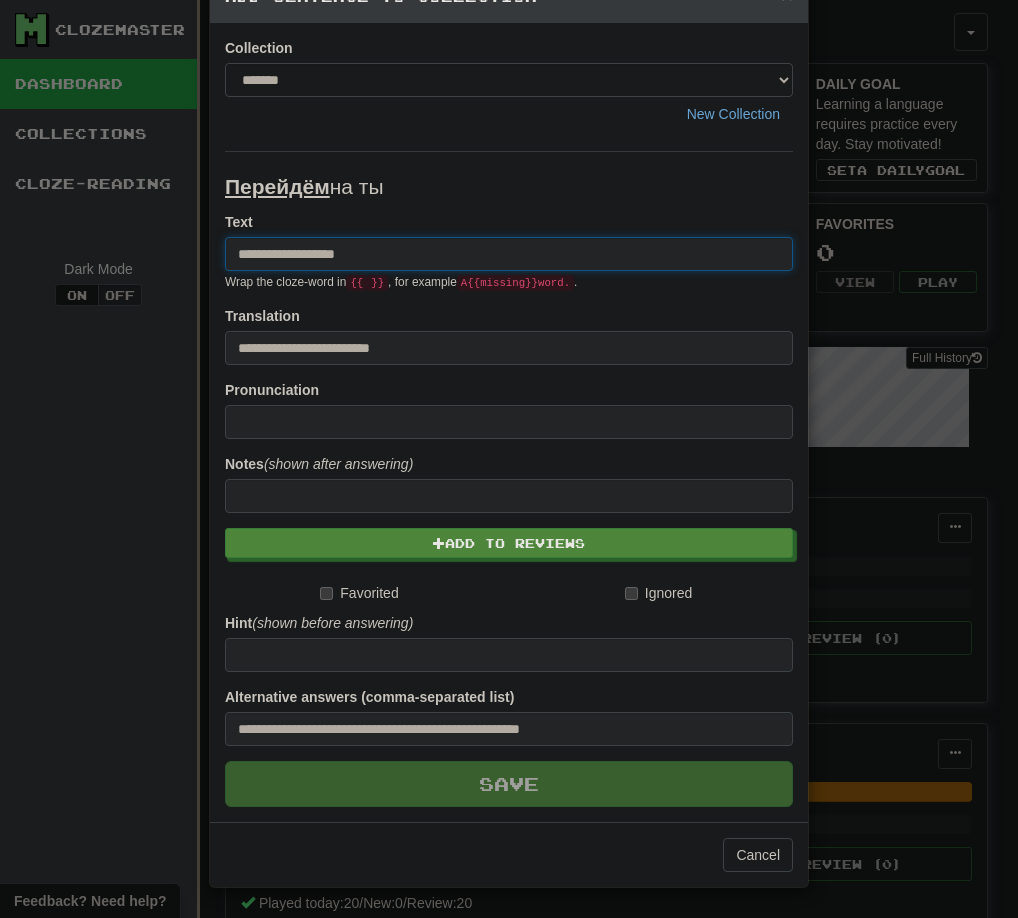 type 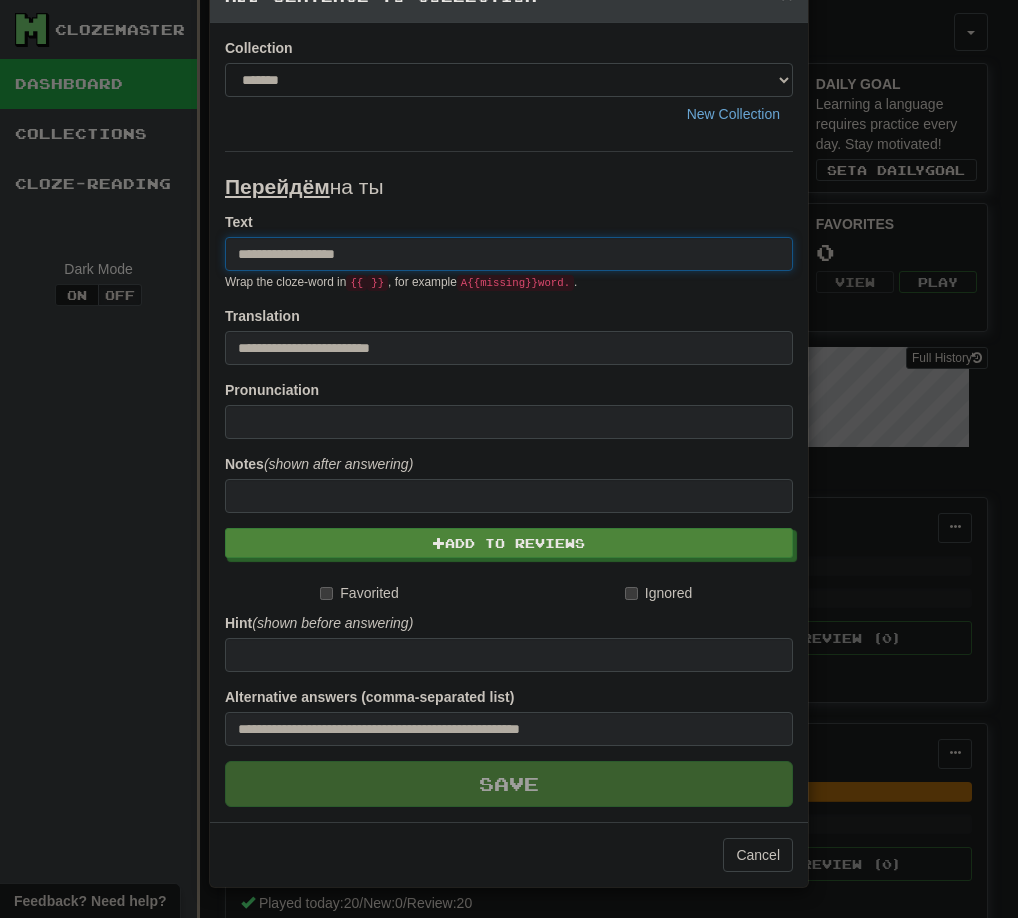 type 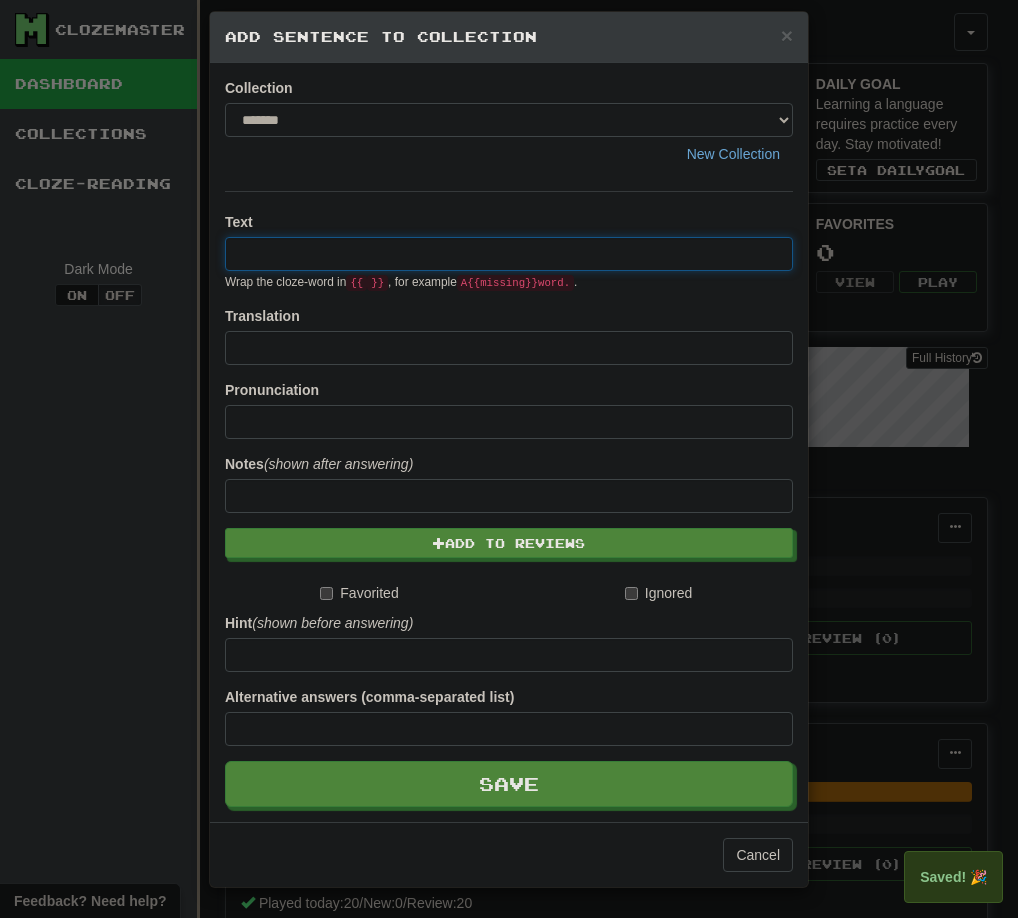 scroll, scrollTop: 0, scrollLeft: 0, axis: both 